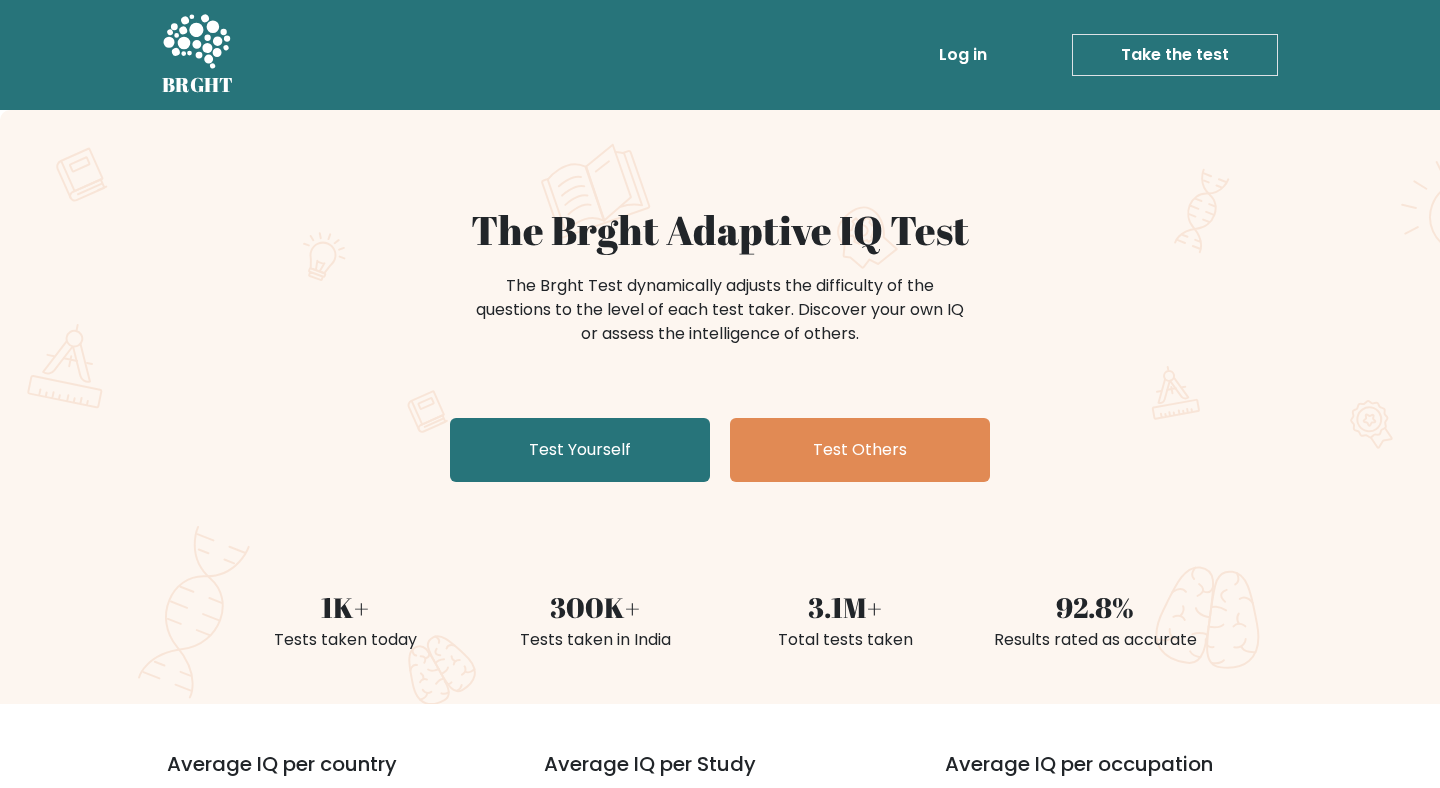 scroll, scrollTop: 0, scrollLeft: 0, axis: both 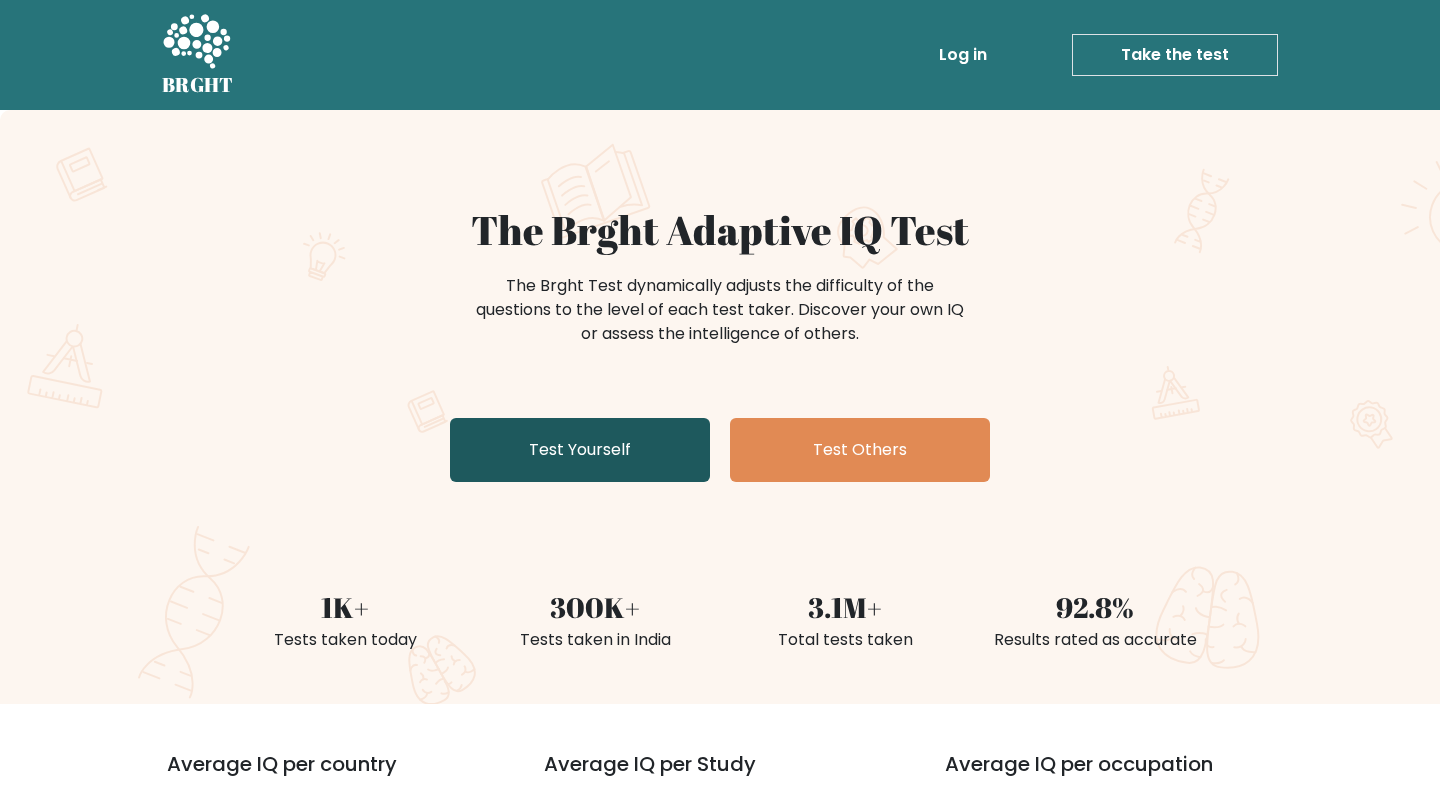 click on "Test Yourself" at bounding box center [580, 450] 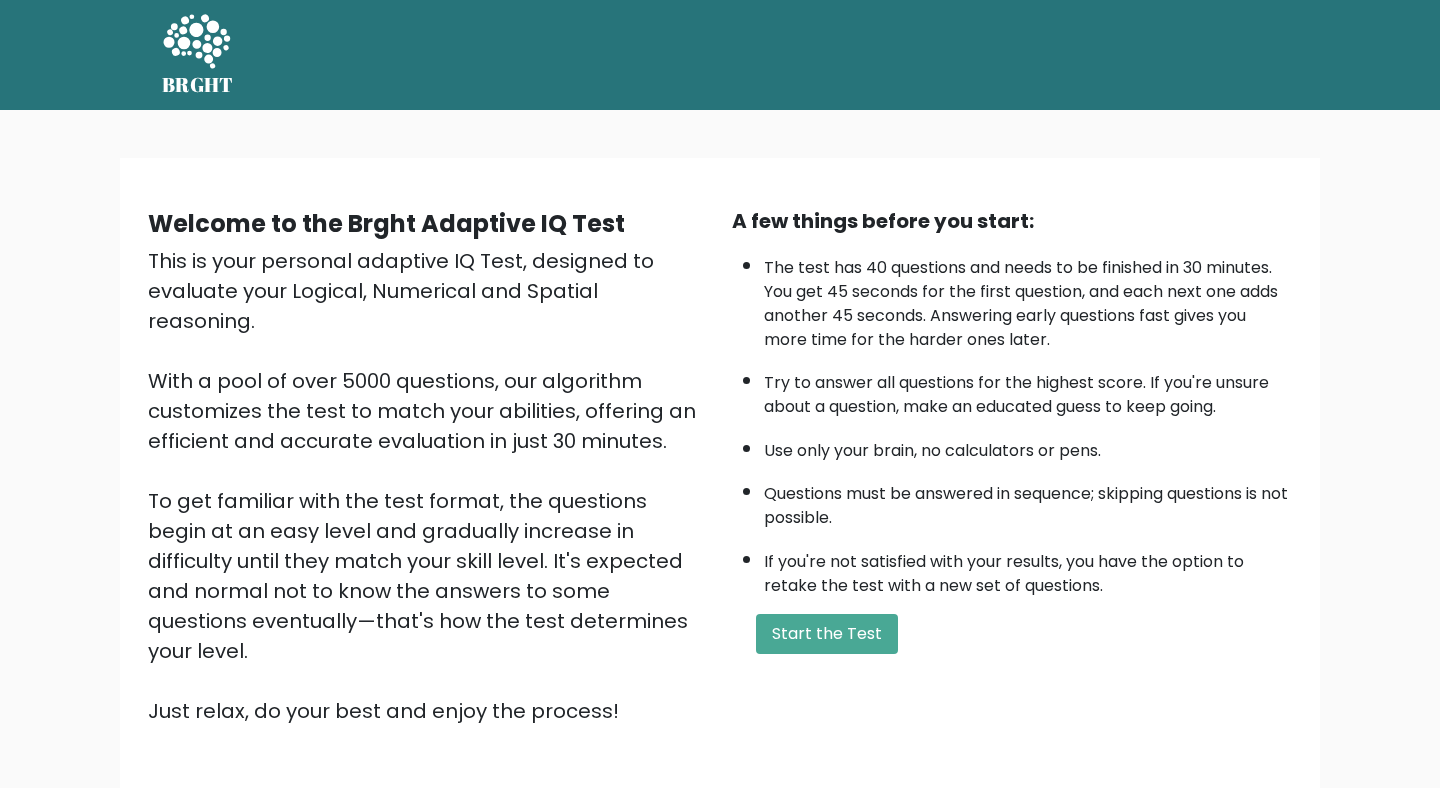 scroll, scrollTop: 0, scrollLeft: 0, axis: both 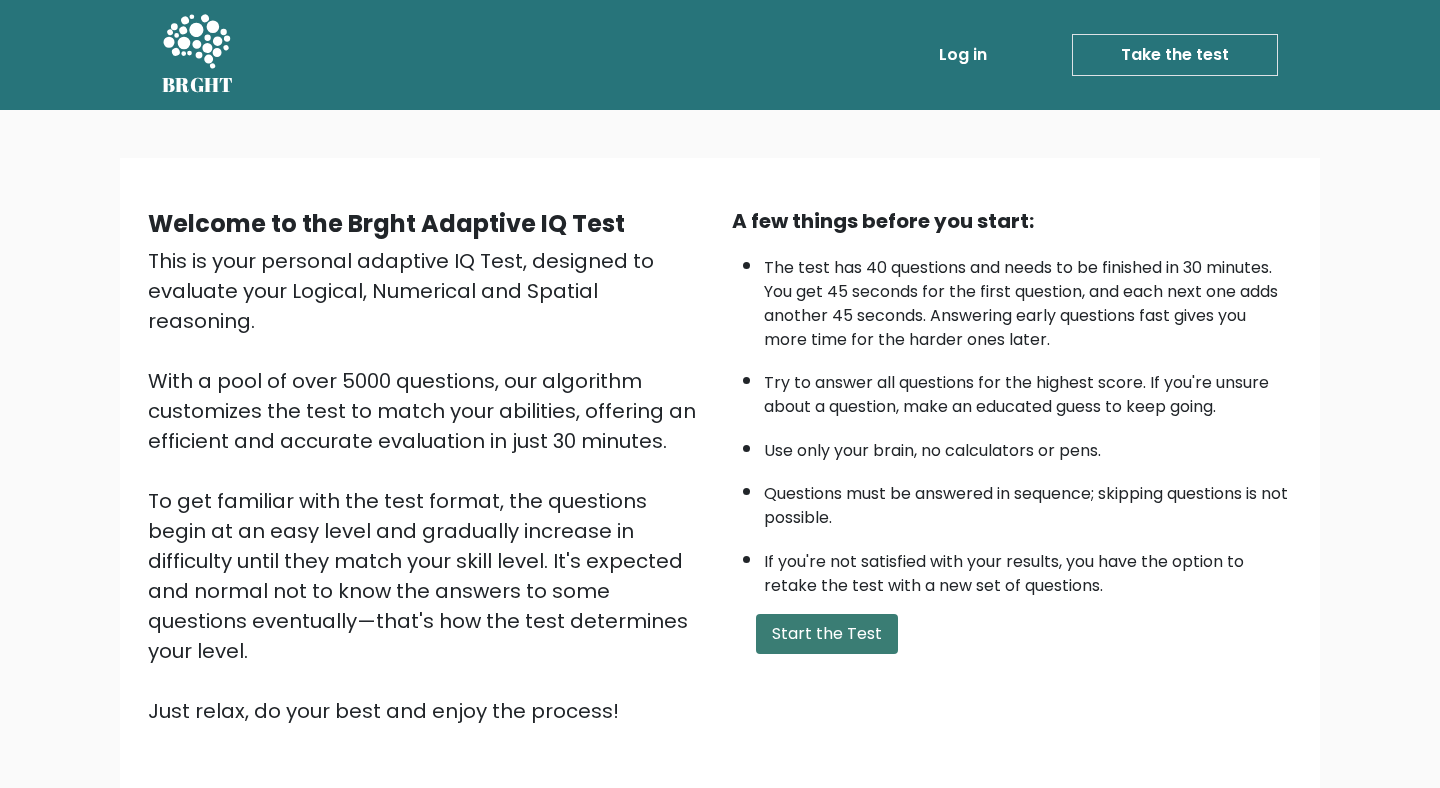 click on "Start the Test" at bounding box center [827, 634] 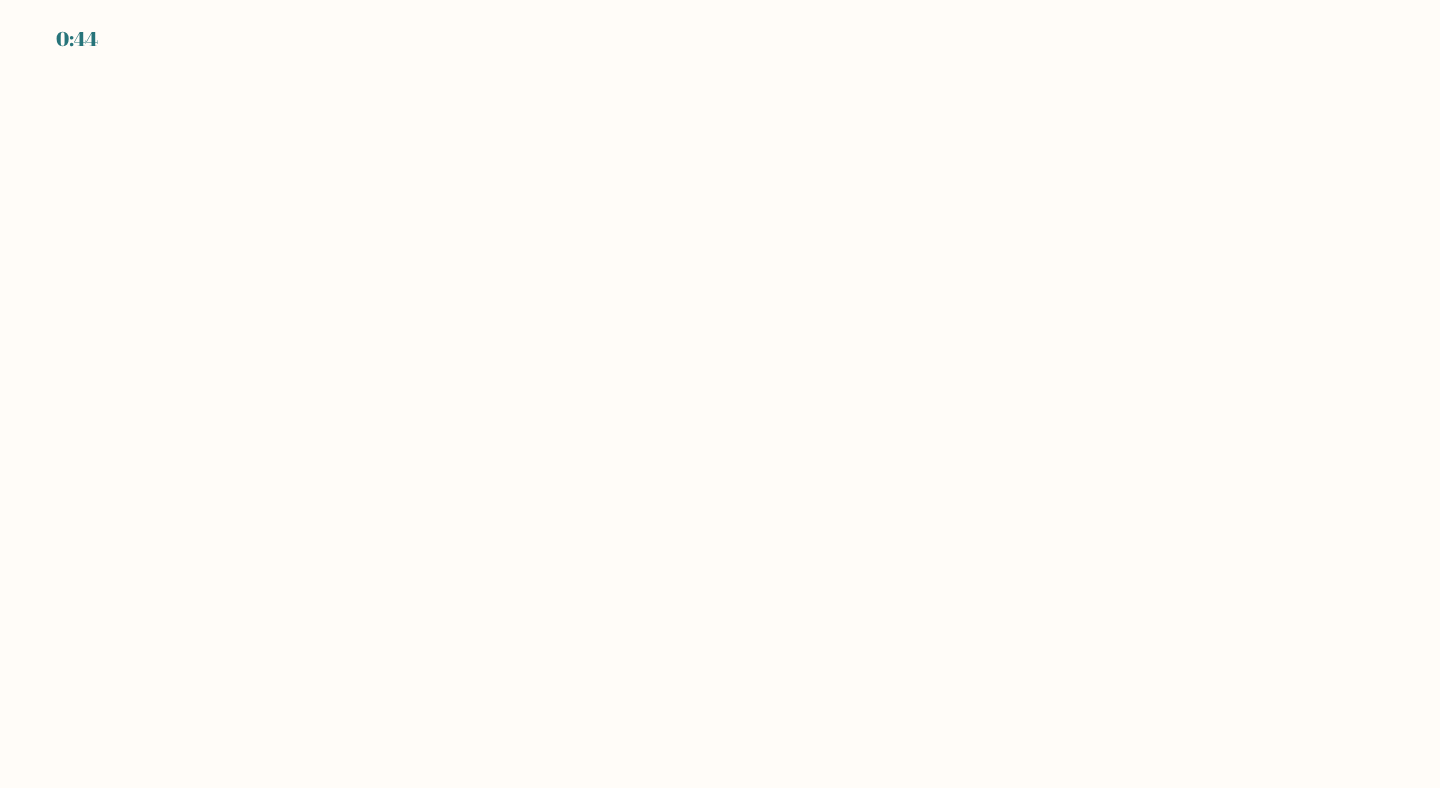 scroll, scrollTop: 0, scrollLeft: 0, axis: both 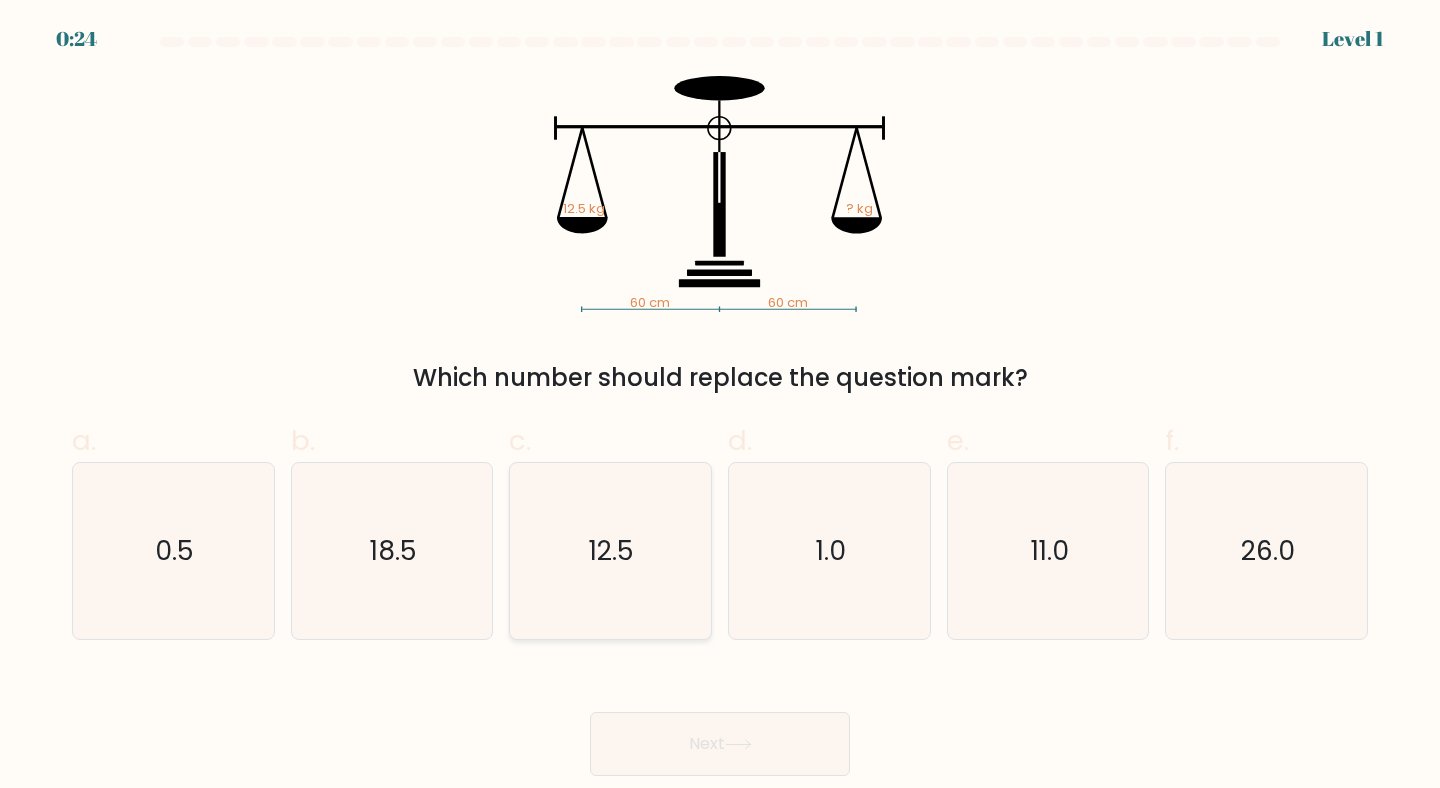 click on "12.5" at bounding box center [610, 551] 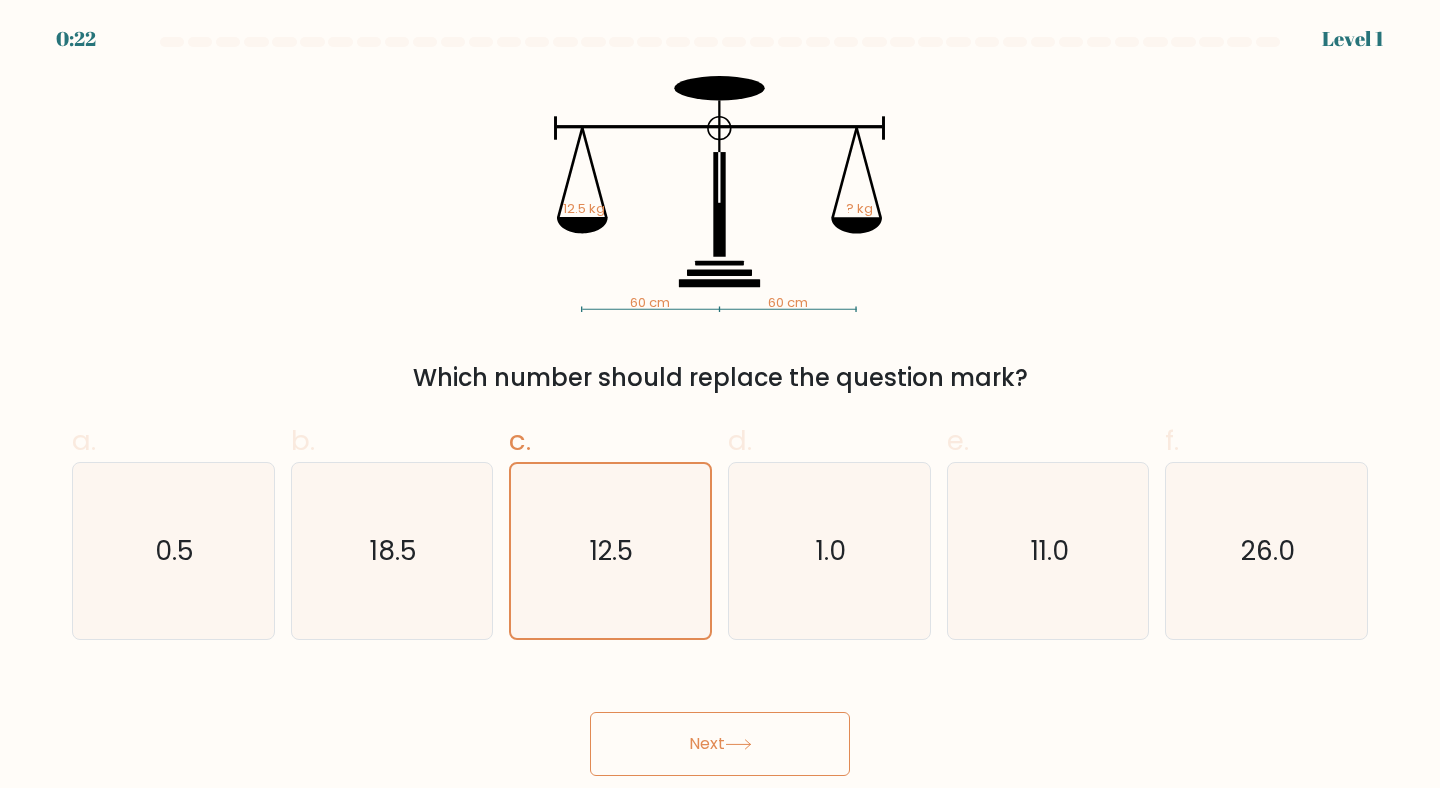 click on "Next" at bounding box center [720, 744] 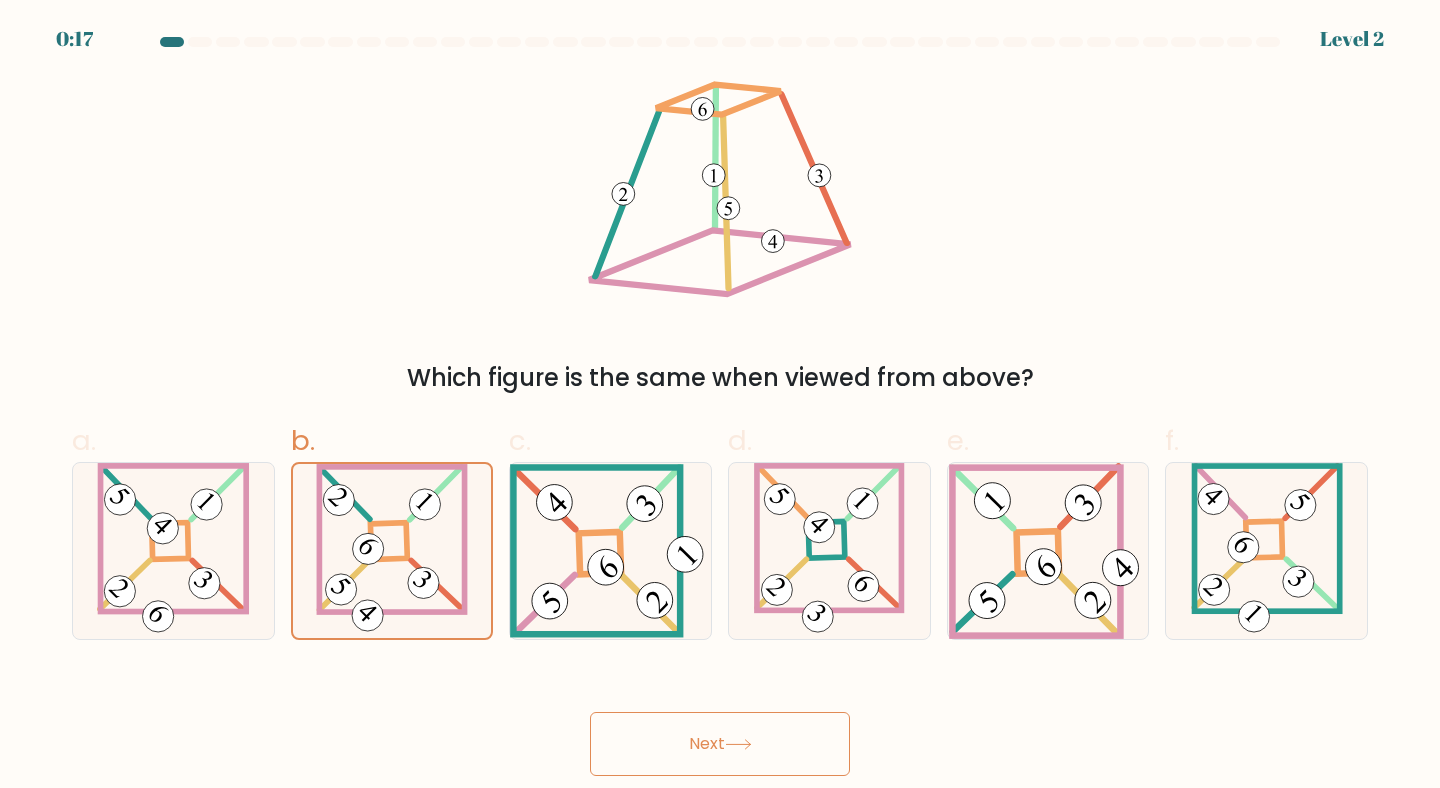 click on "Next" at bounding box center [720, 744] 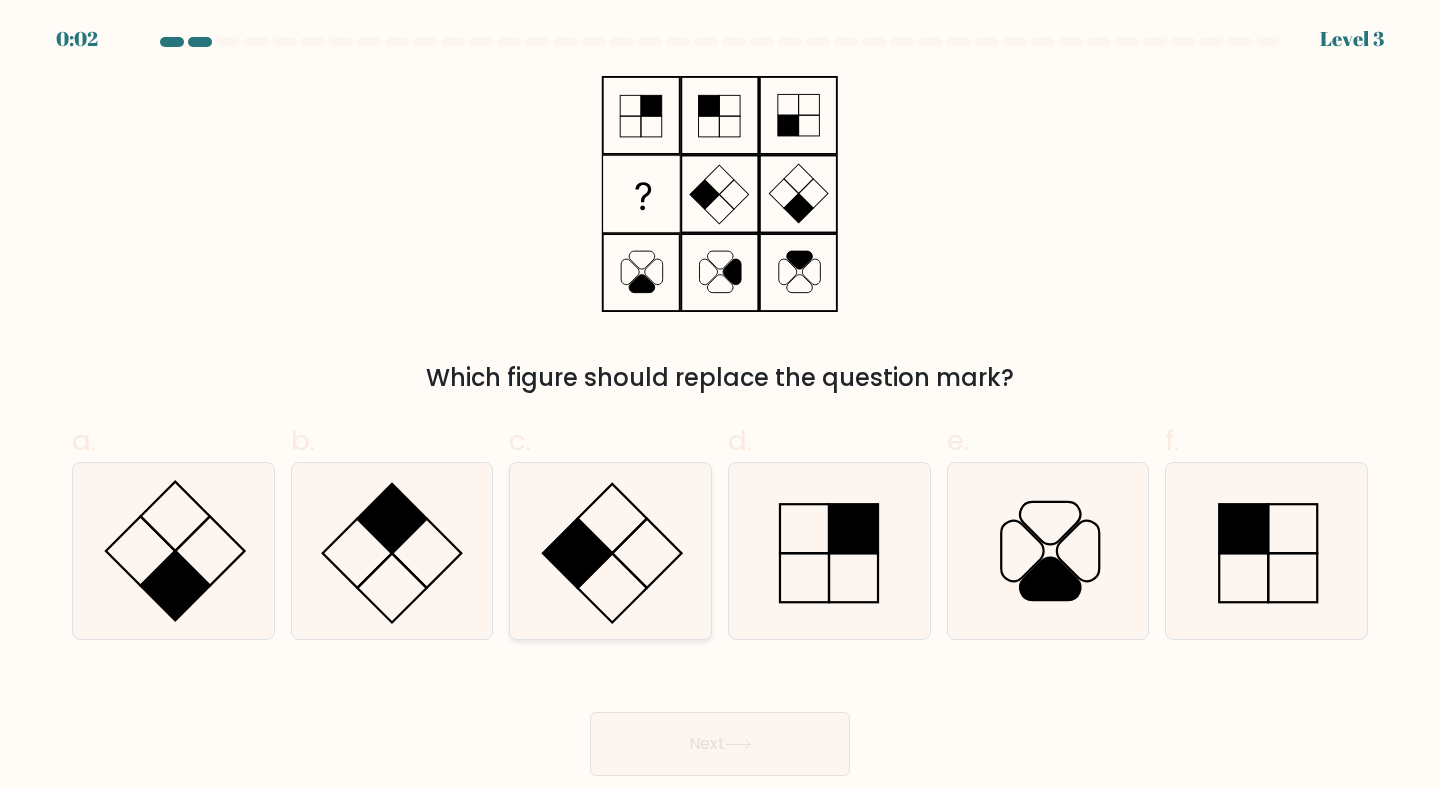 click at bounding box center [612, 518] 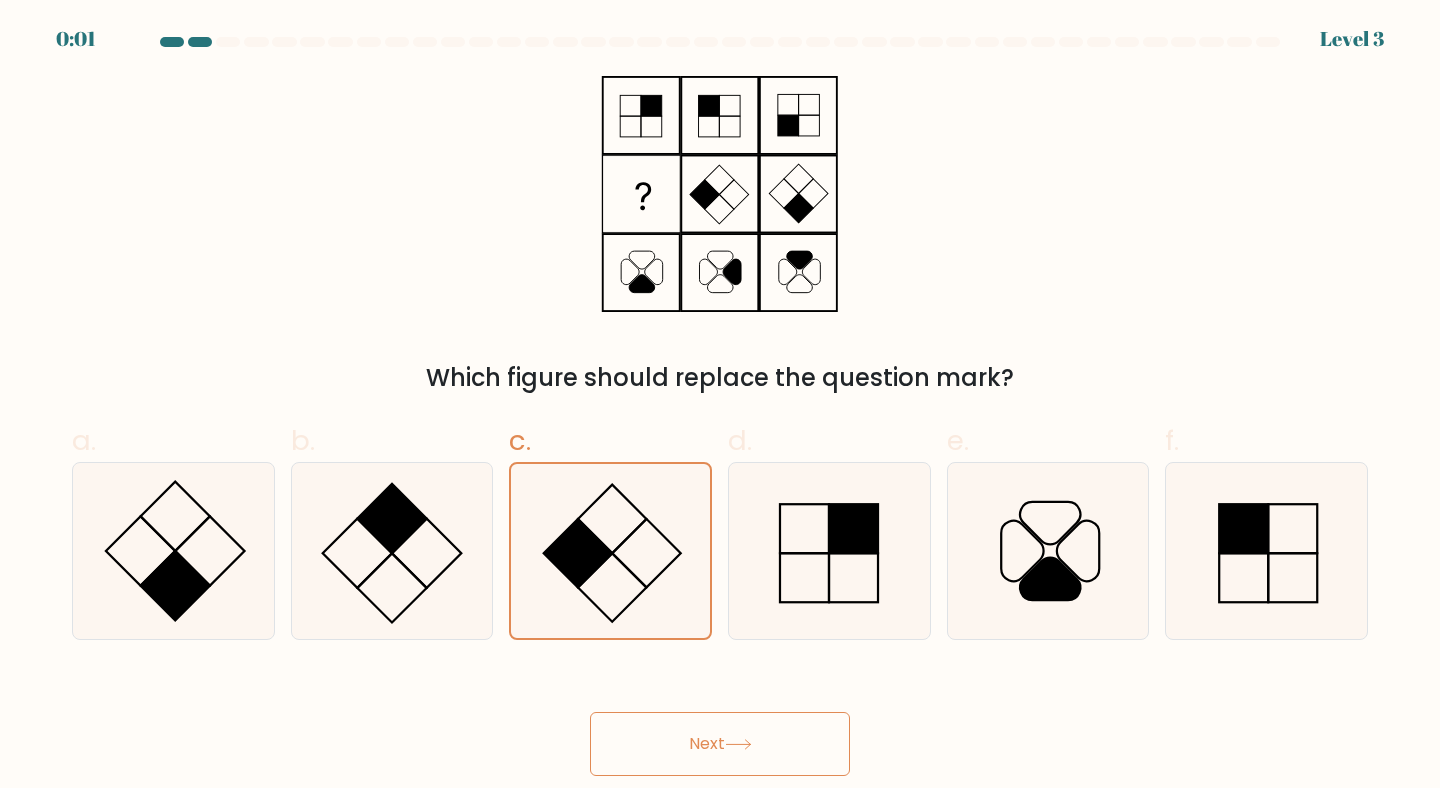 click at bounding box center (738, 744) 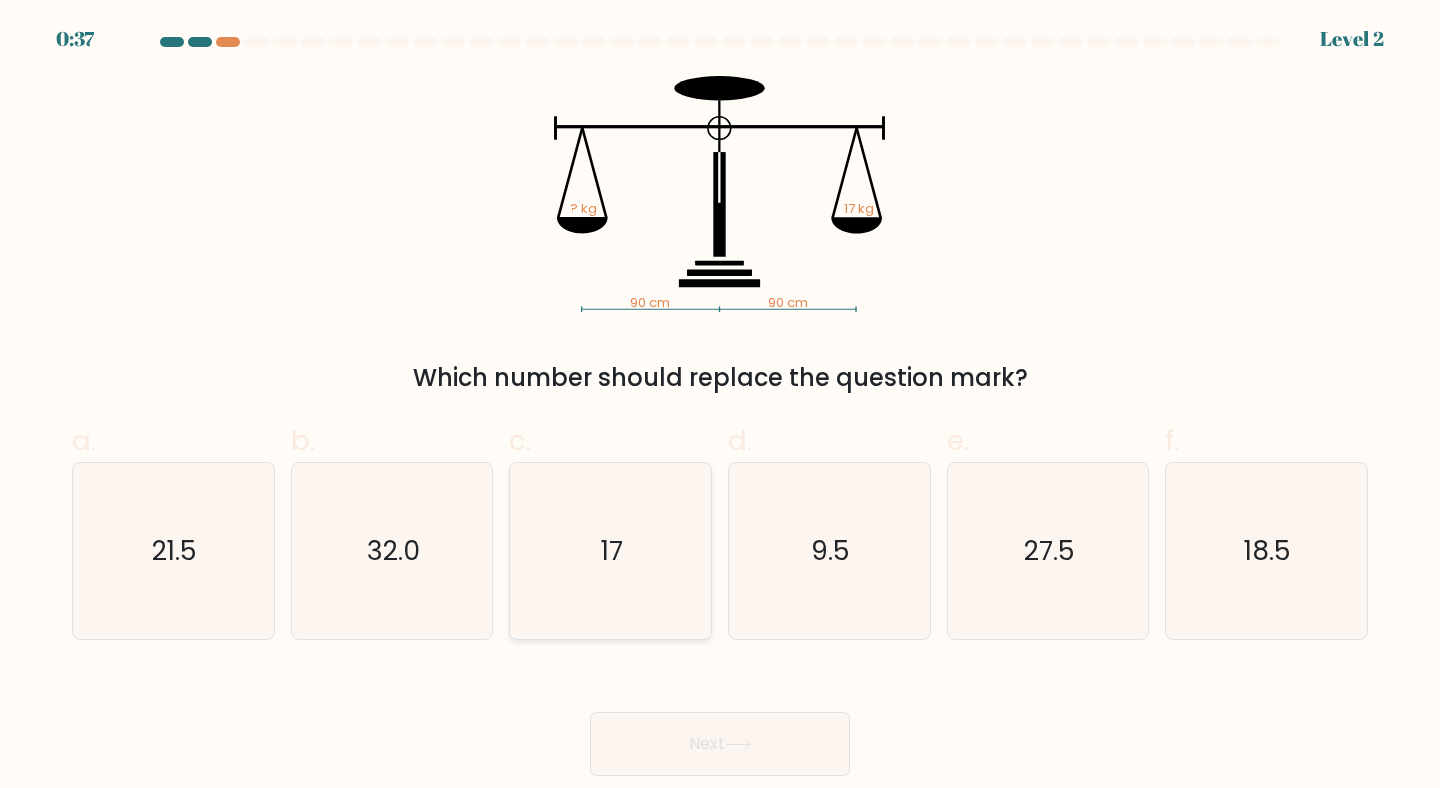 click on "17" at bounding box center [612, 550] 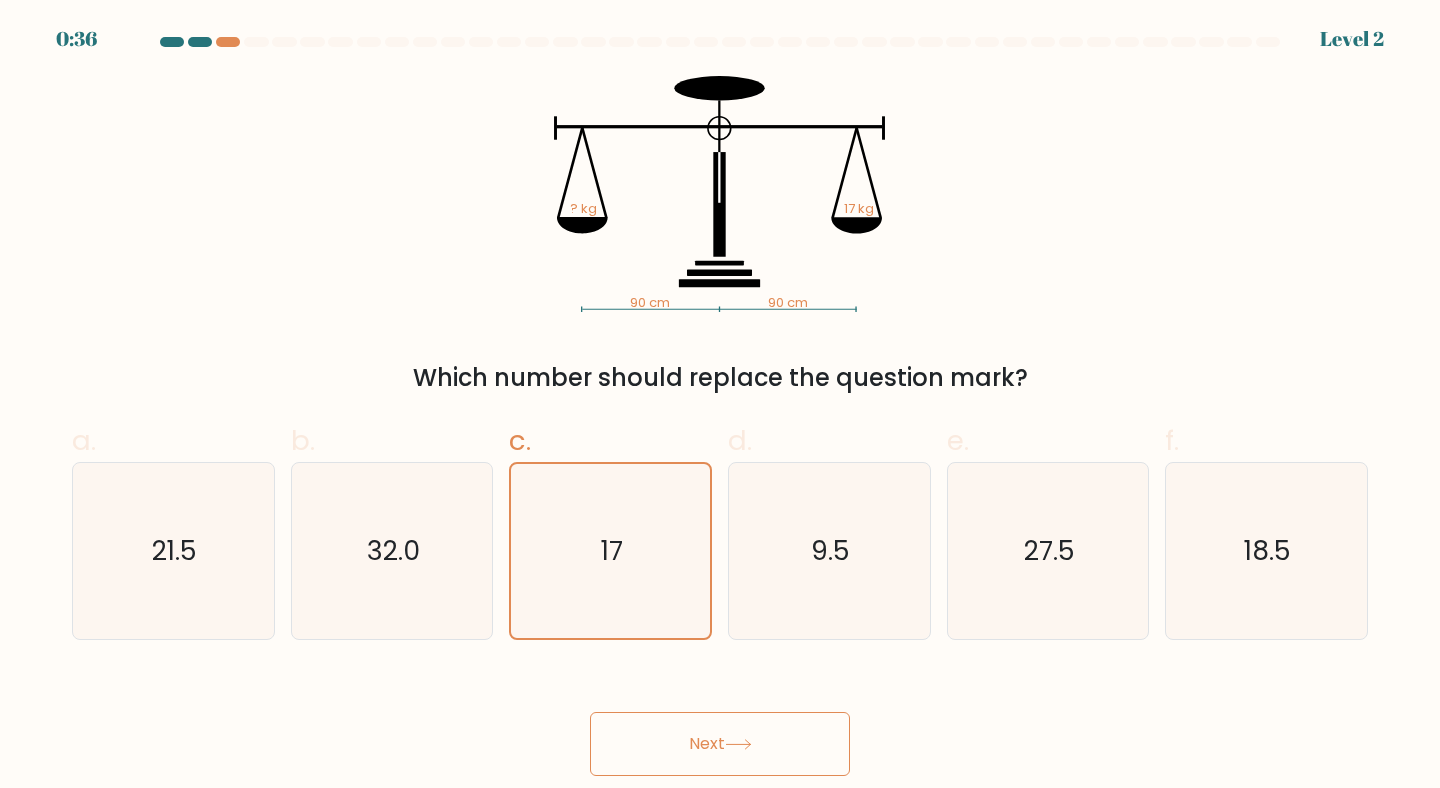 click on "Next" at bounding box center [720, 744] 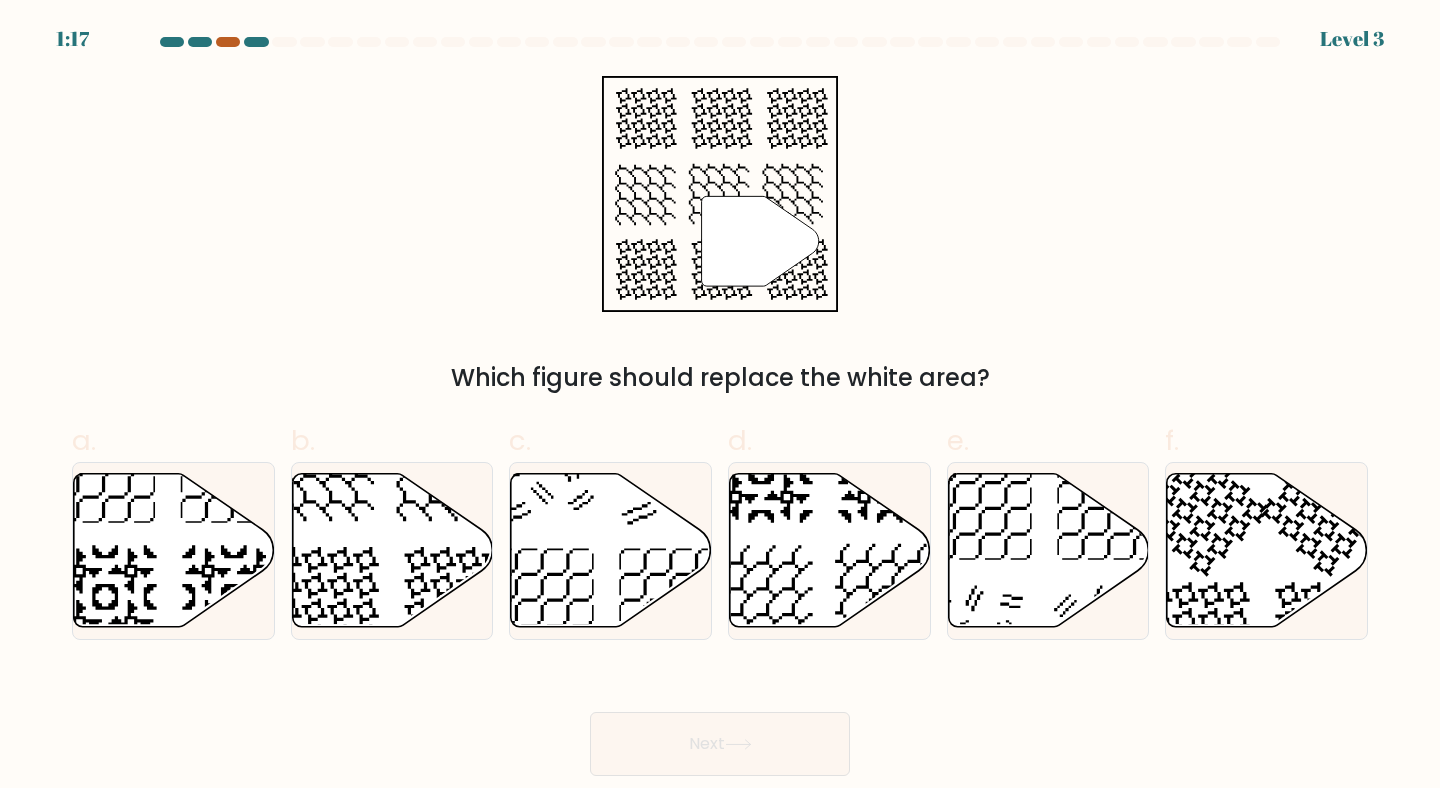 click at bounding box center [228, 42] 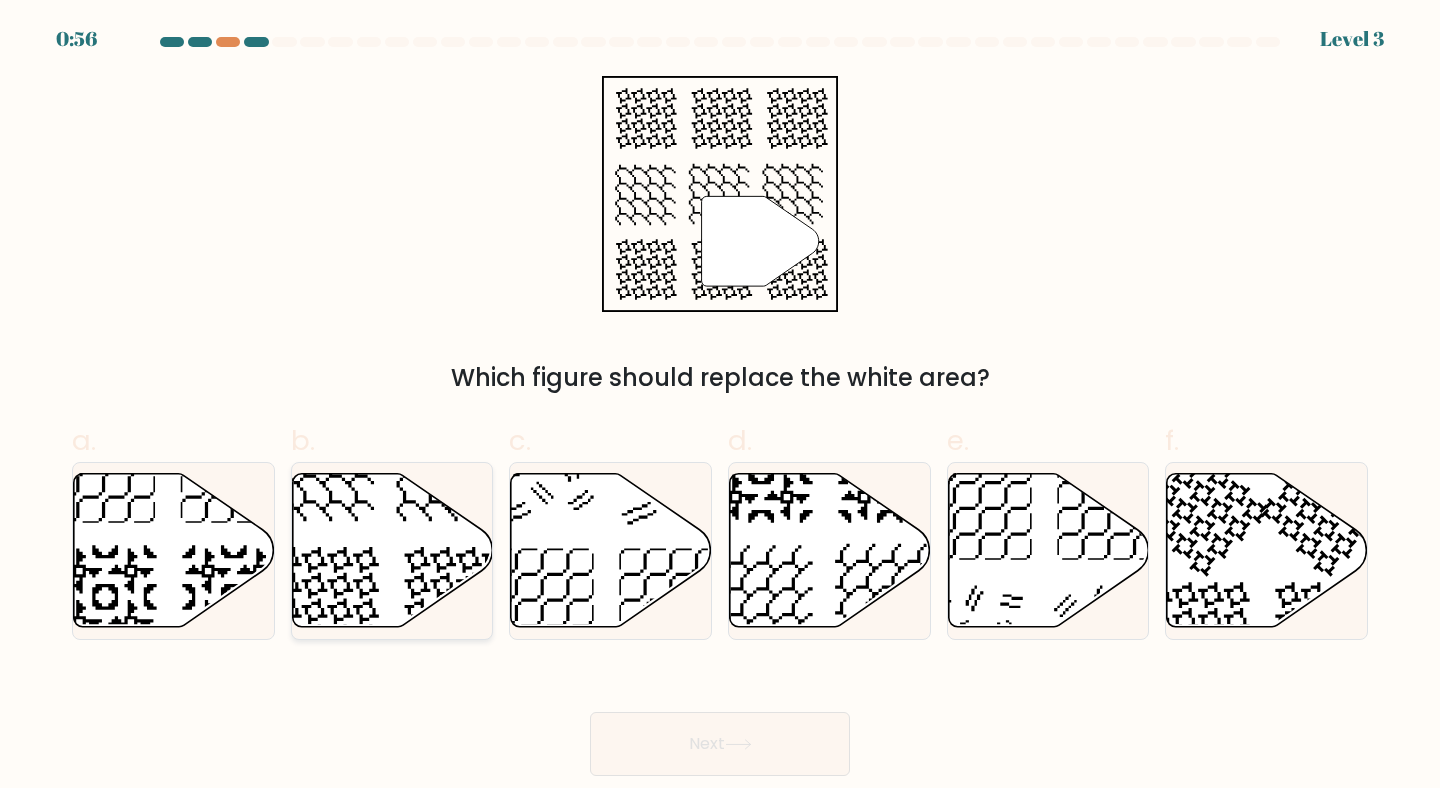click at bounding box center (392, 550) 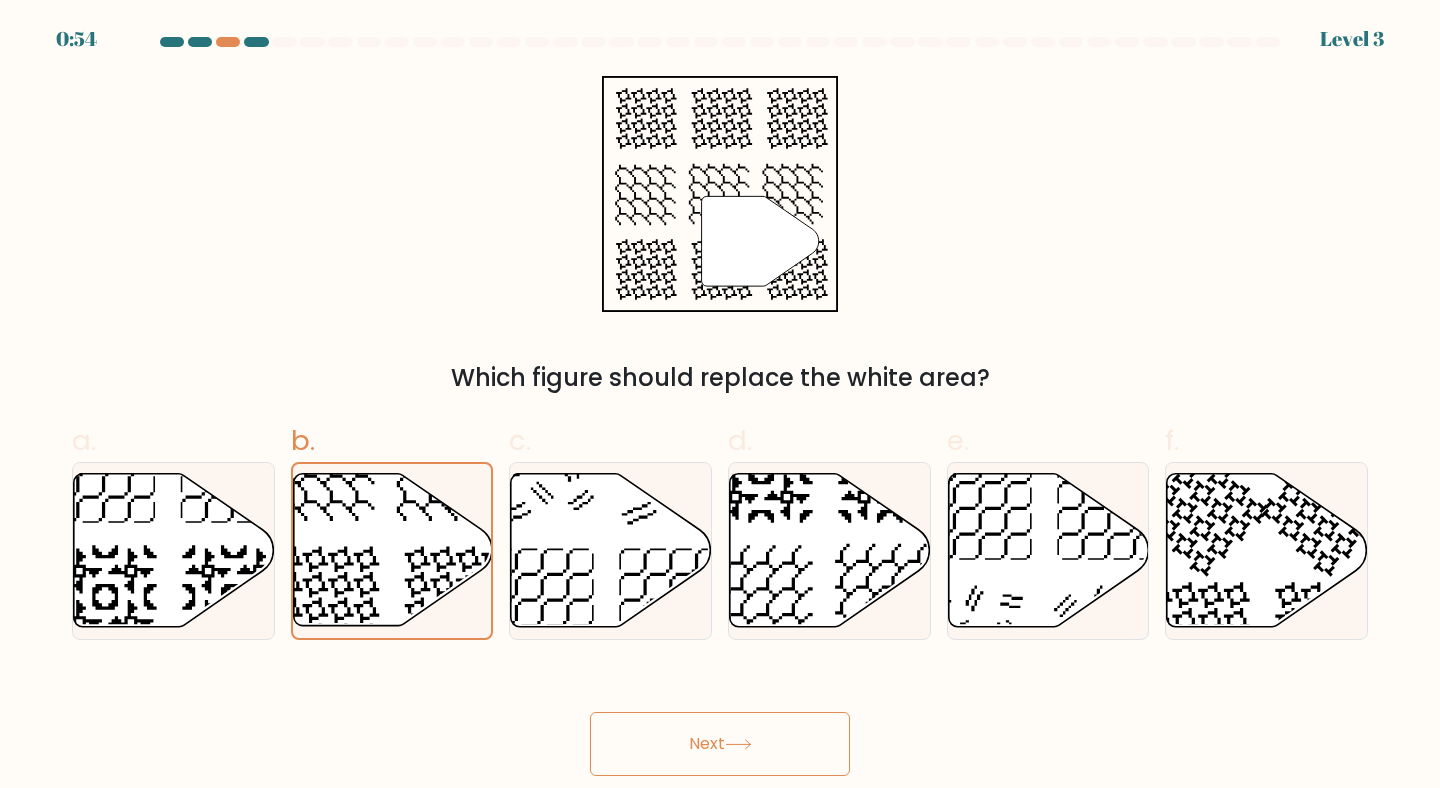 click on "Next" at bounding box center (720, 744) 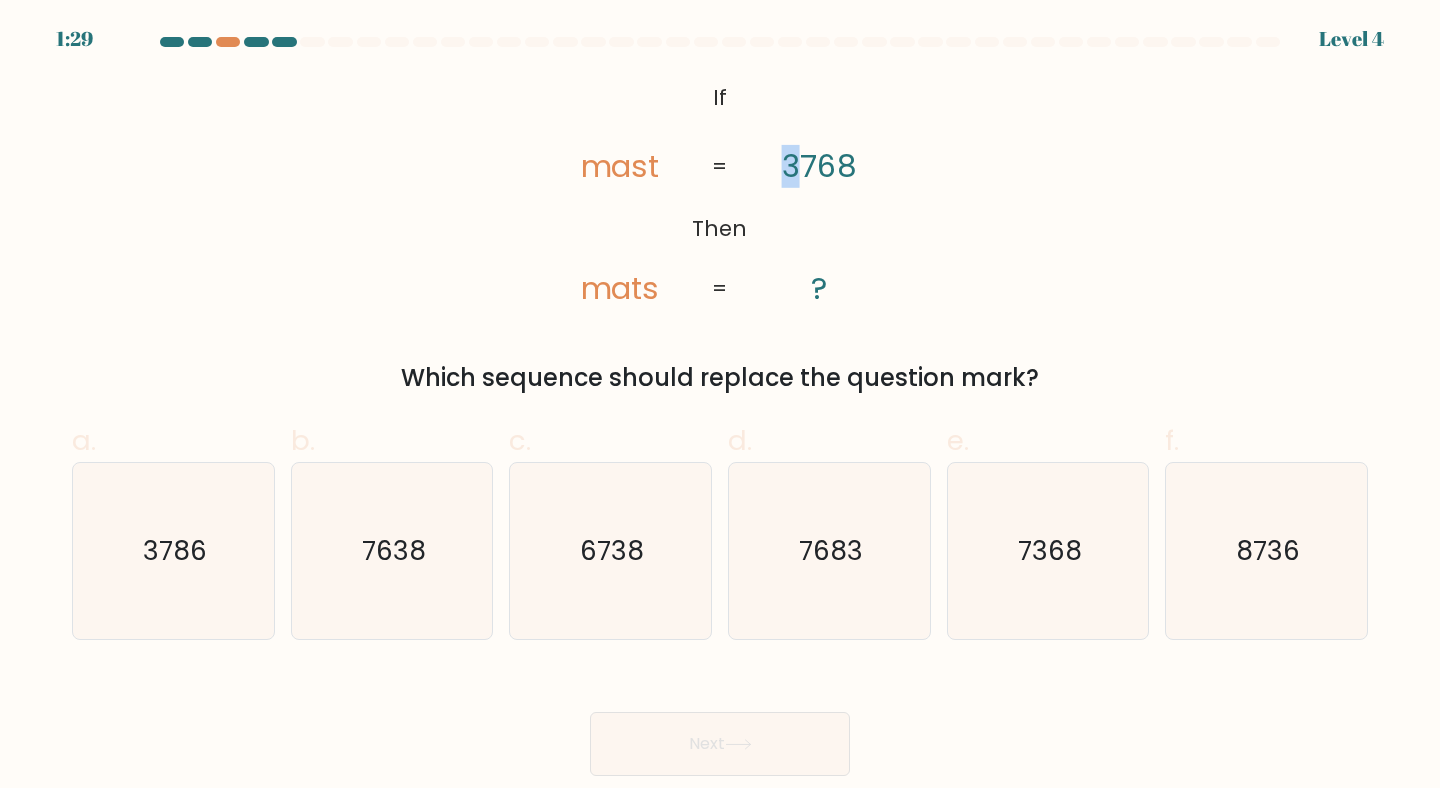 drag, startPoint x: 785, startPoint y: 160, endPoint x: 805, endPoint y: 163, distance: 20.22375 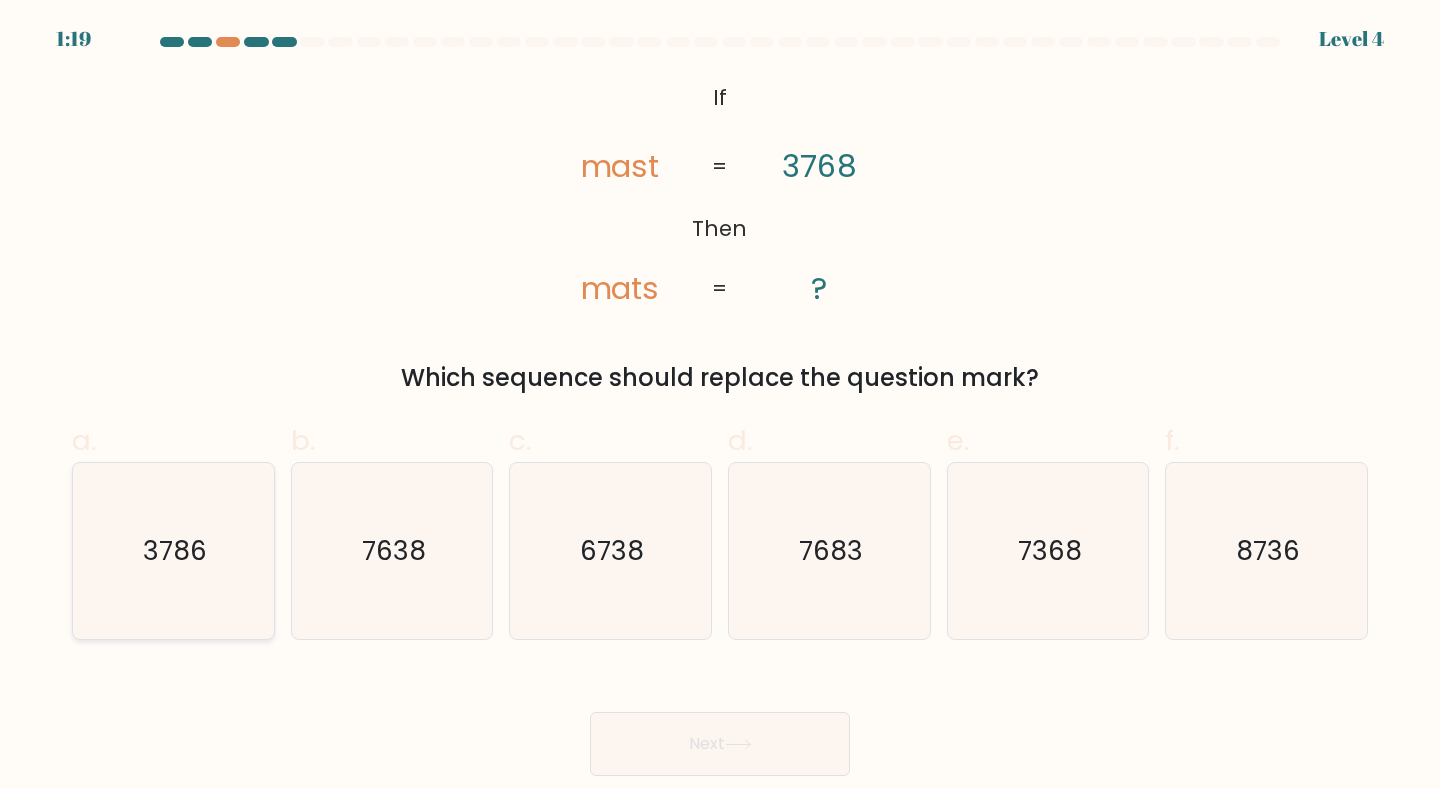 click on "3786" at bounding box center [173, 551] 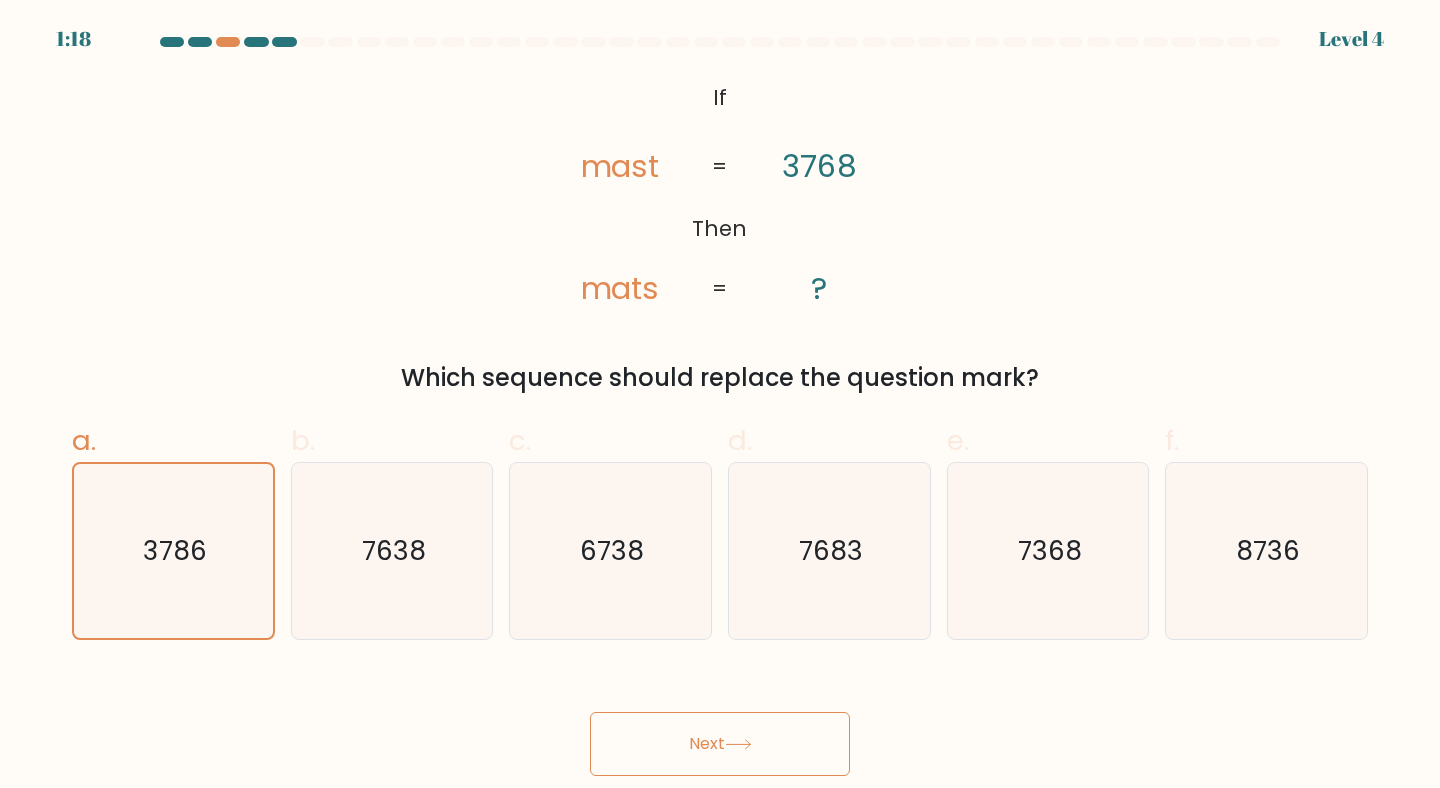 click on "Next" at bounding box center (720, 744) 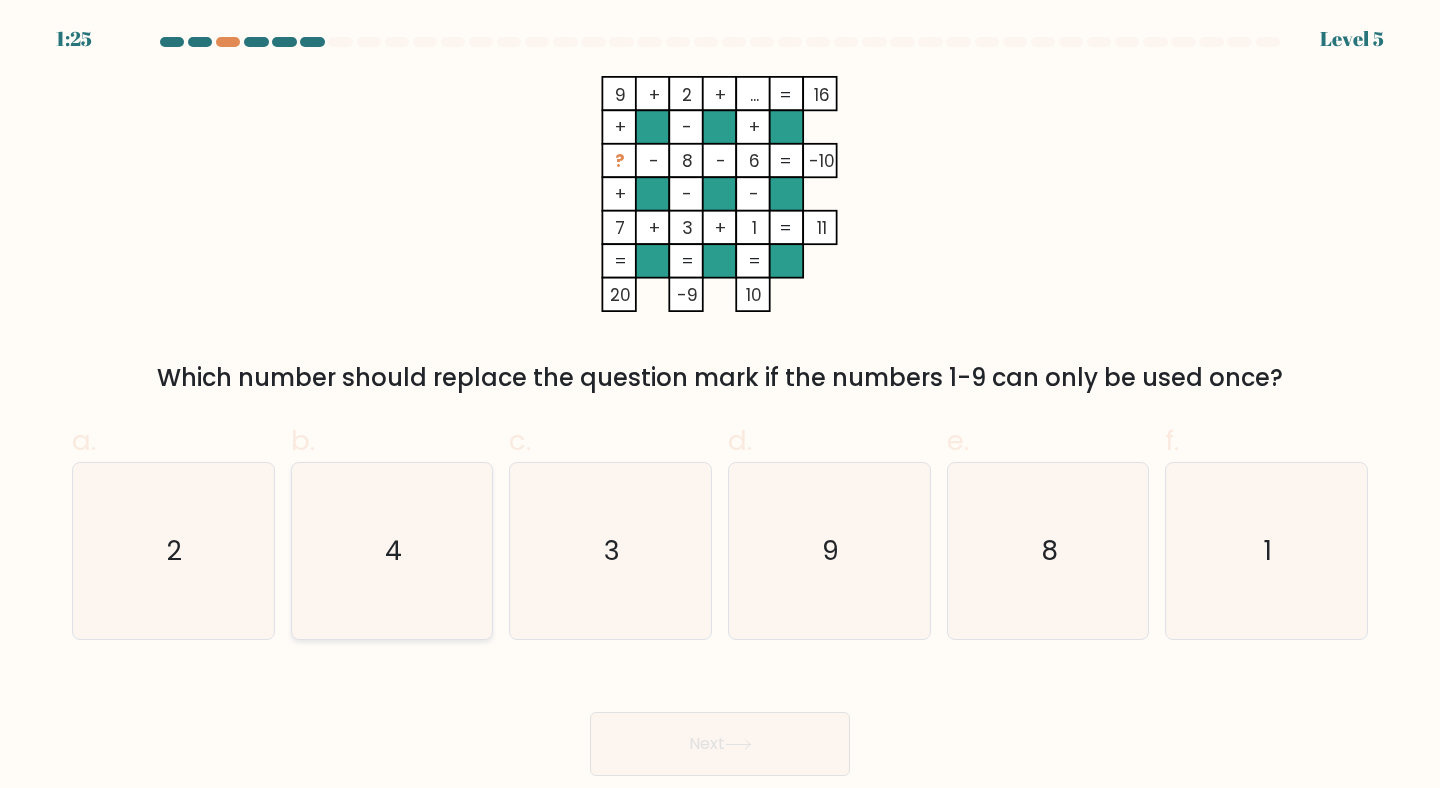 click on "4" at bounding box center [392, 551] 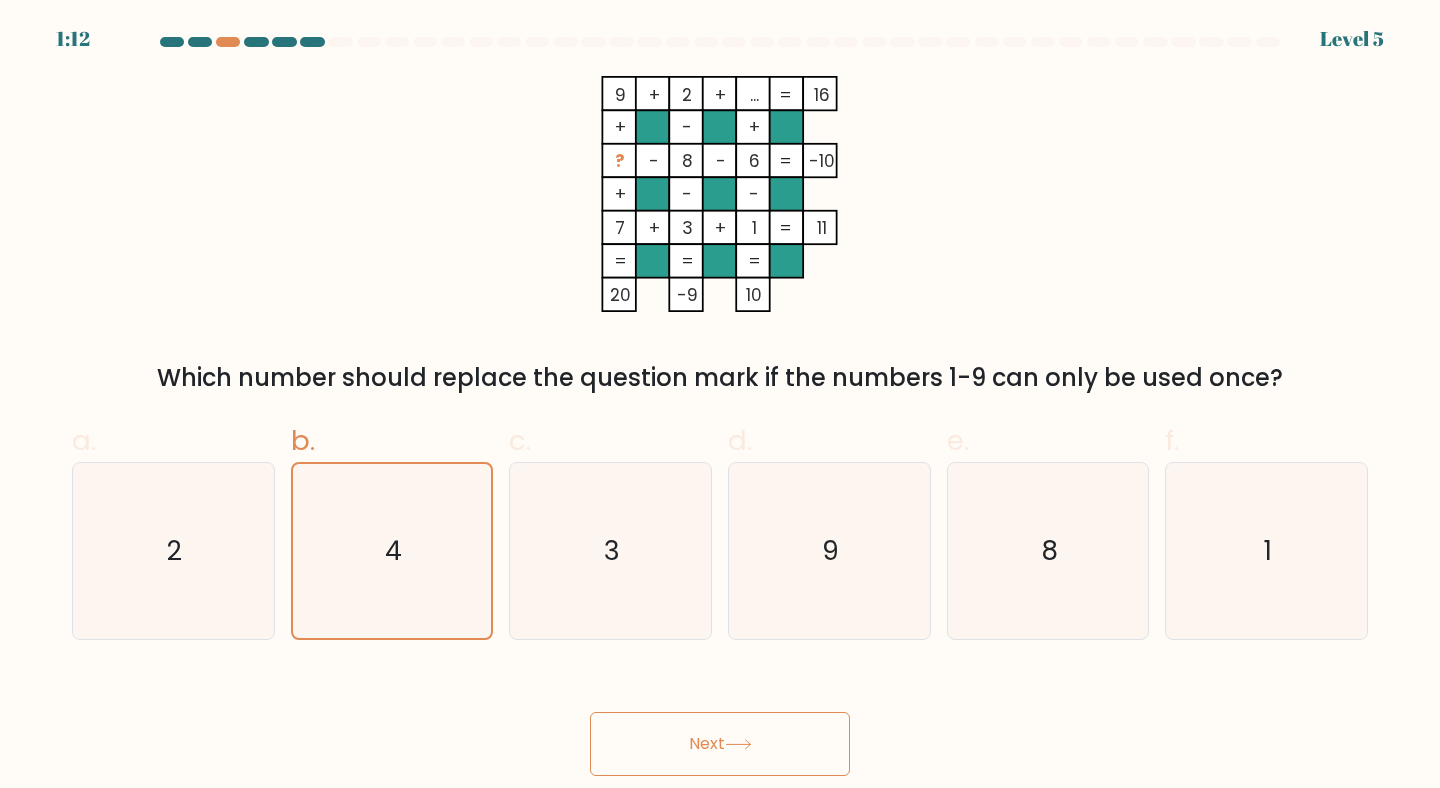 click on "Next" at bounding box center [720, 744] 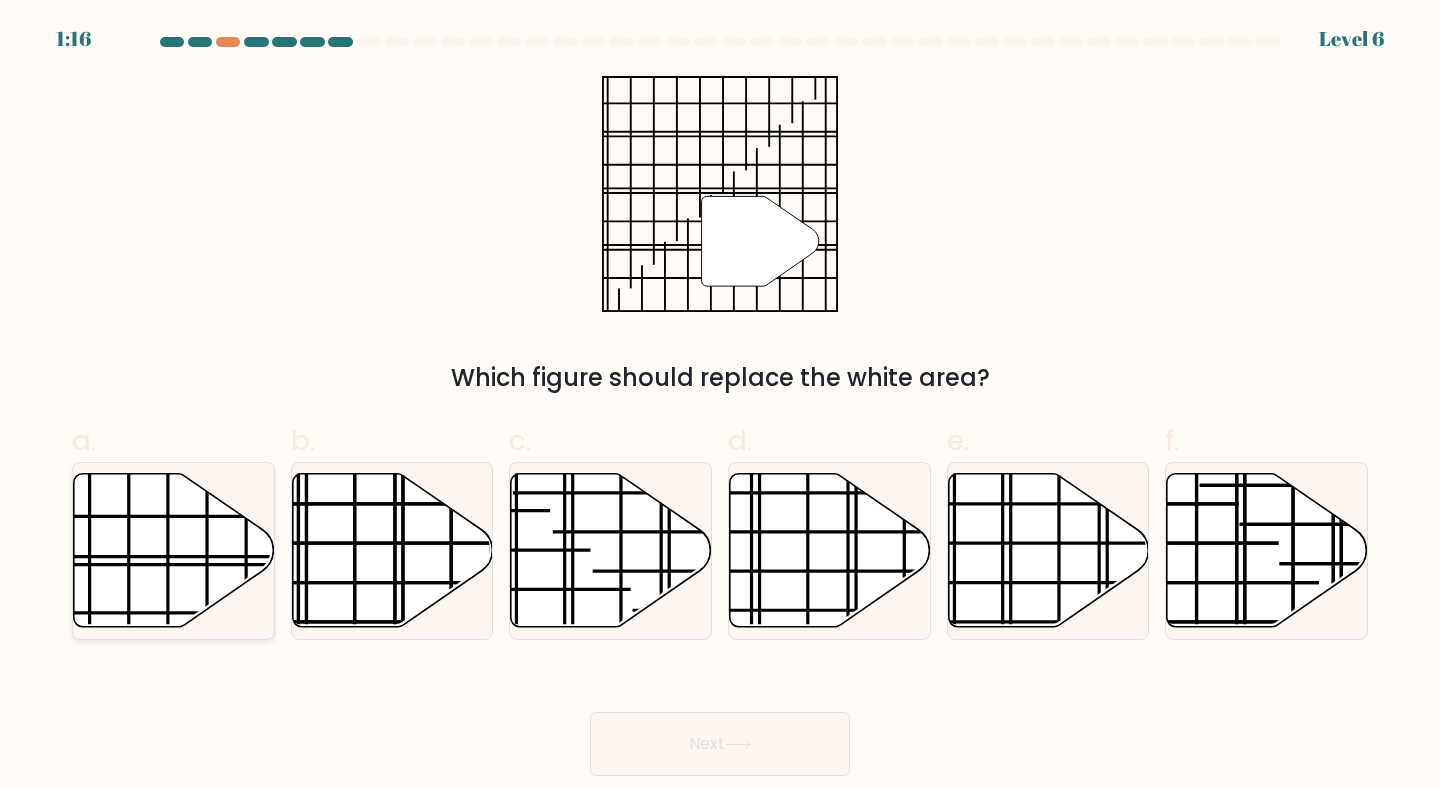 click at bounding box center (174, 550) 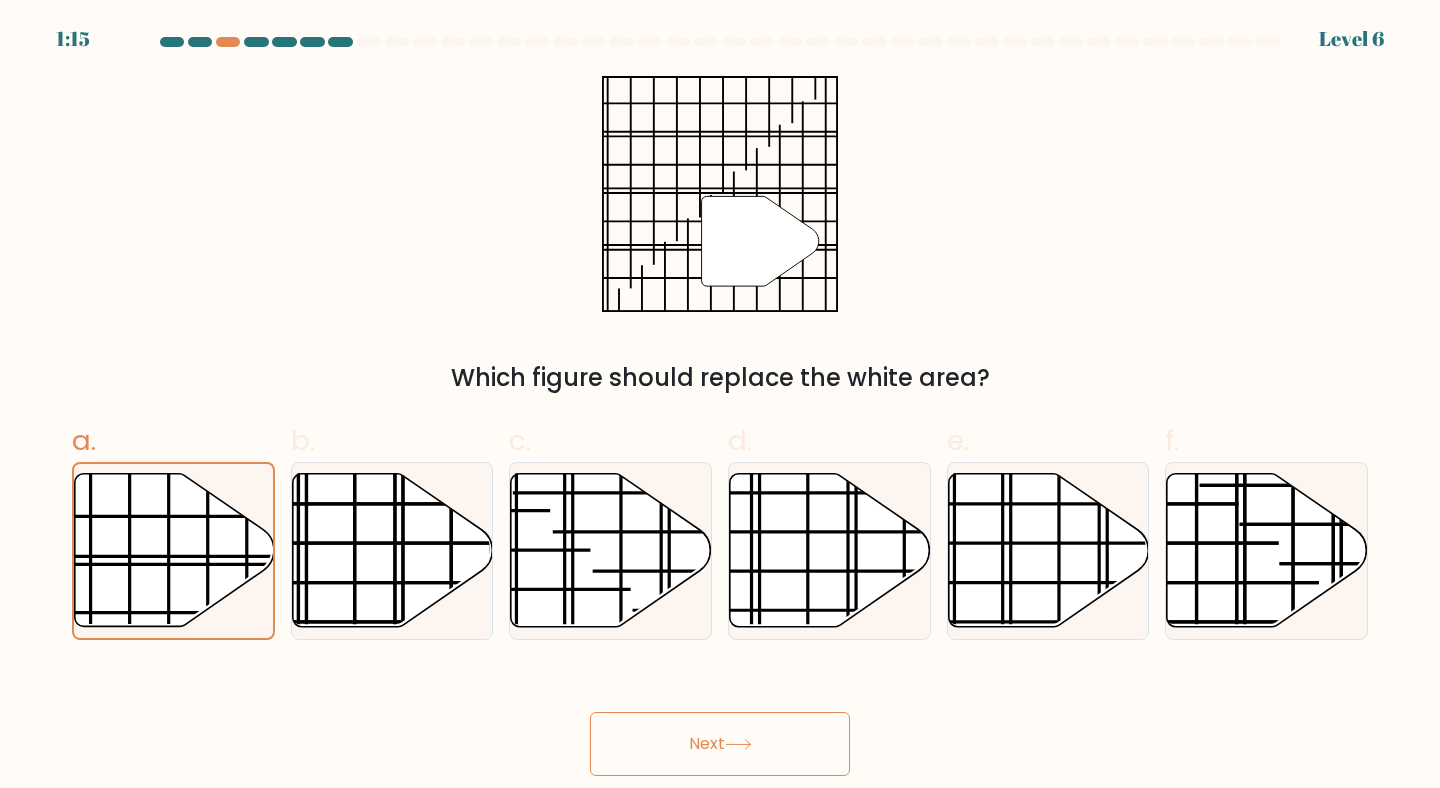 click on "Next" at bounding box center (720, 744) 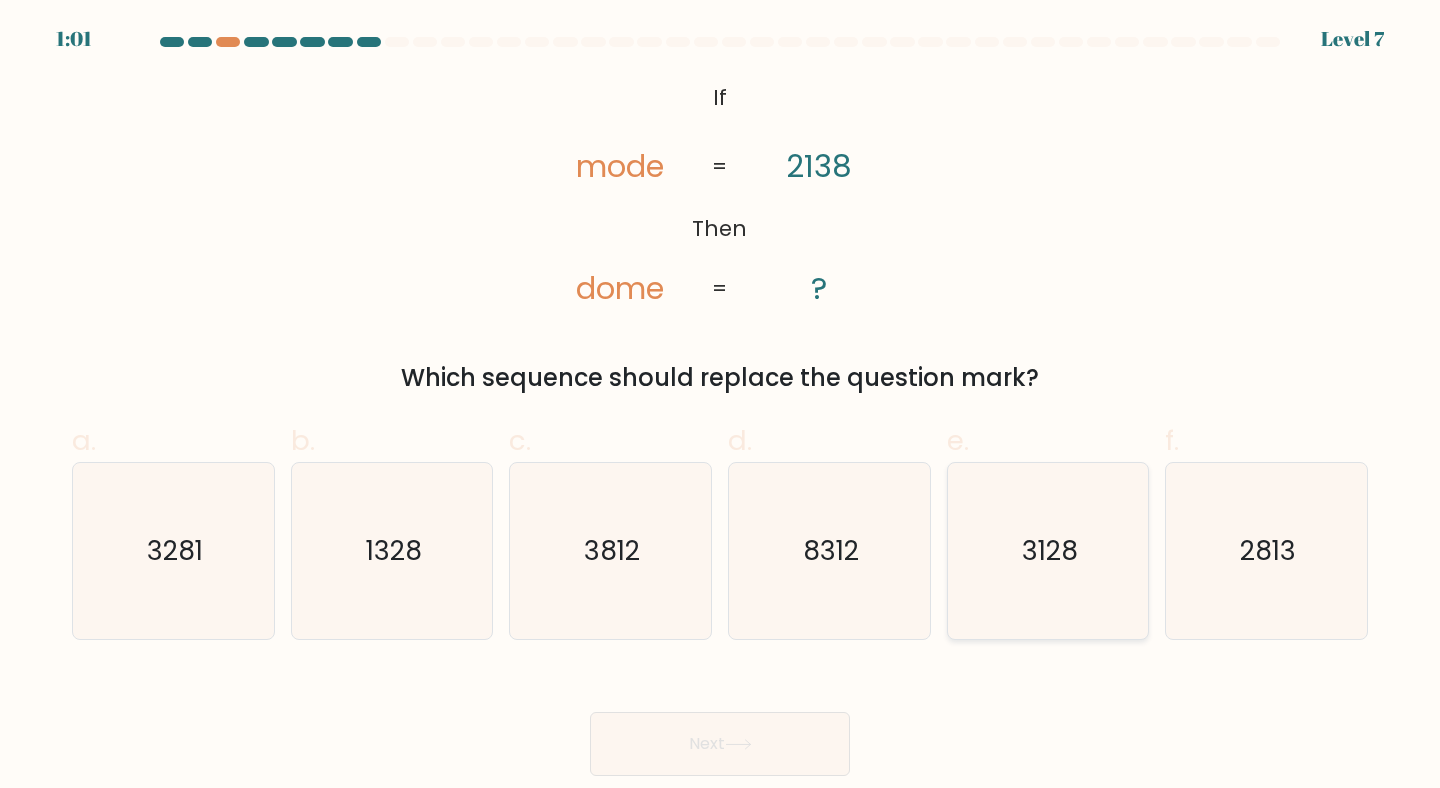 click on "3128" at bounding box center [1048, 551] 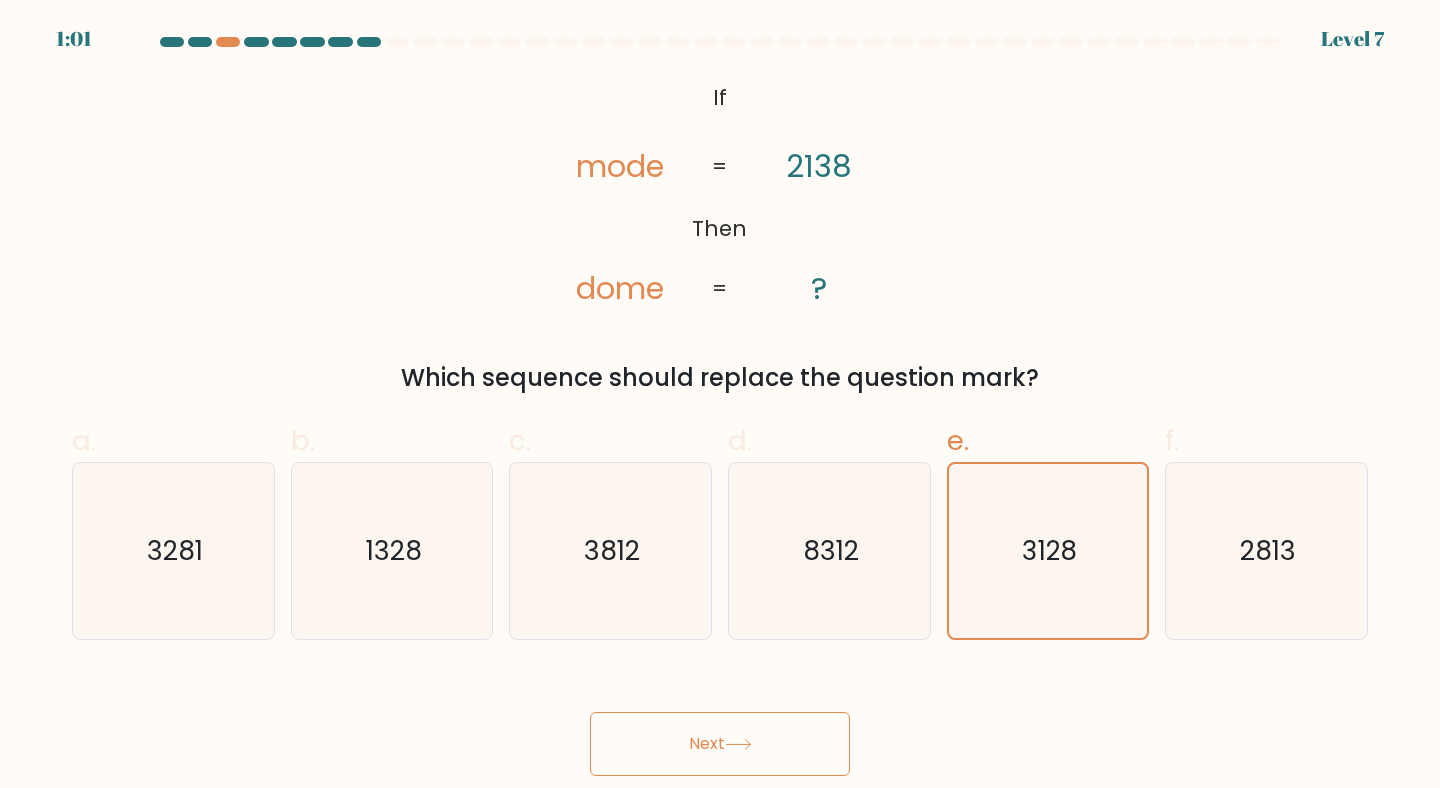 click on "Next" at bounding box center [720, 744] 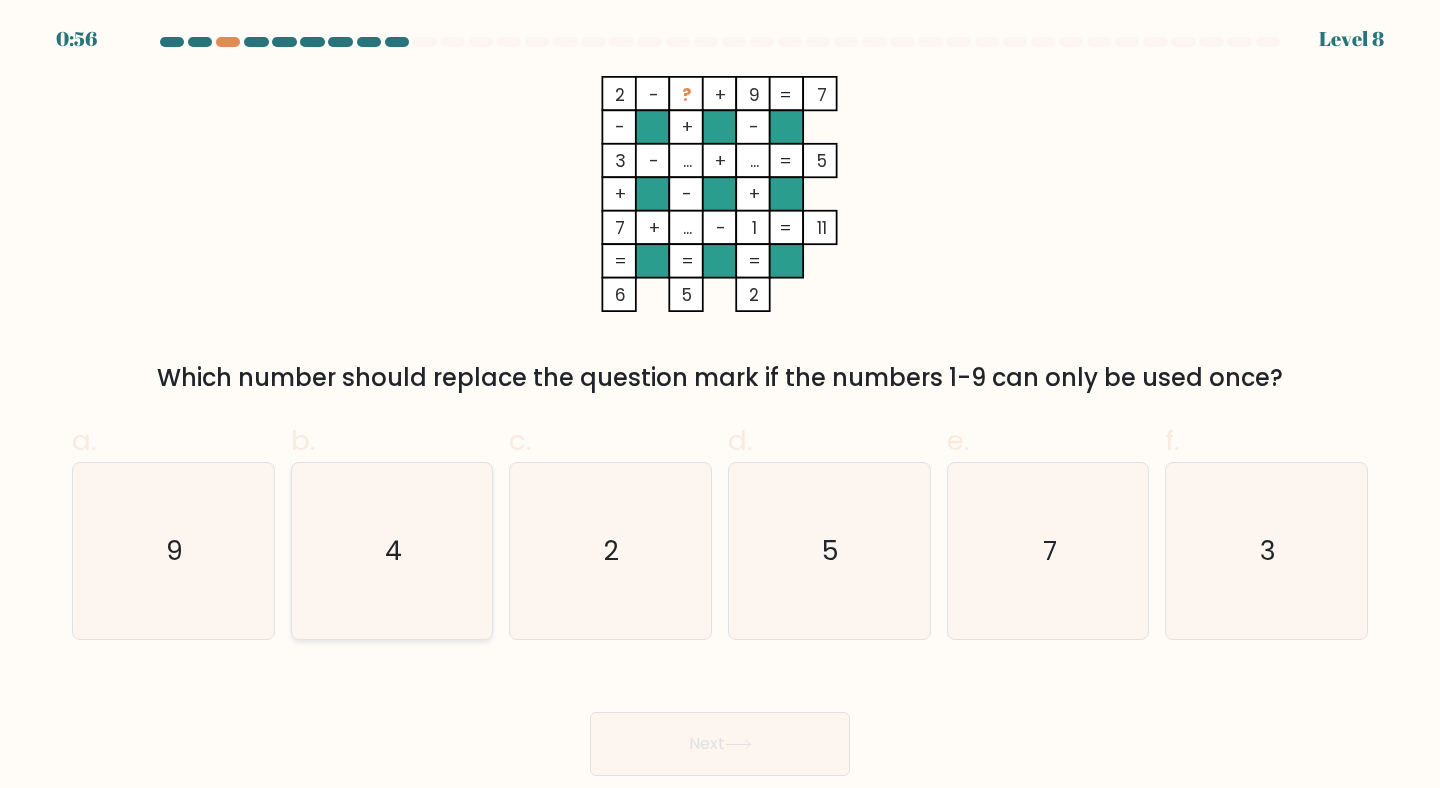 click on "4" at bounding box center (392, 551) 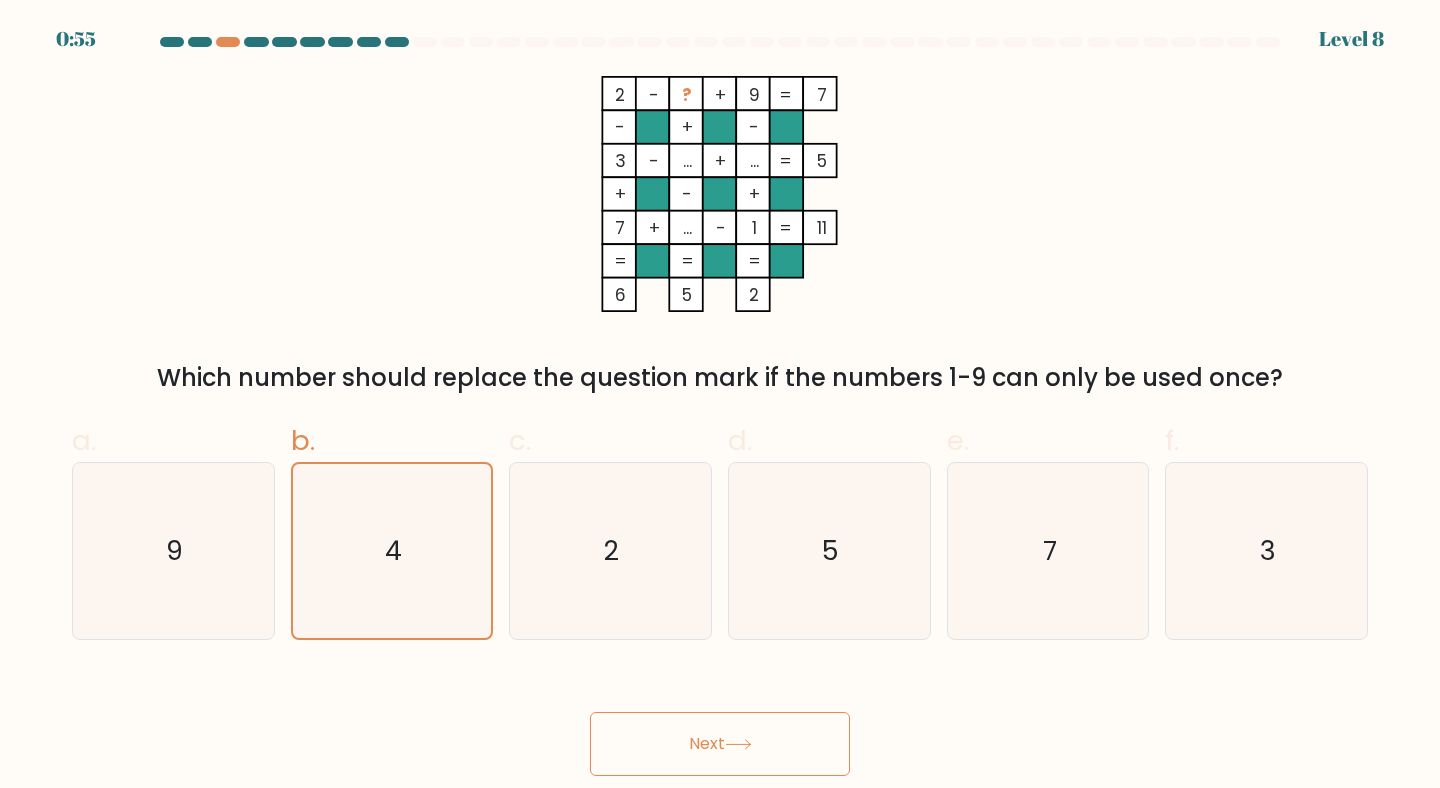 click on "Next" at bounding box center [720, 744] 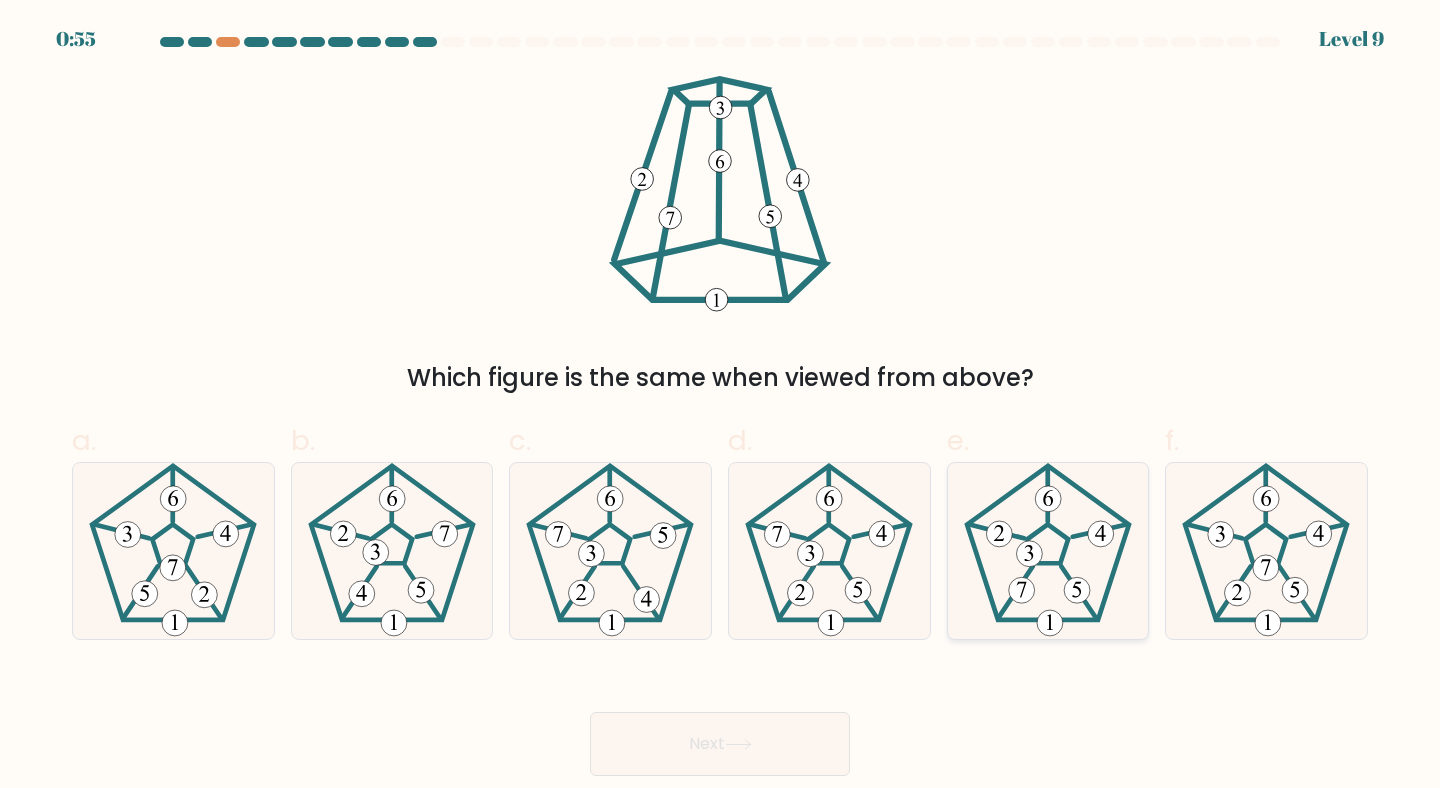 click at bounding box center (999, 534) 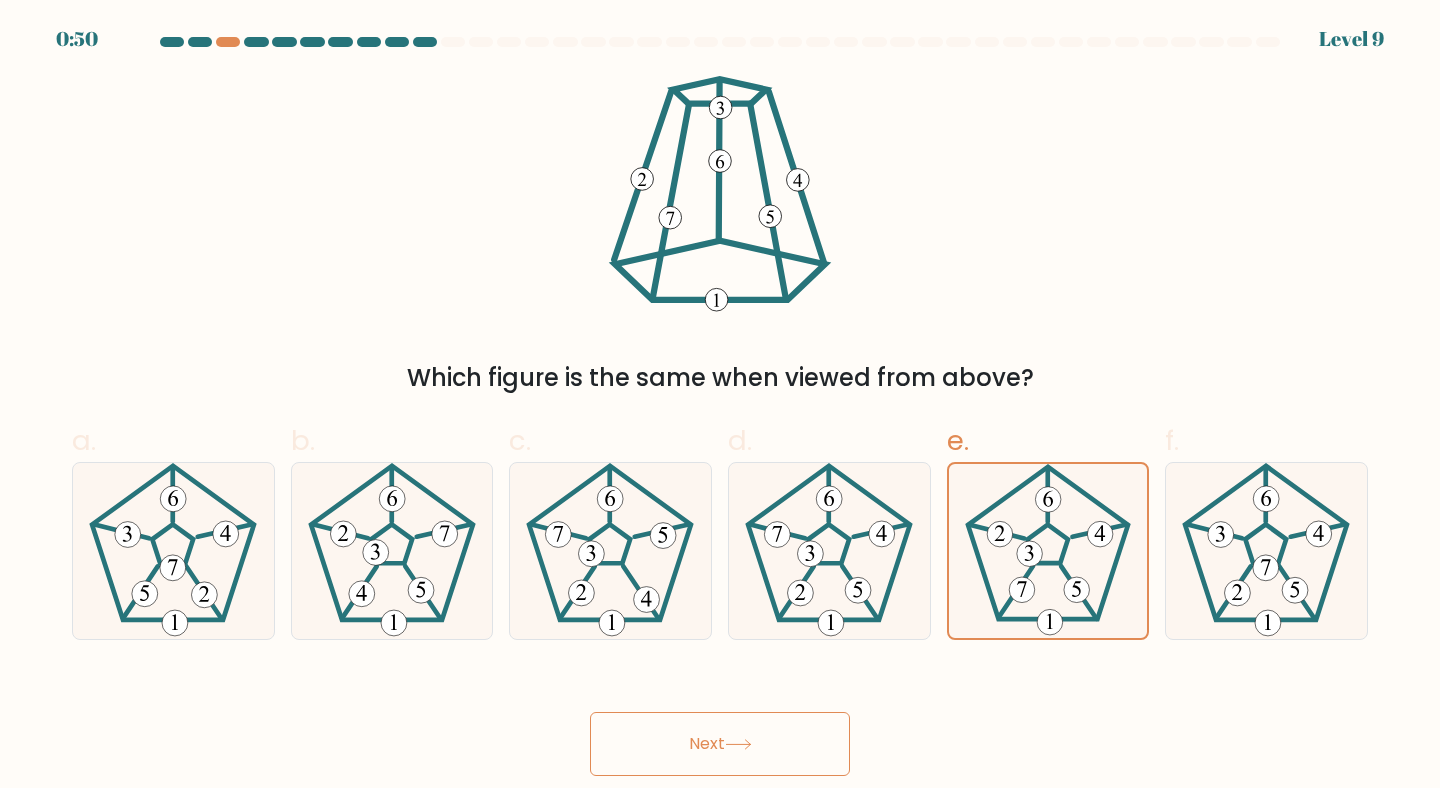 click on "Next" at bounding box center [720, 744] 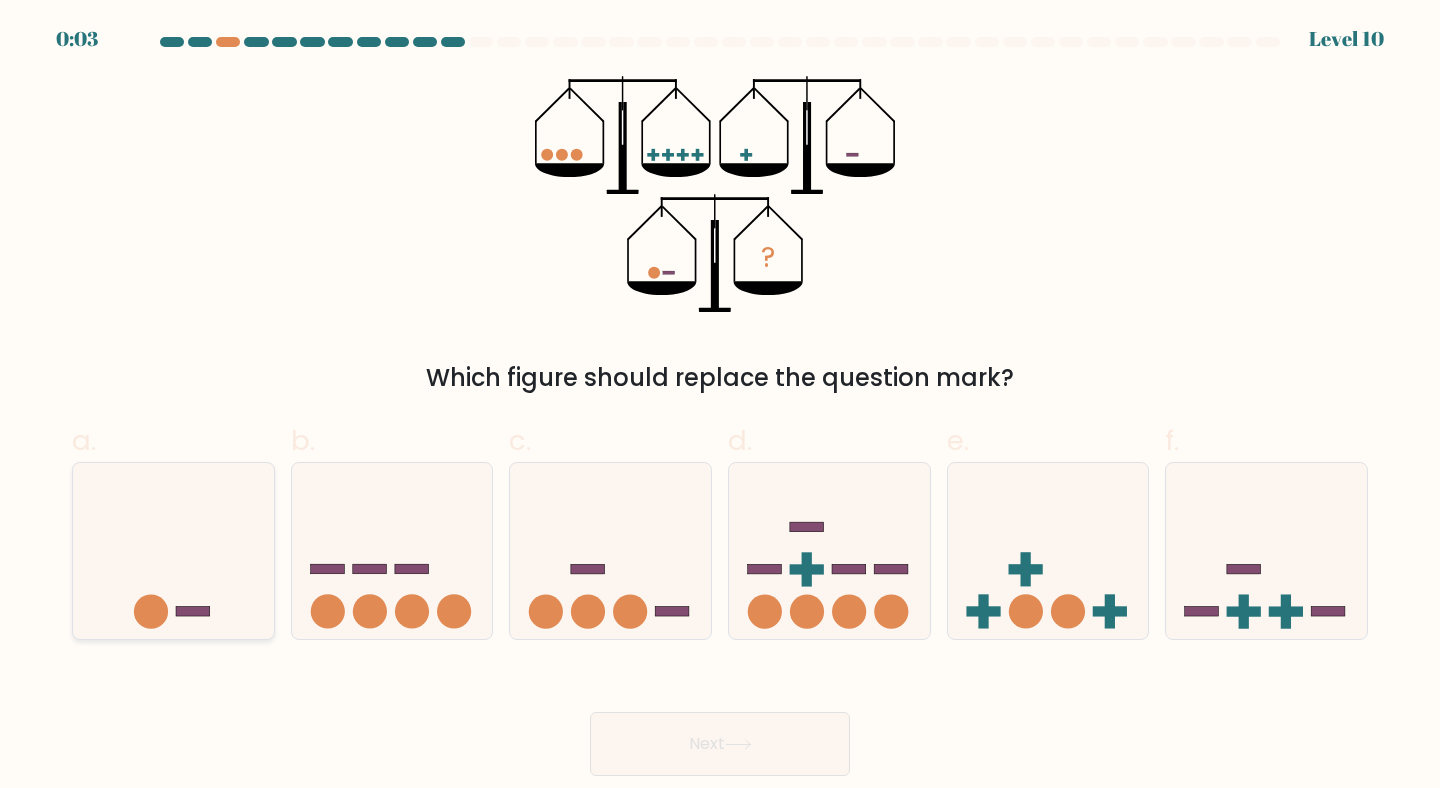 click at bounding box center (173, 551) 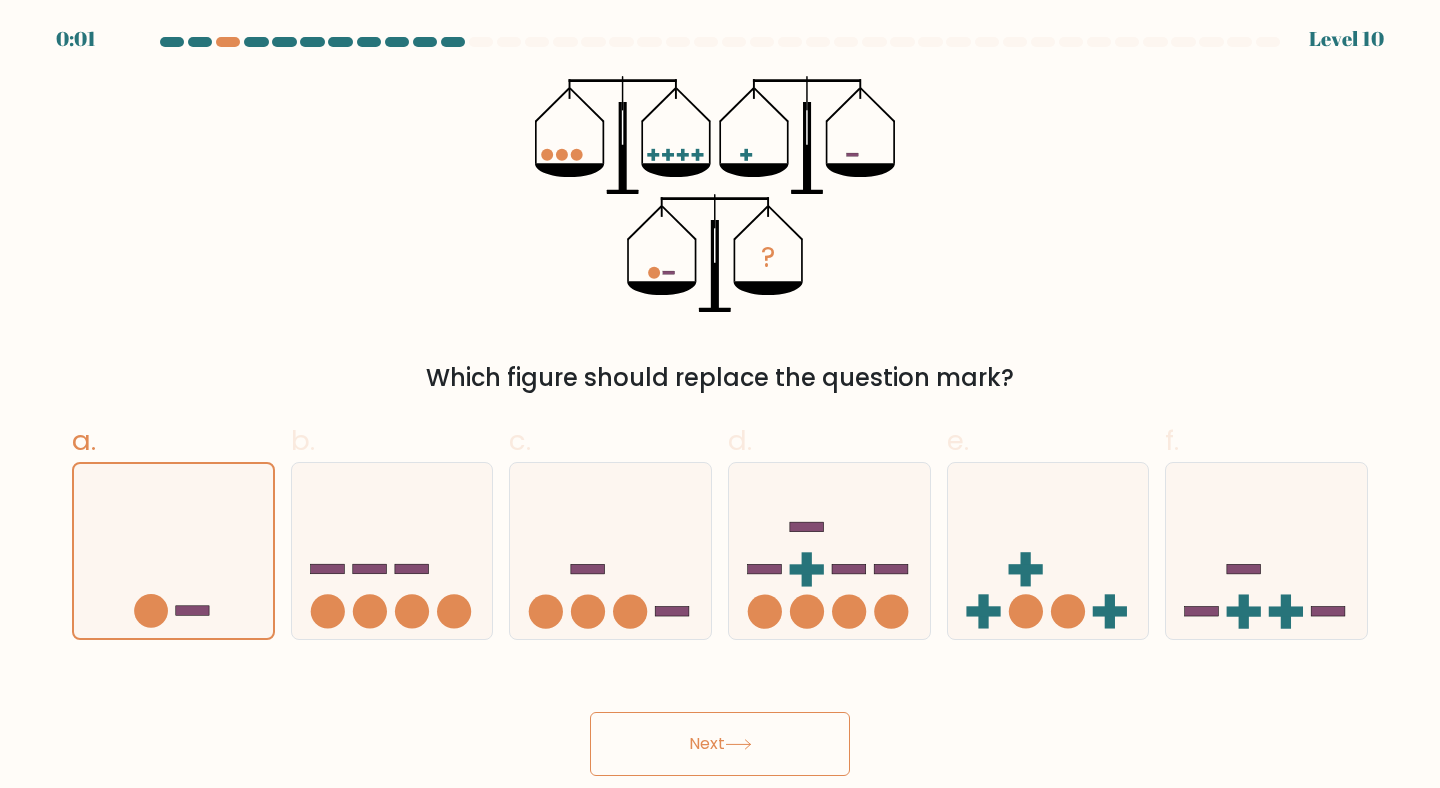 click on "Next" at bounding box center (720, 744) 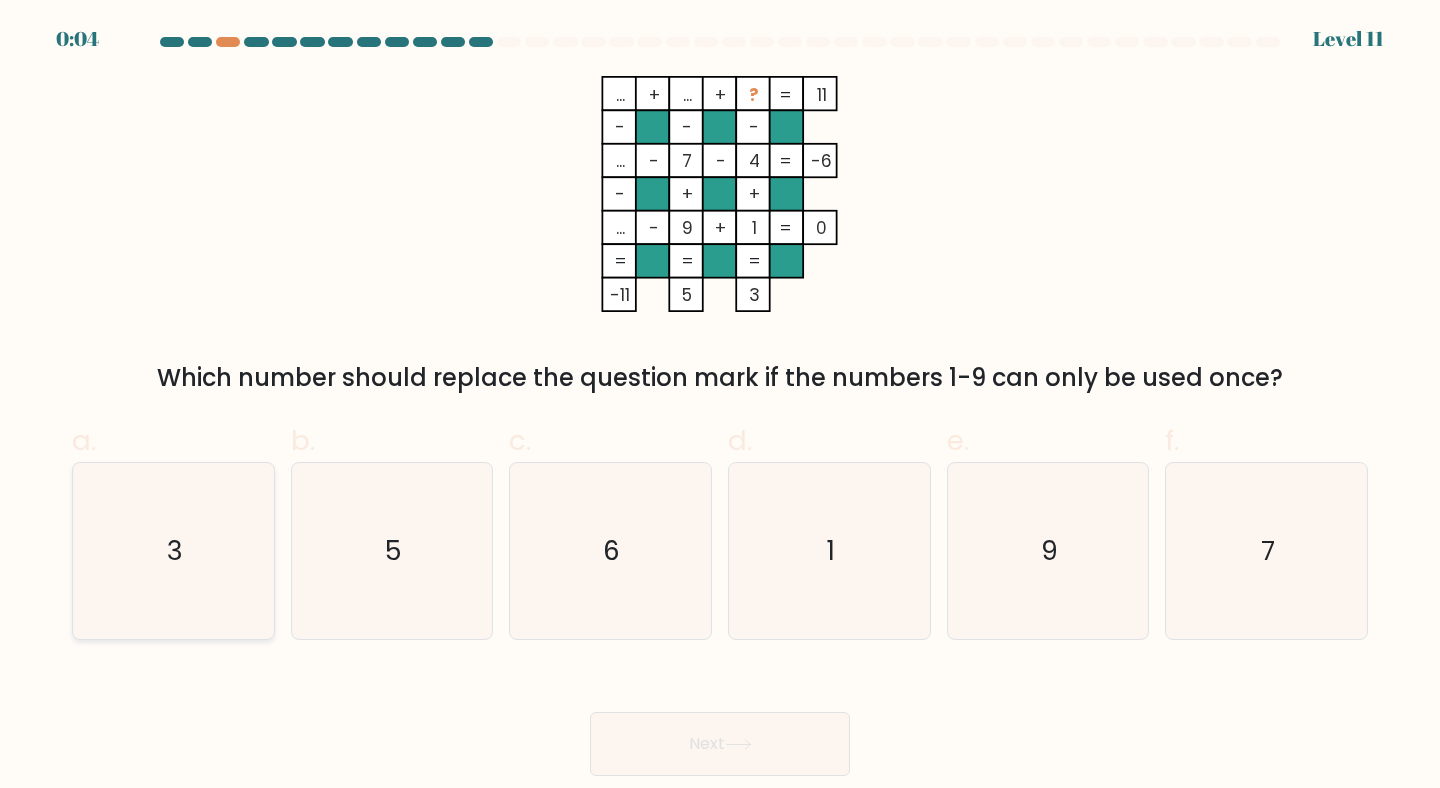 click on "3" at bounding box center (173, 551) 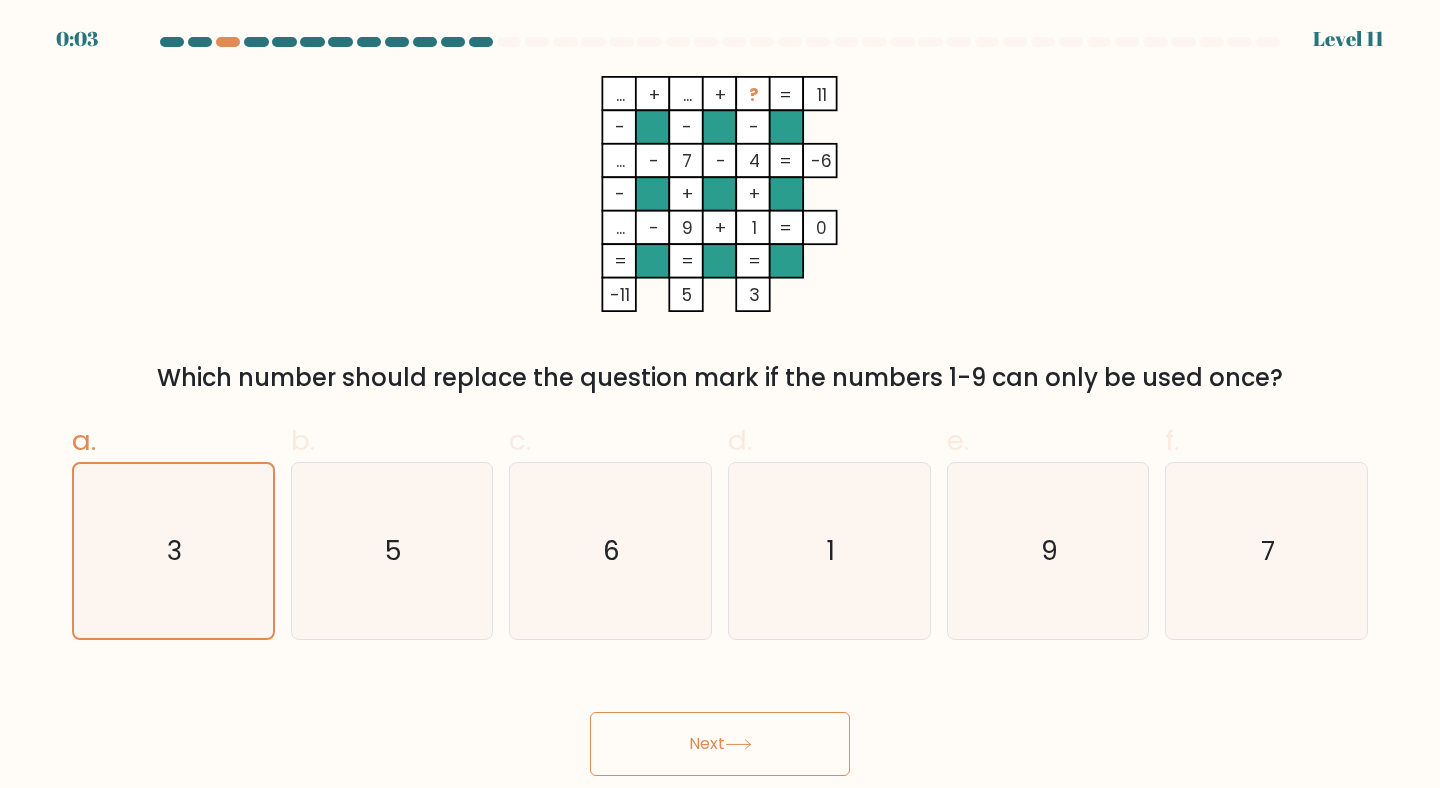 click on "Next" at bounding box center [720, 744] 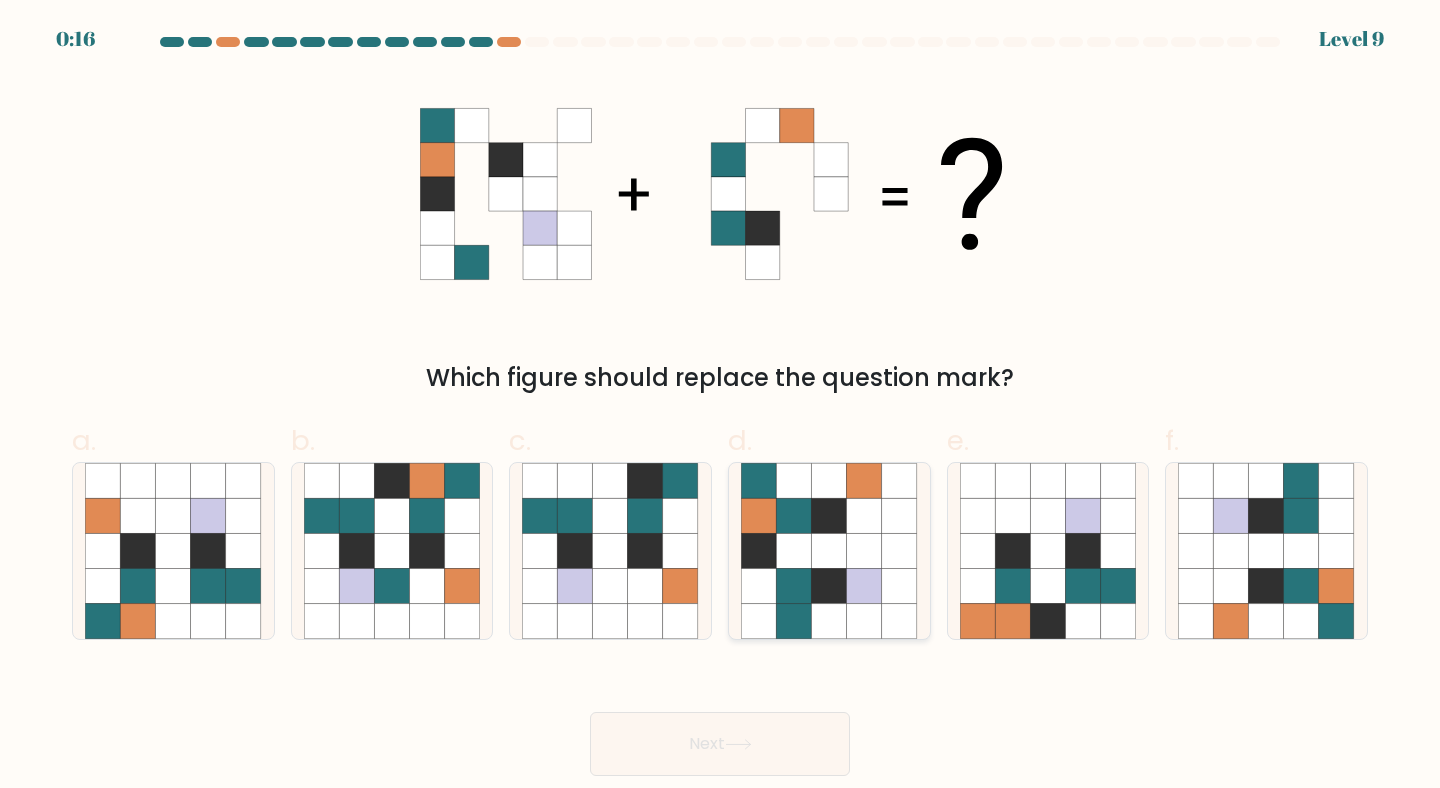 click at bounding box center [864, 550] 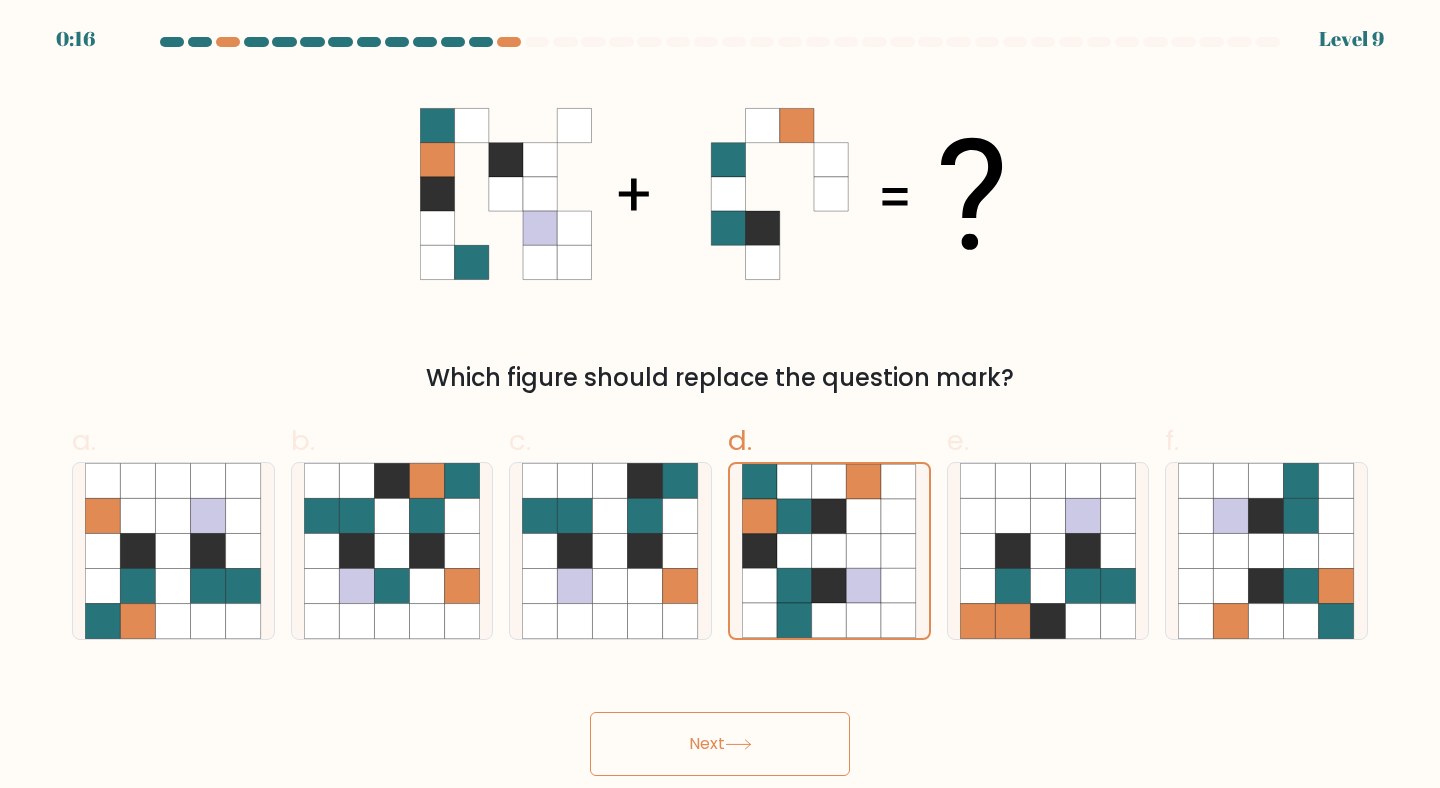 click on "Next" at bounding box center (720, 744) 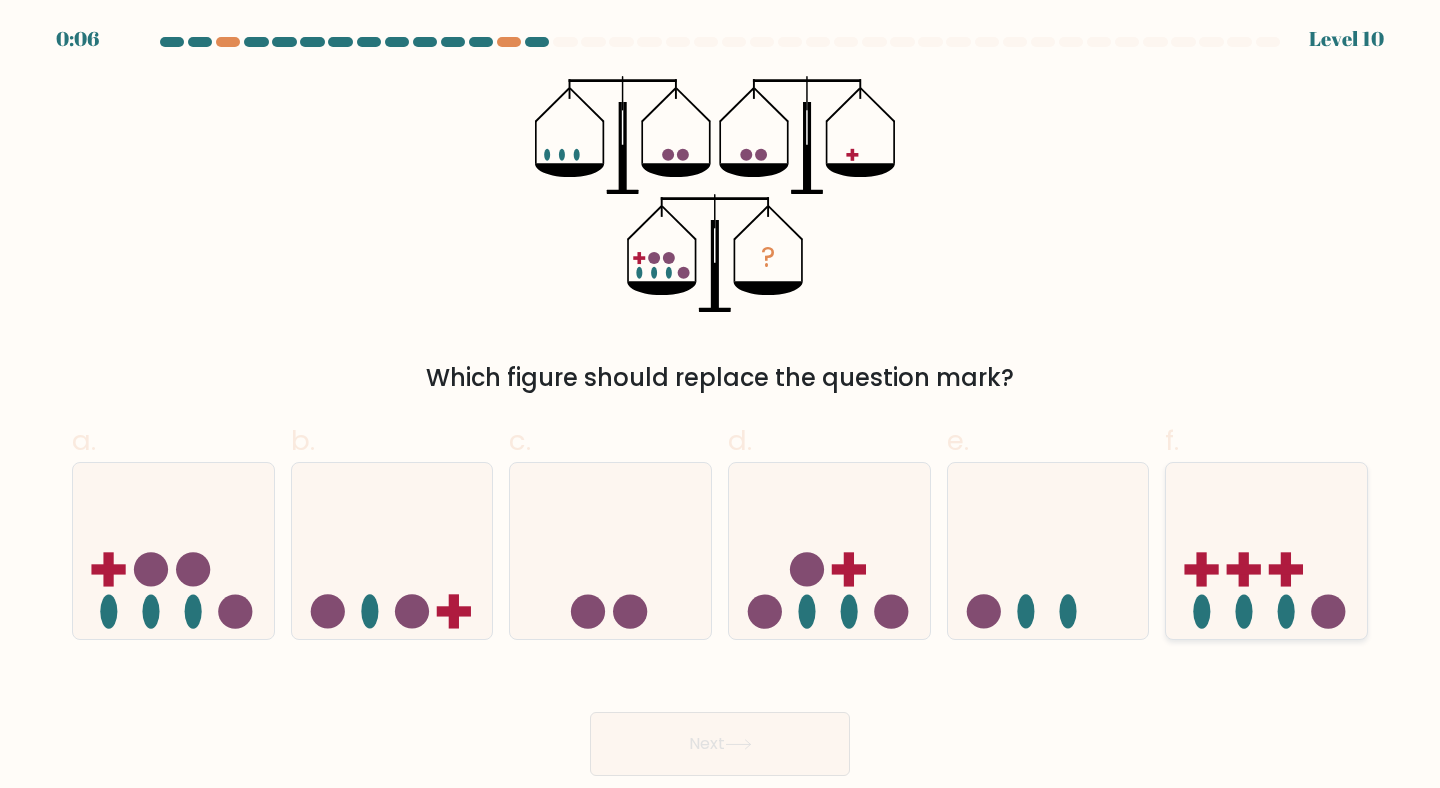 click at bounding box center [1266, 551] 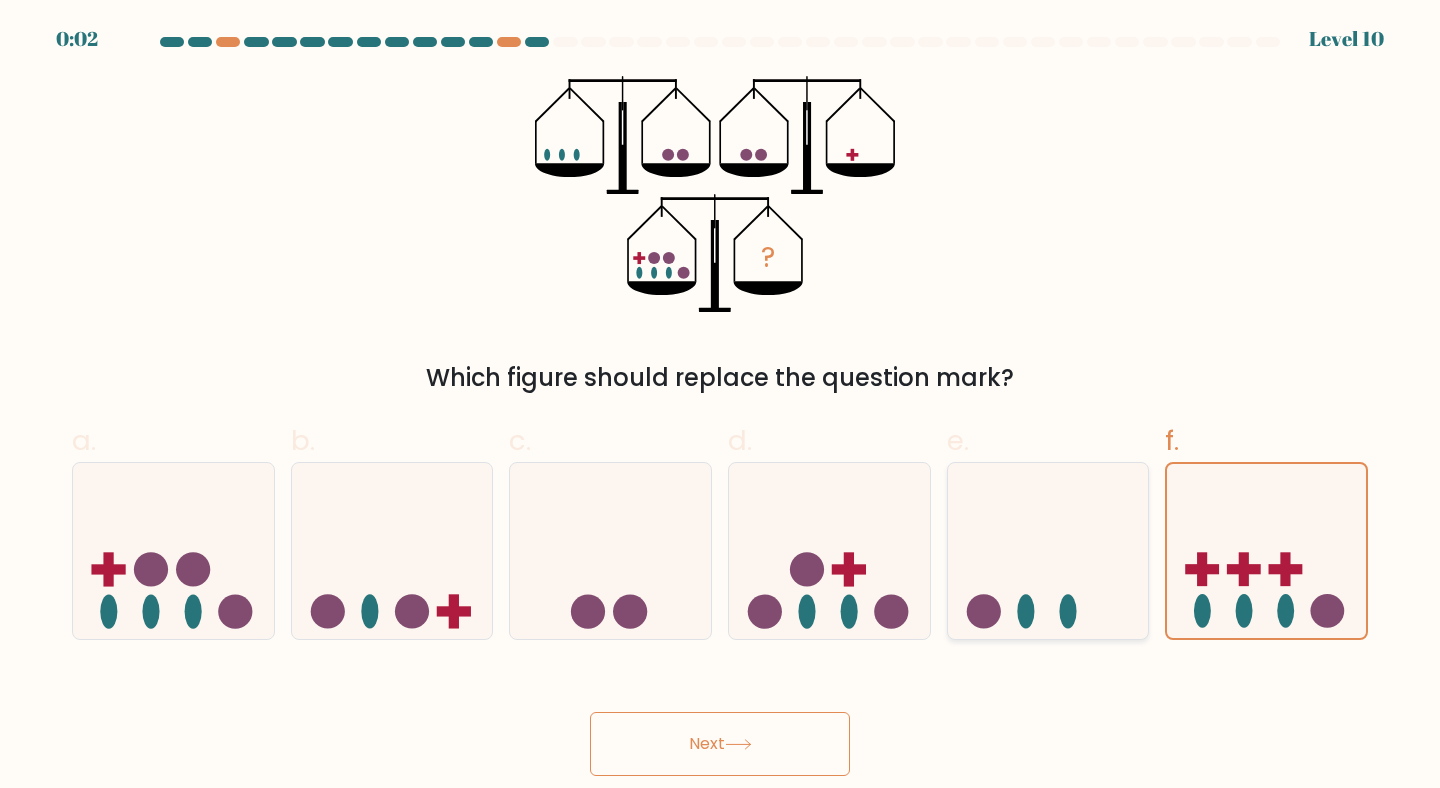 click at bounding box center (1048, 551) 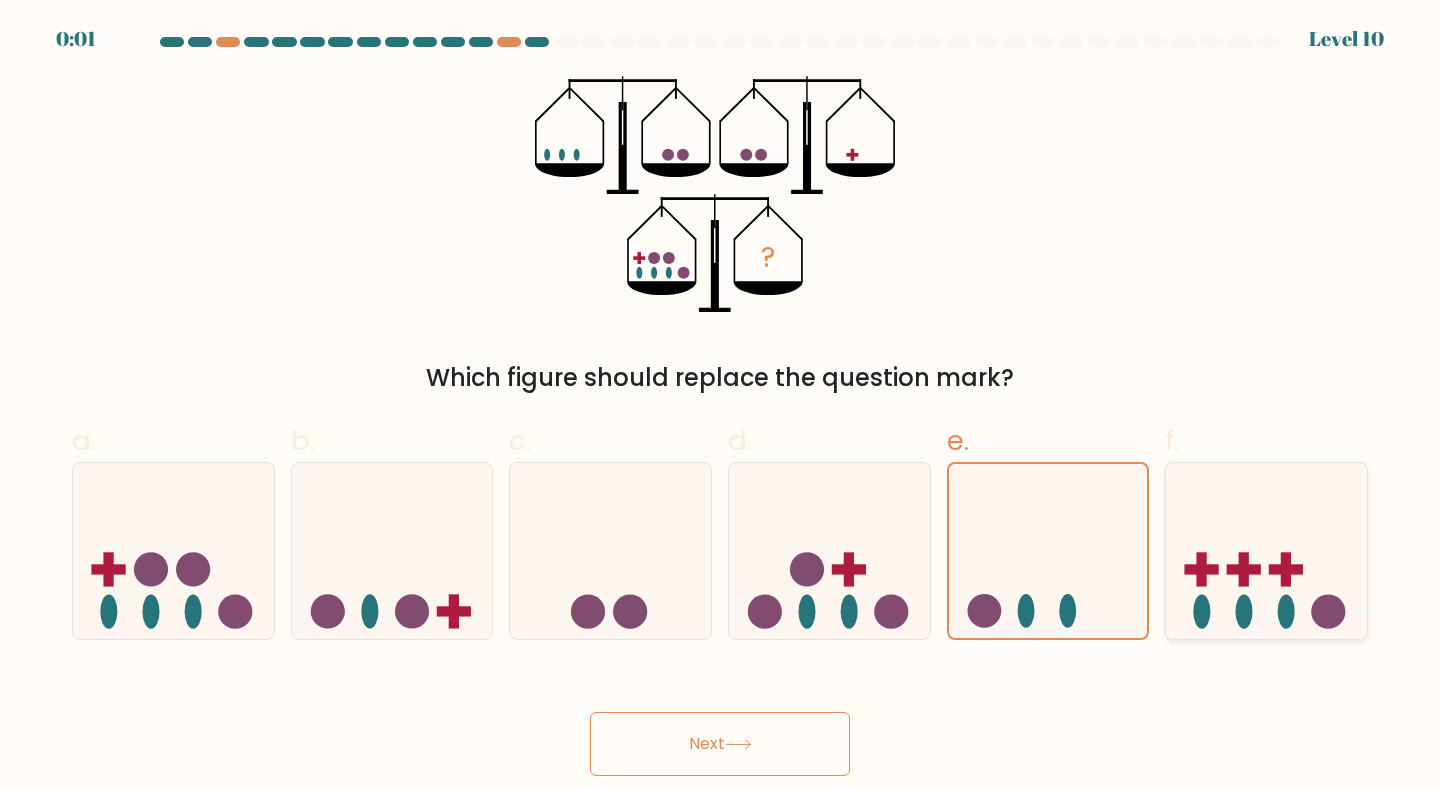 click at bounding box center [1244, 569] 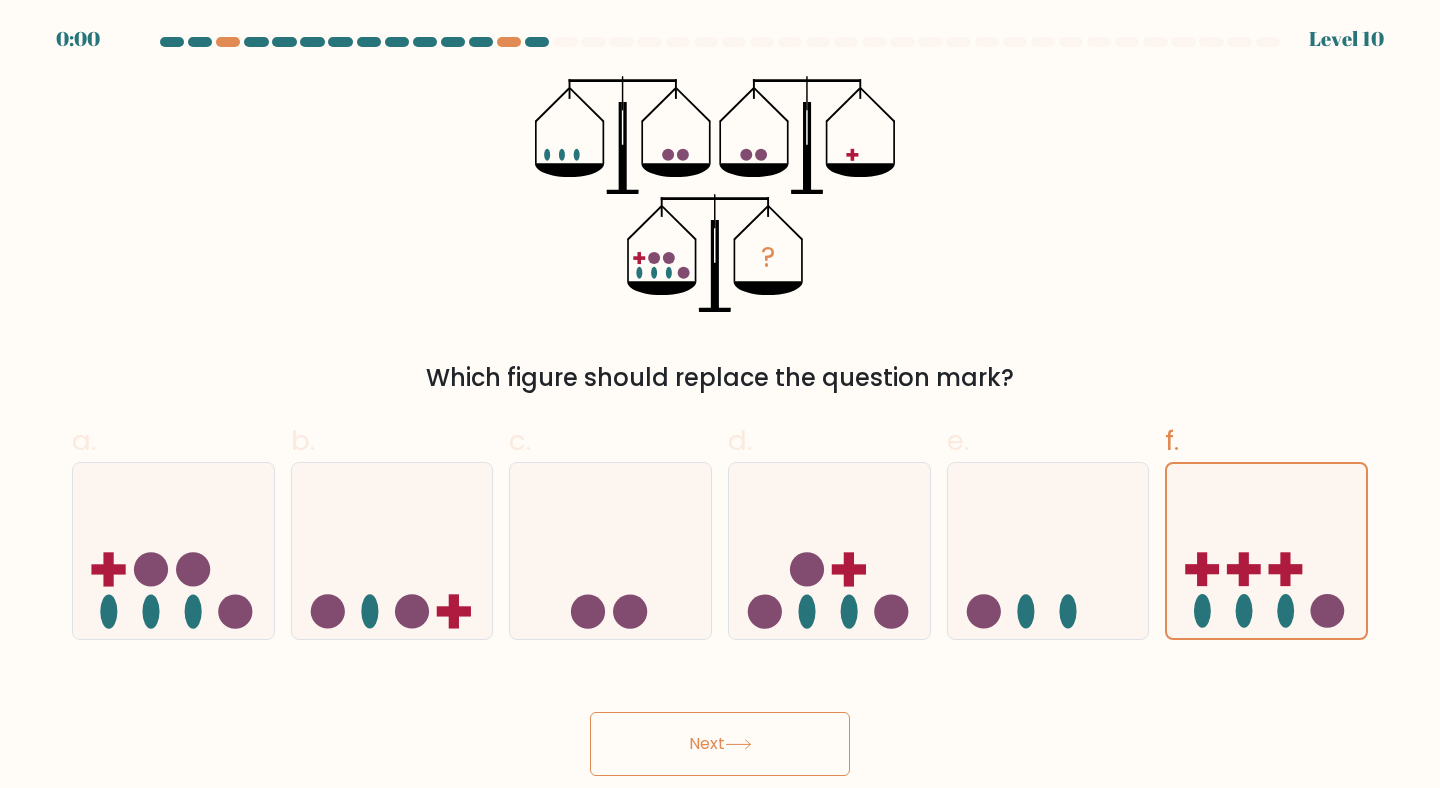 click on "Next" at bounding box center (720, 744) 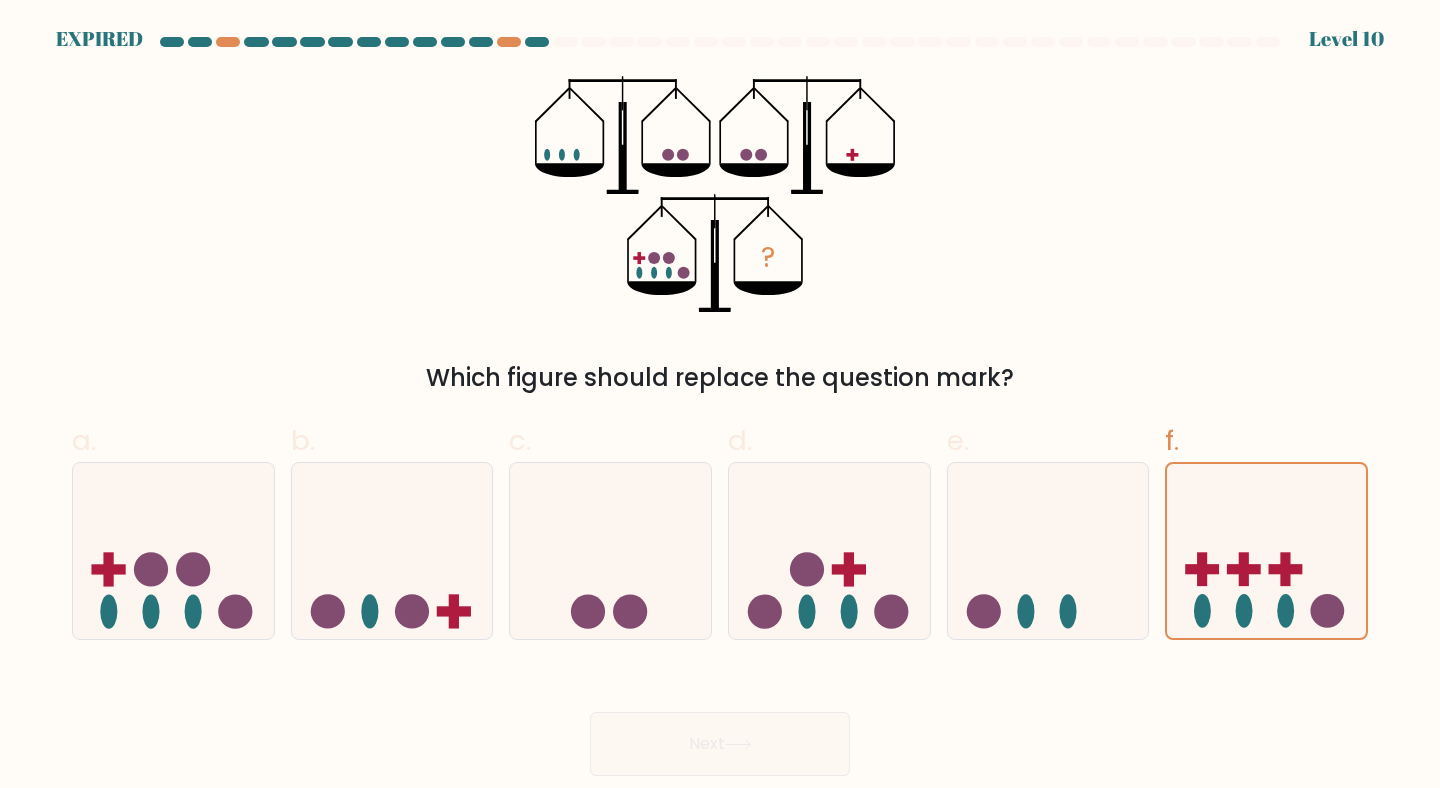click on "Next" at bounding box center [720, 720] 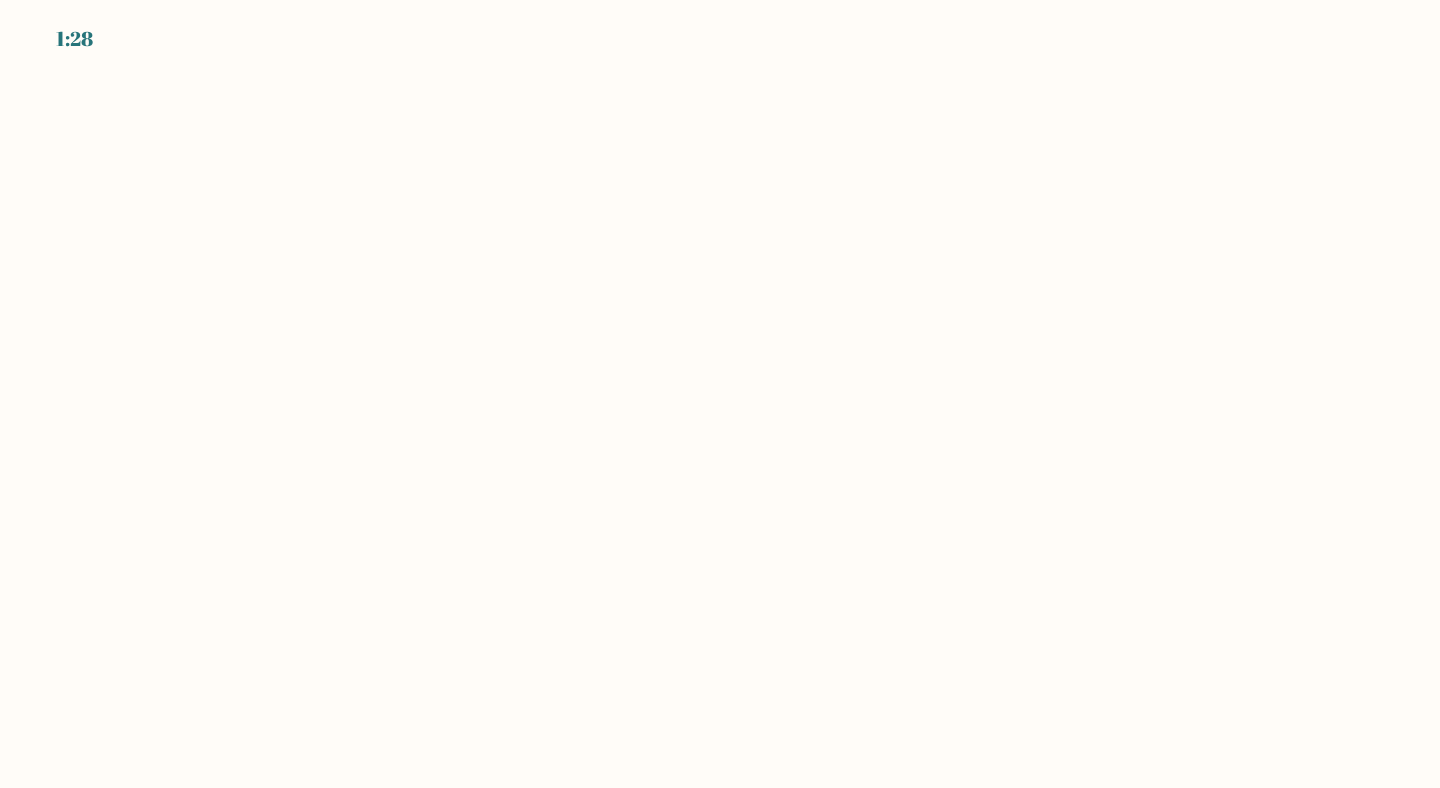 scroll, scrollTop: 0, scrollLeft: 0, axis: both 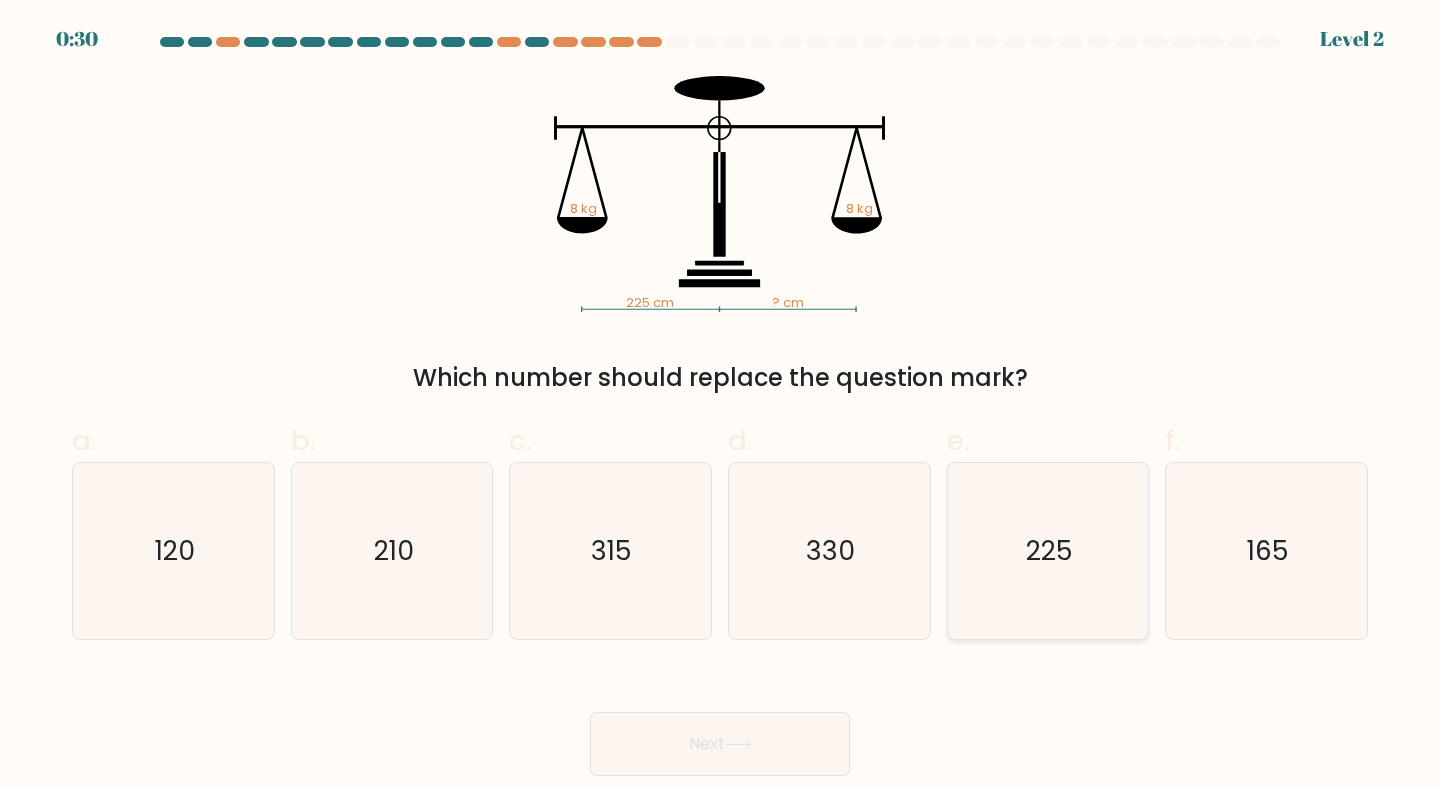 click on "225" at bounding box center (1049, 550) 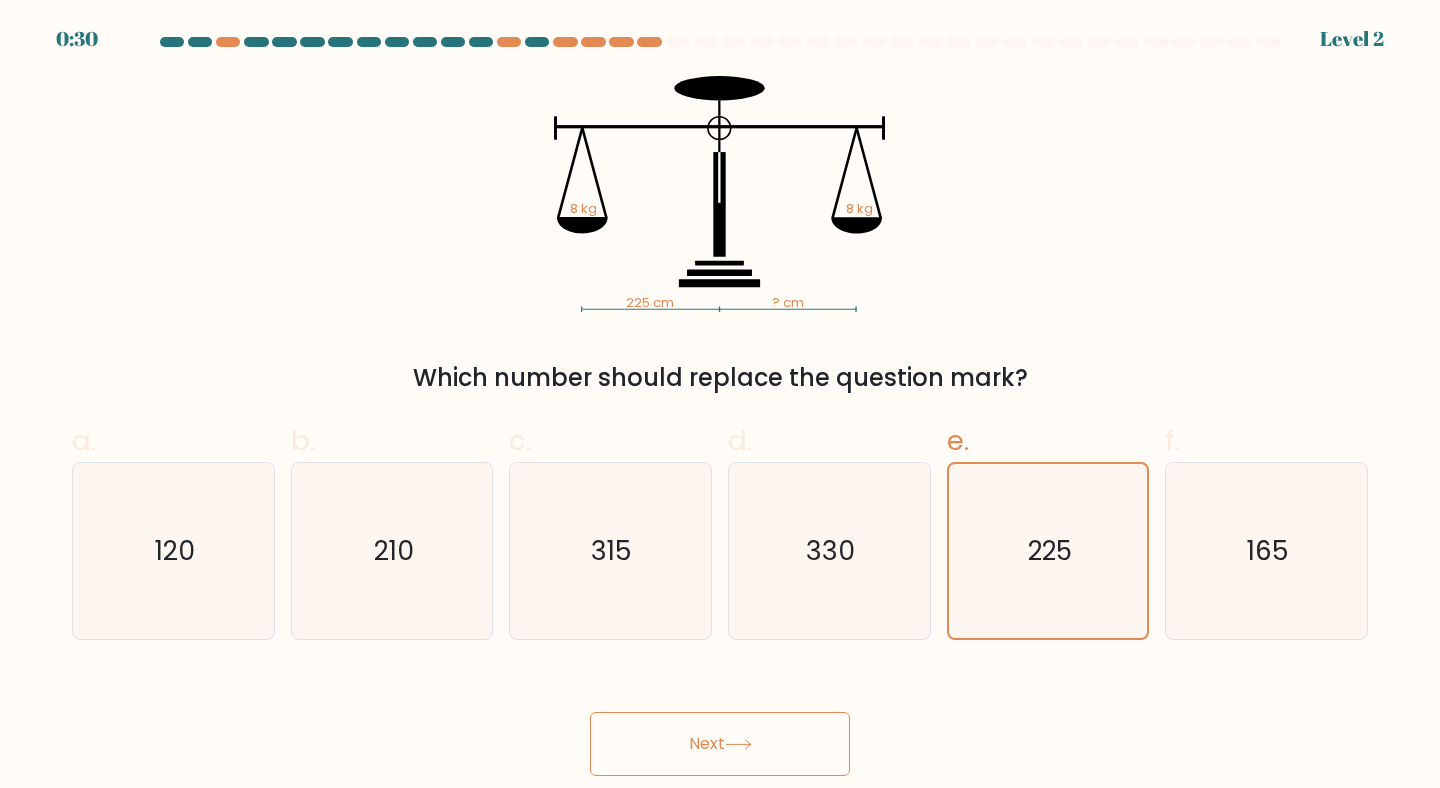 click on "Next" at bounding box center [720, 744] 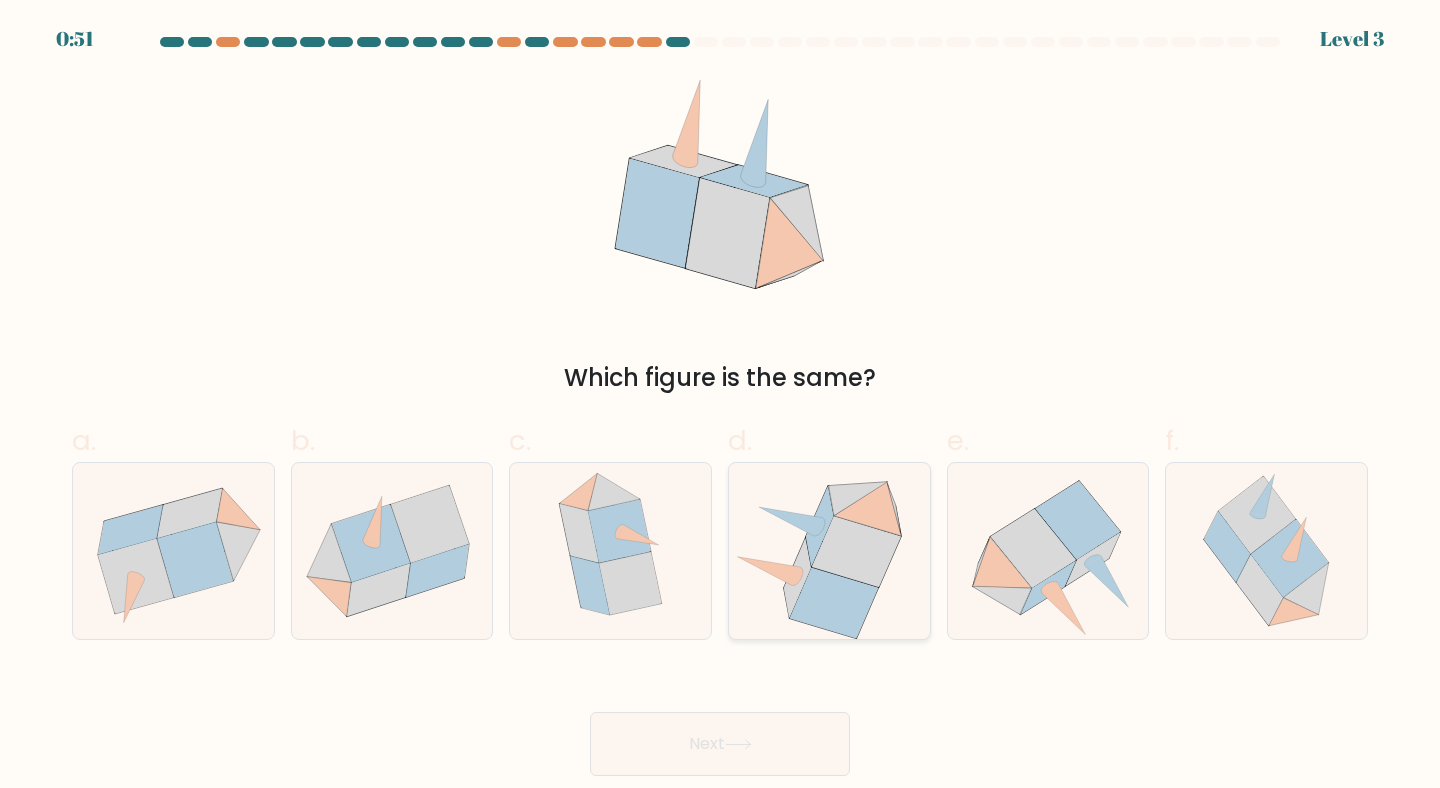 click at bounding box center [856, 551] 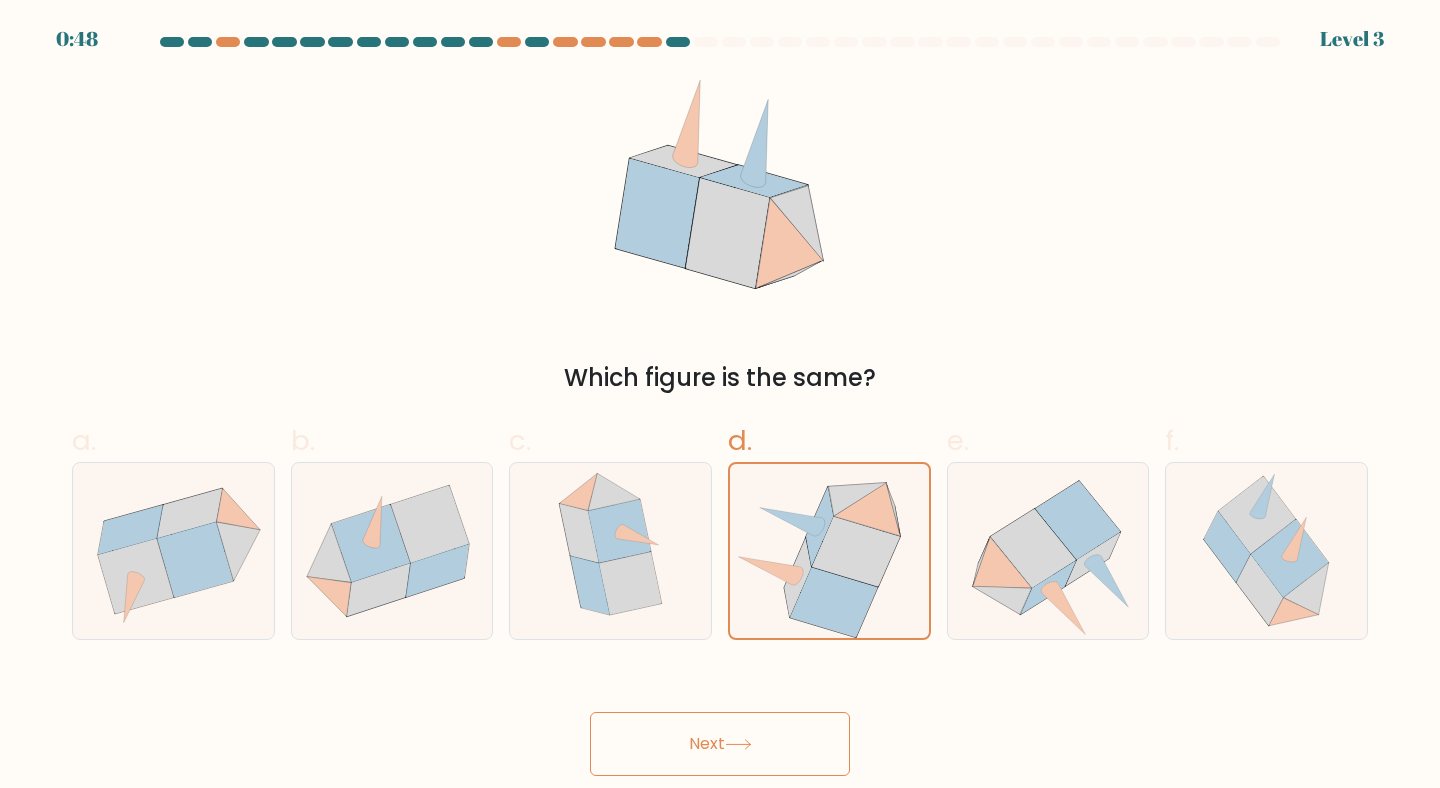click on "Next" at bounding box center (720, 744) 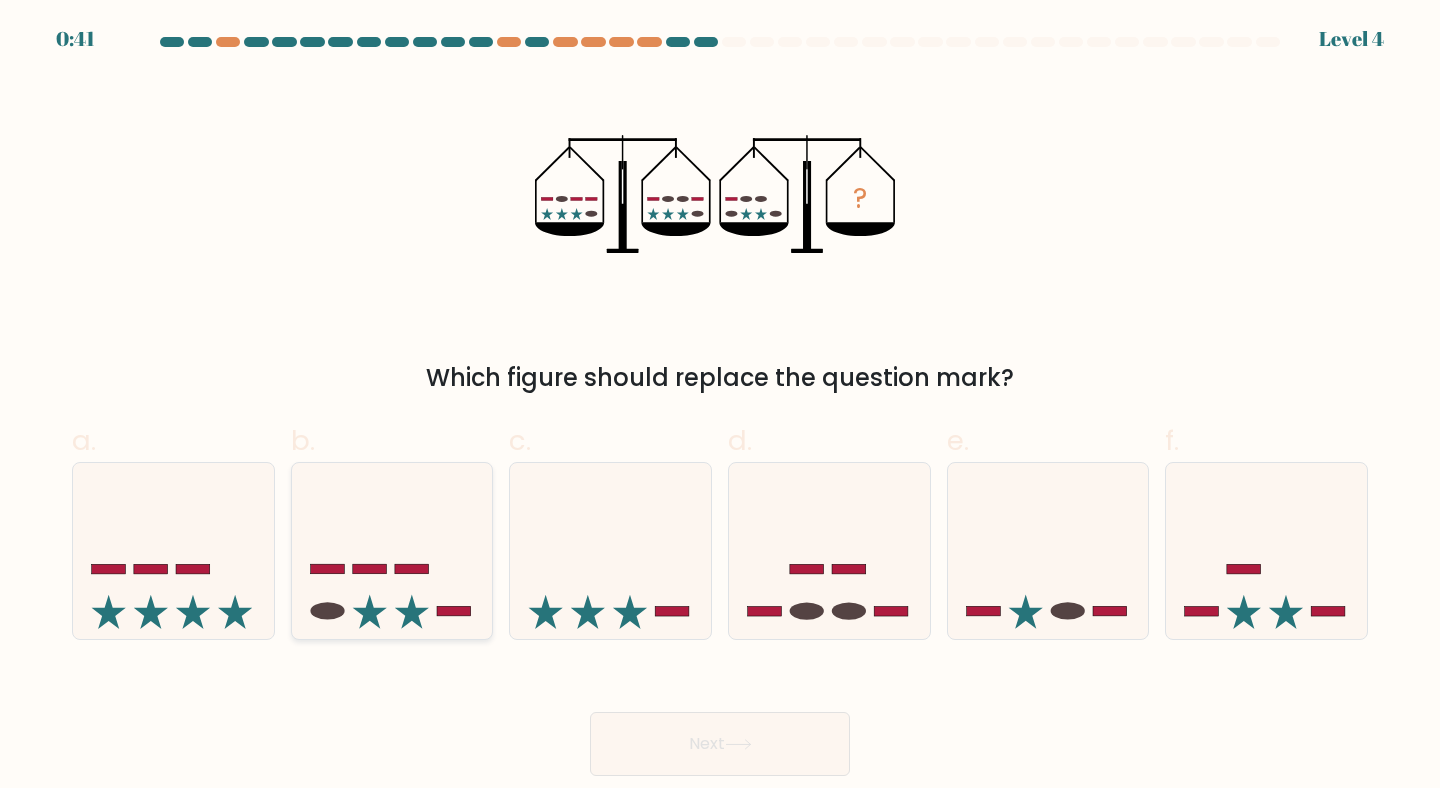click at bounding box center [392, 551] 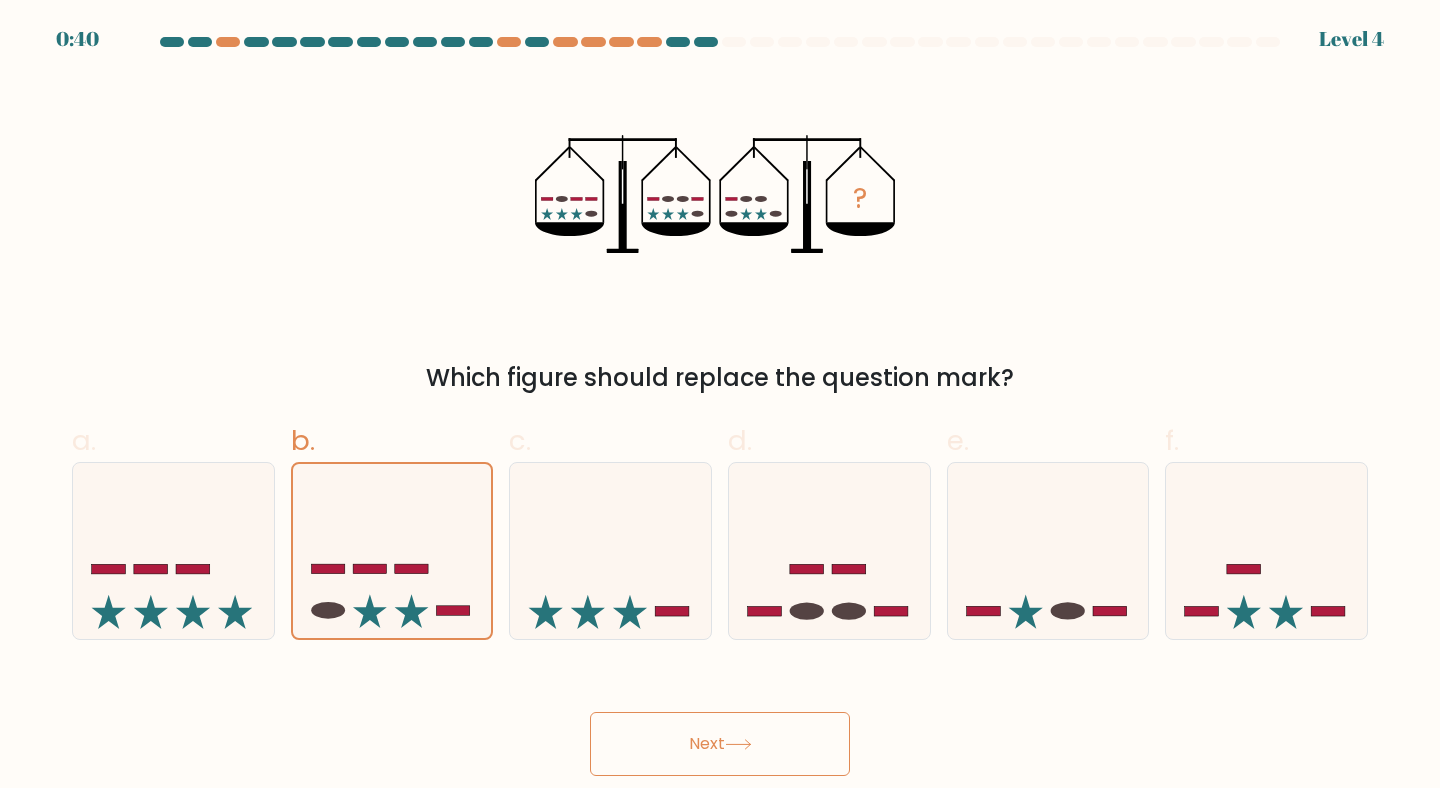 click on "Next" at bounding box center (720, 744) 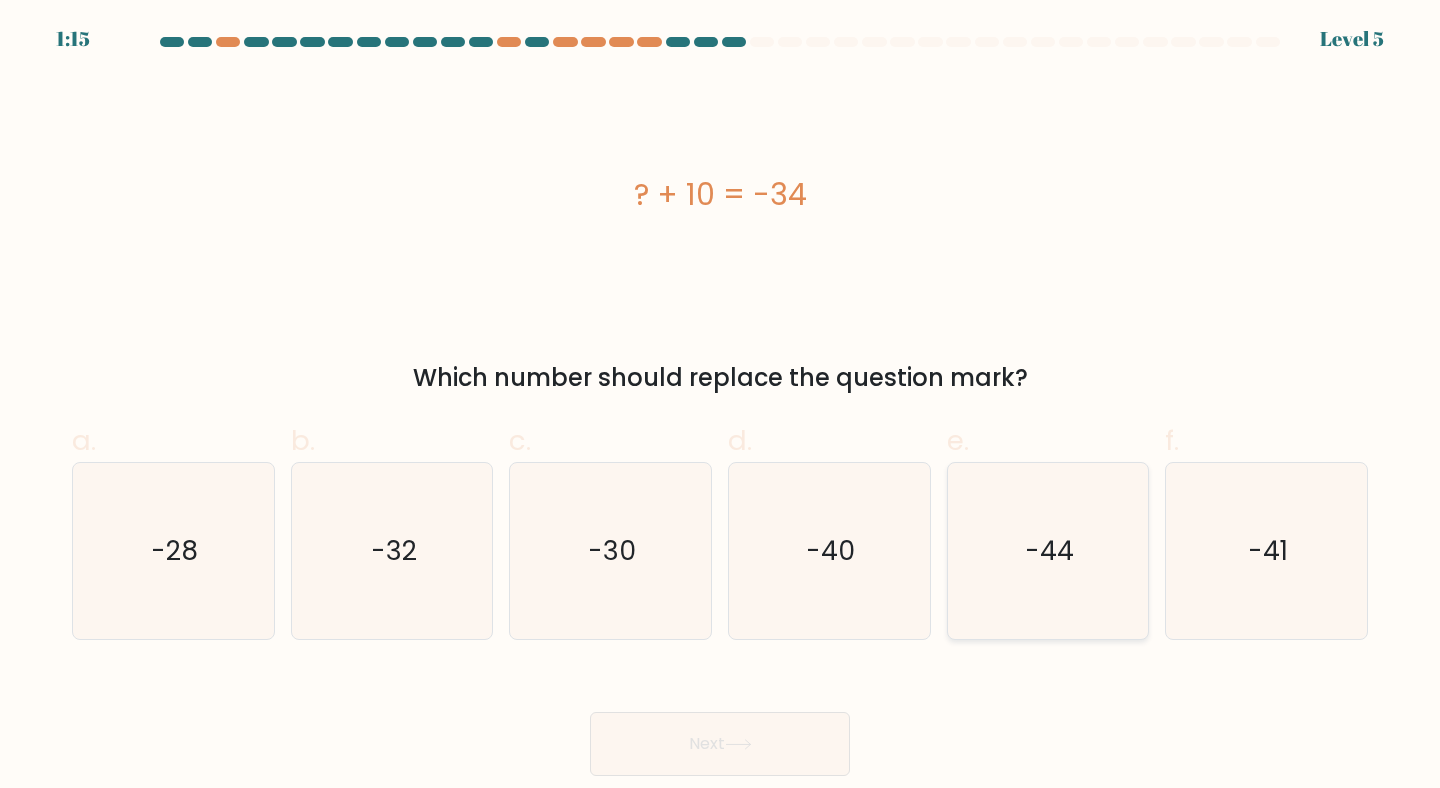 click on "-44" at bounding box center [1048, 551] 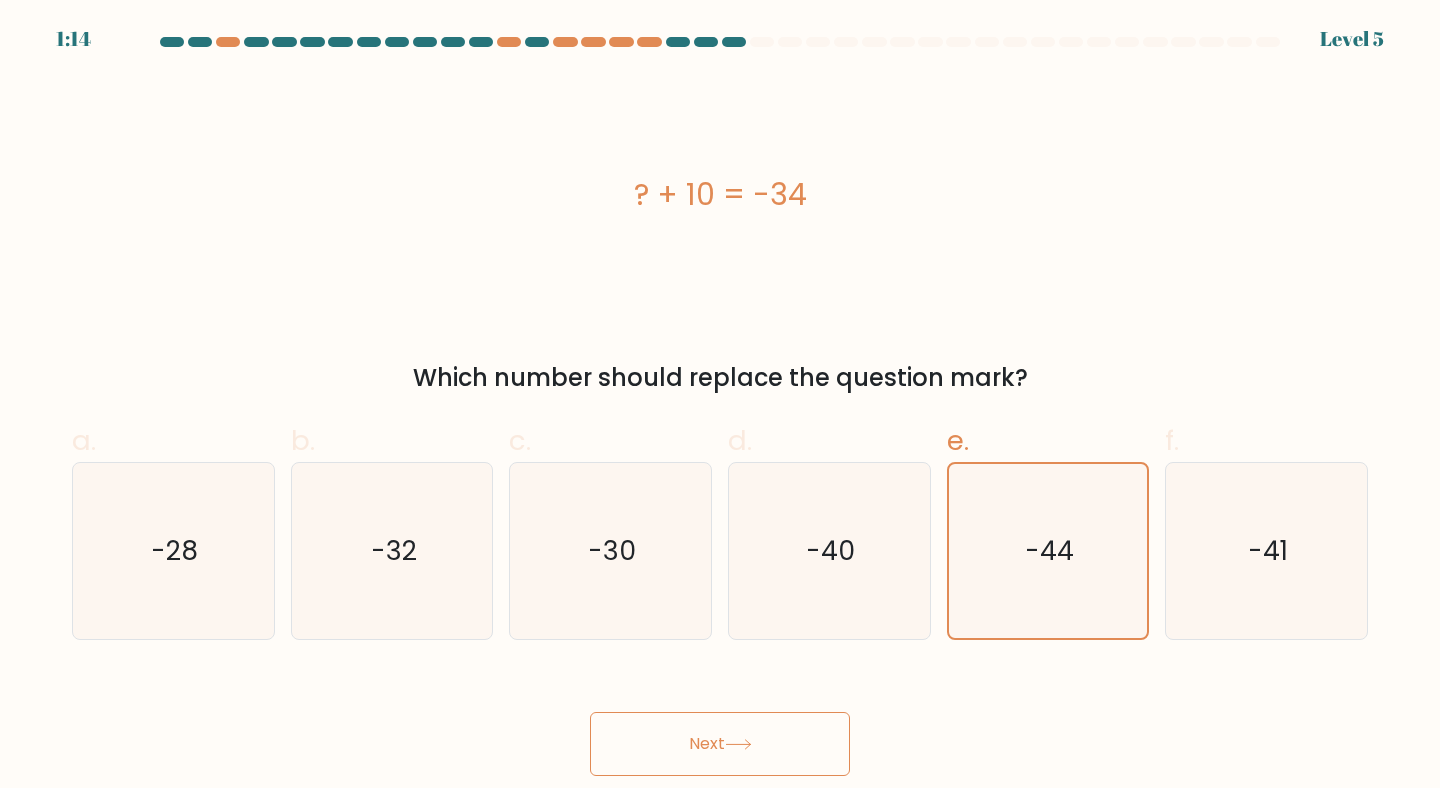 click on "Next" at bounding box center (720, 744) 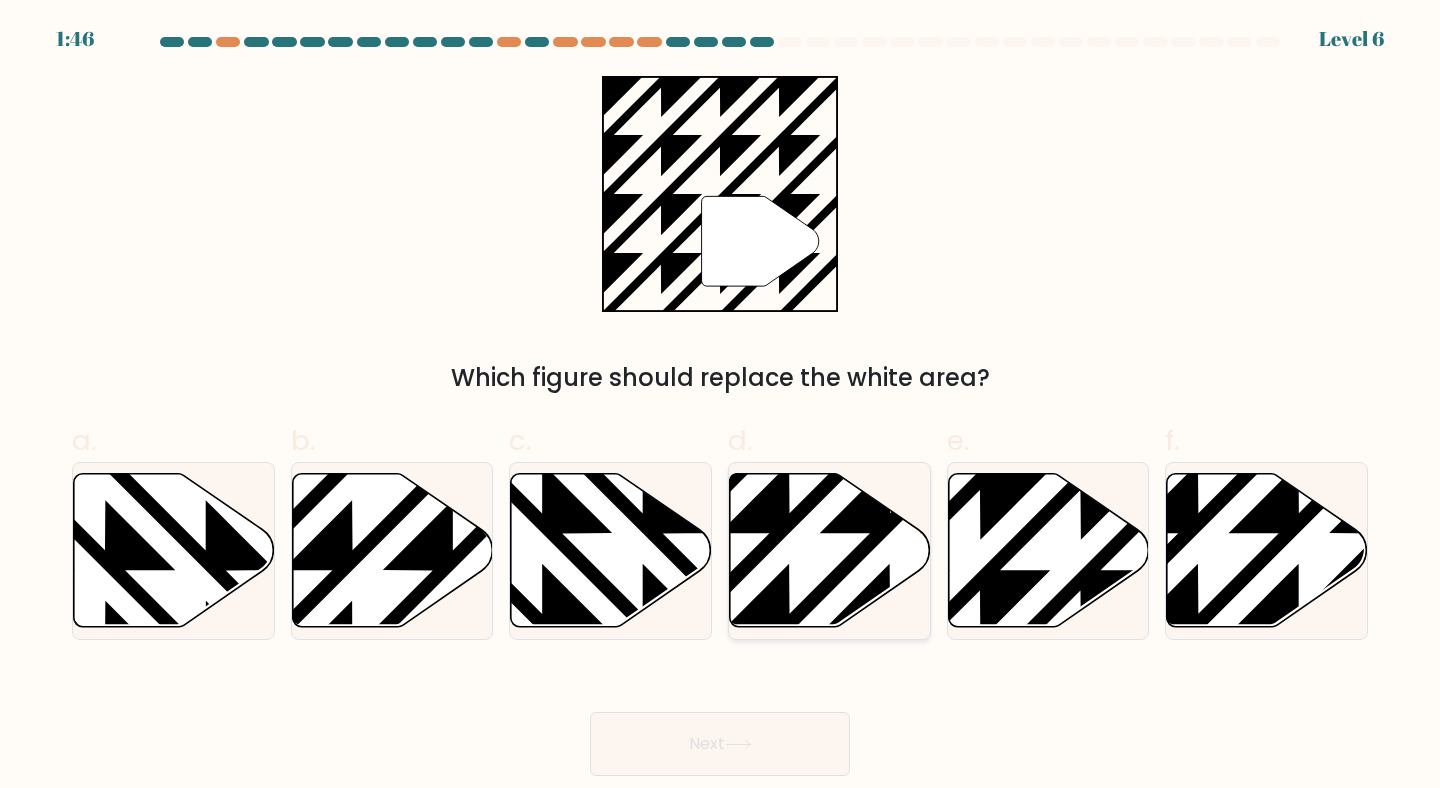 click at bounding box center [830, 550] 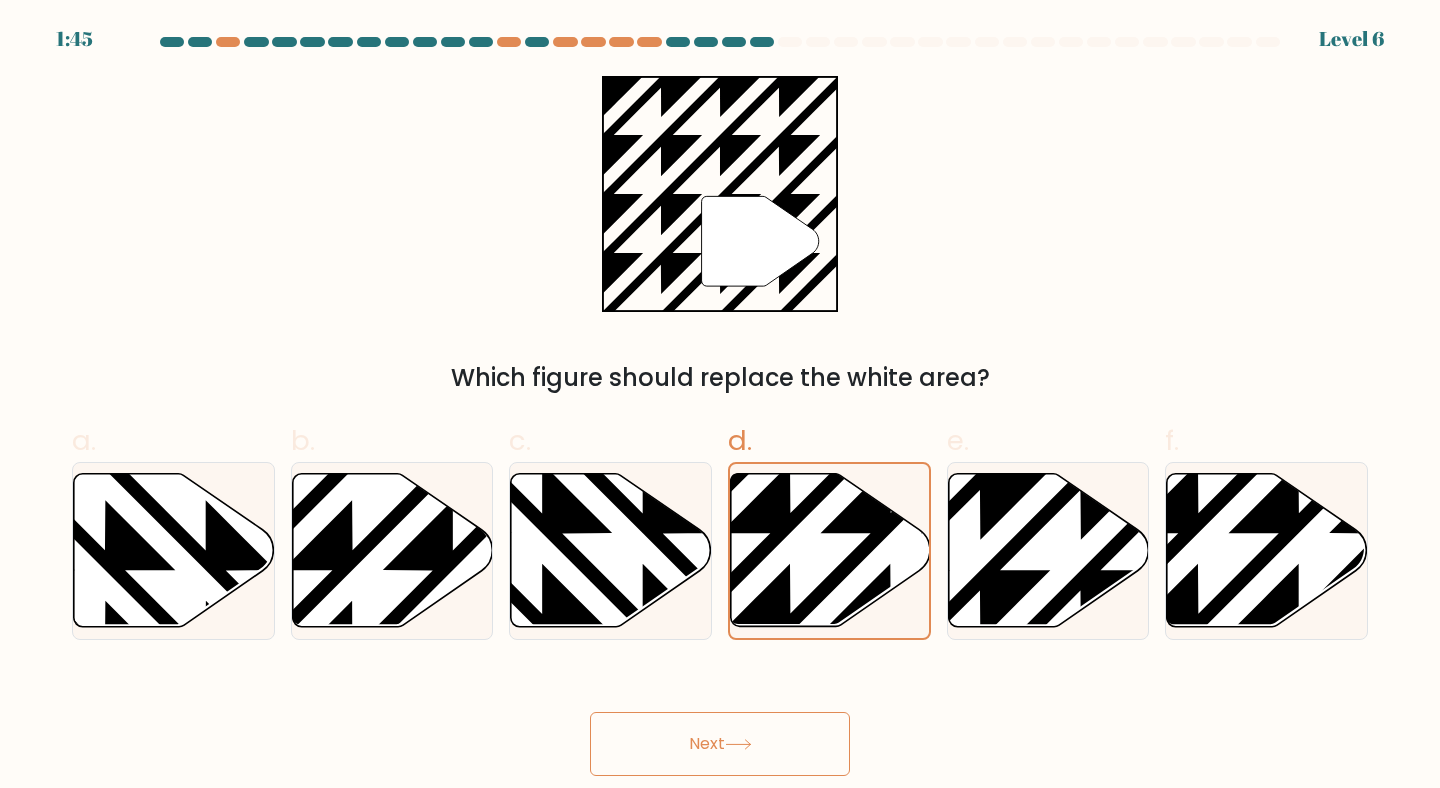 click on "Next" at bounding box center (720, 744) 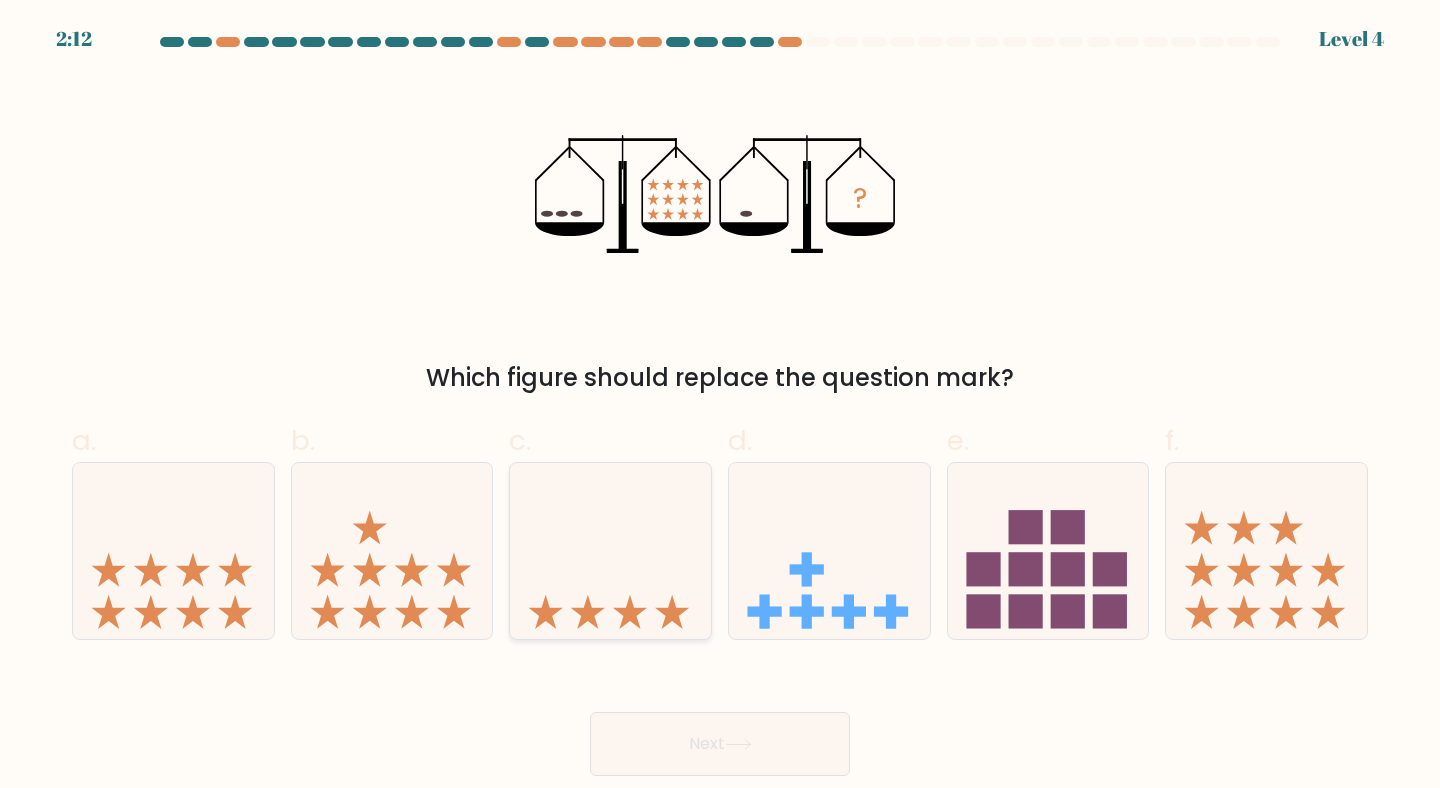click at bounding box center (610, 551) 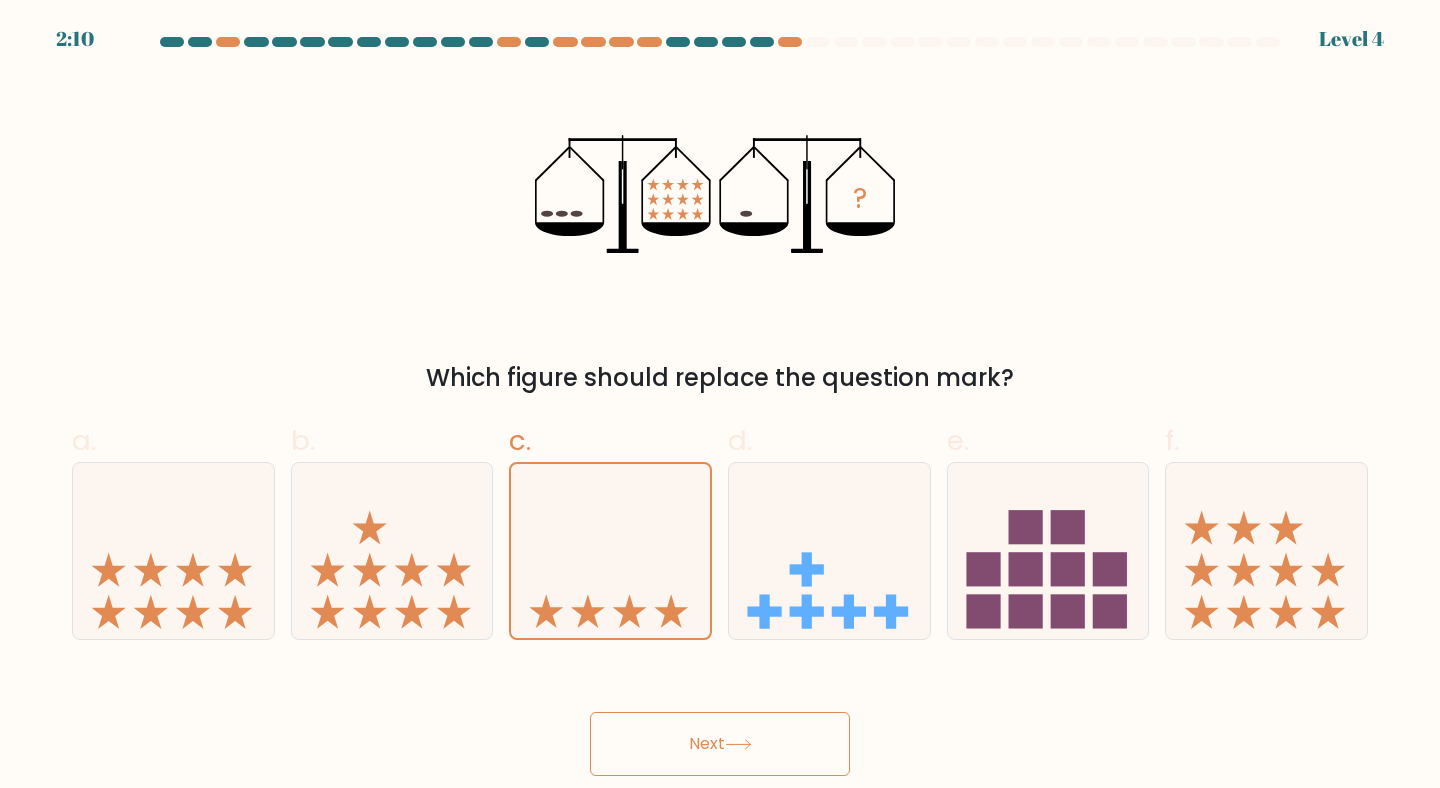 click on "Next" at bounding box center [720, 744] 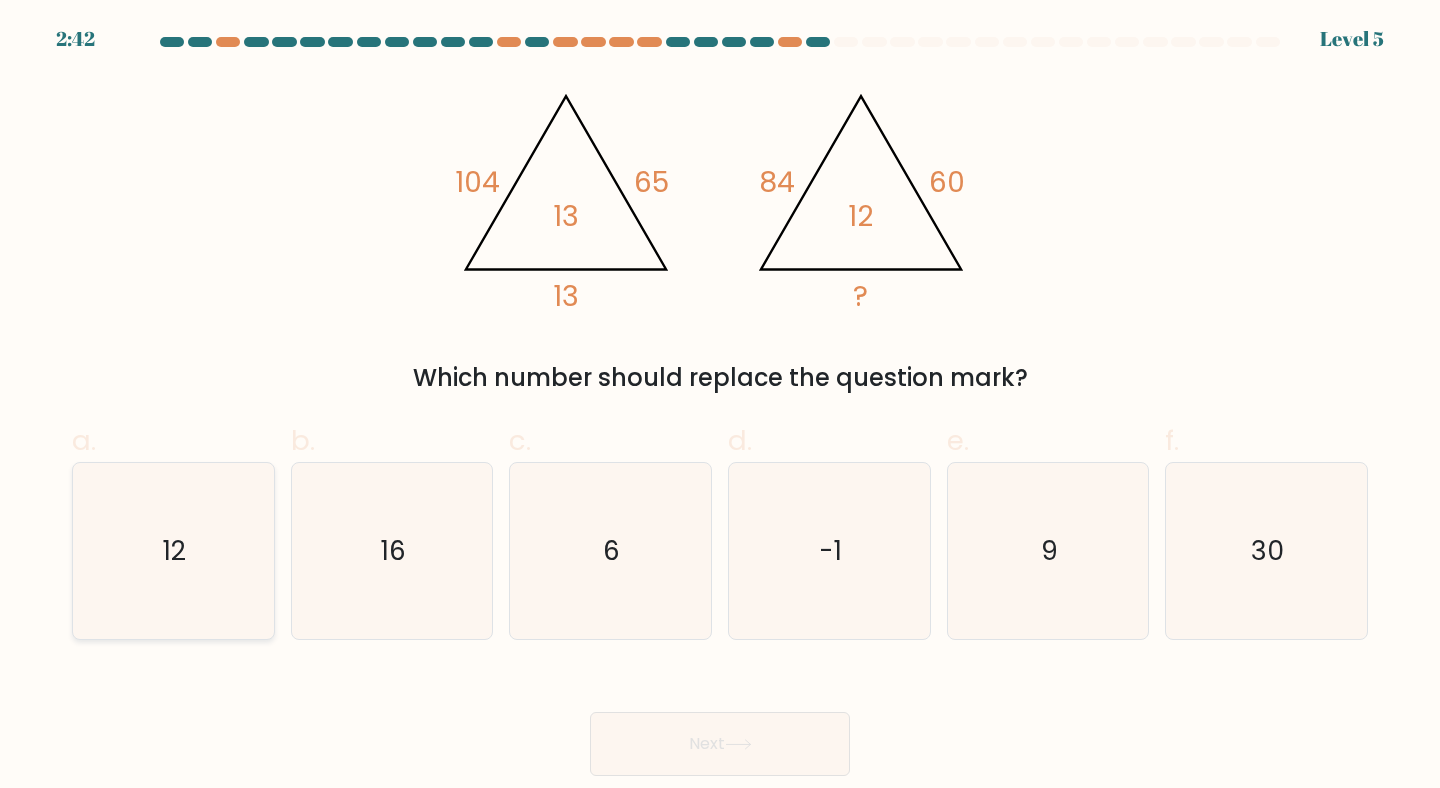 click on "12" at bounding box center [173, 551] 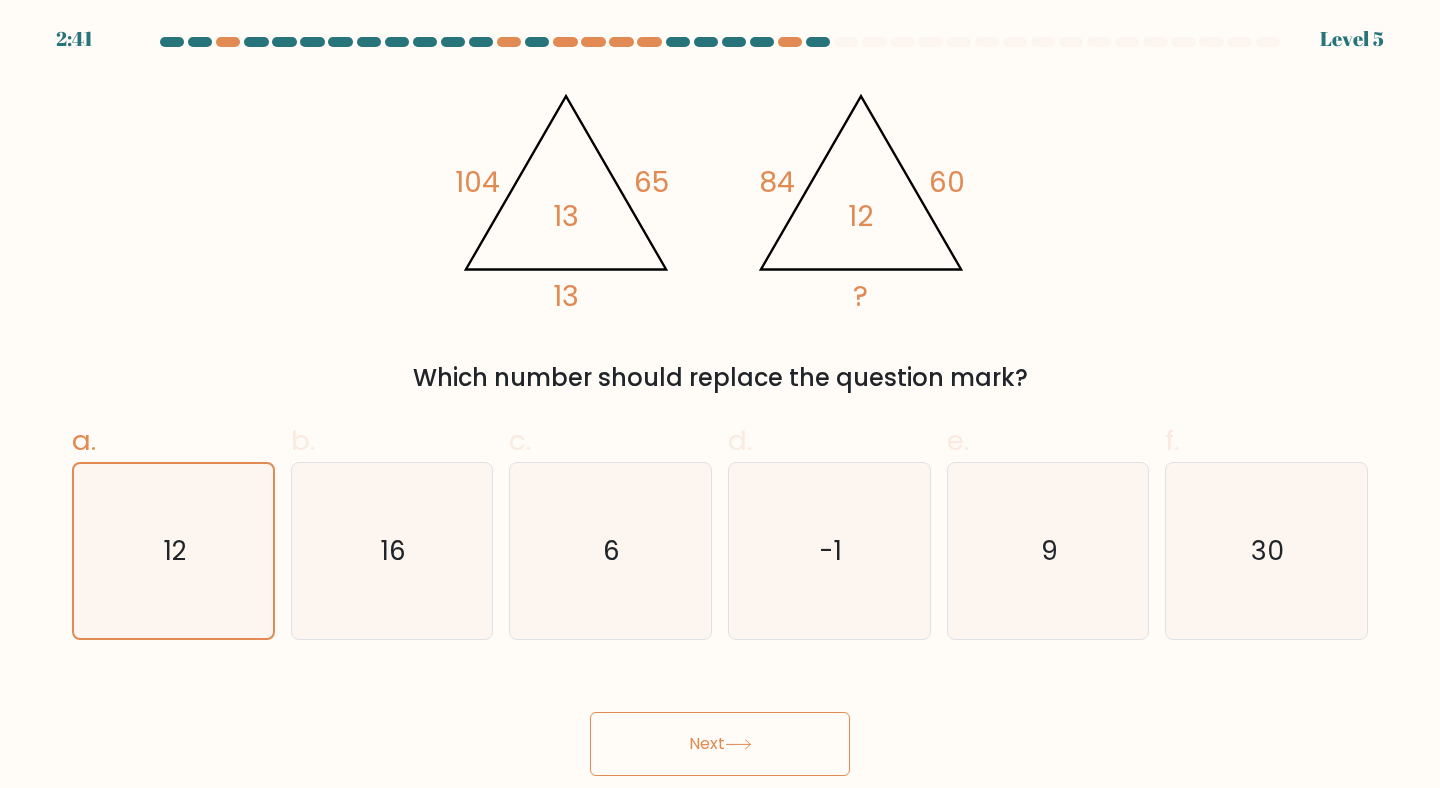 click on "Next" at bounding box center (720, 744) 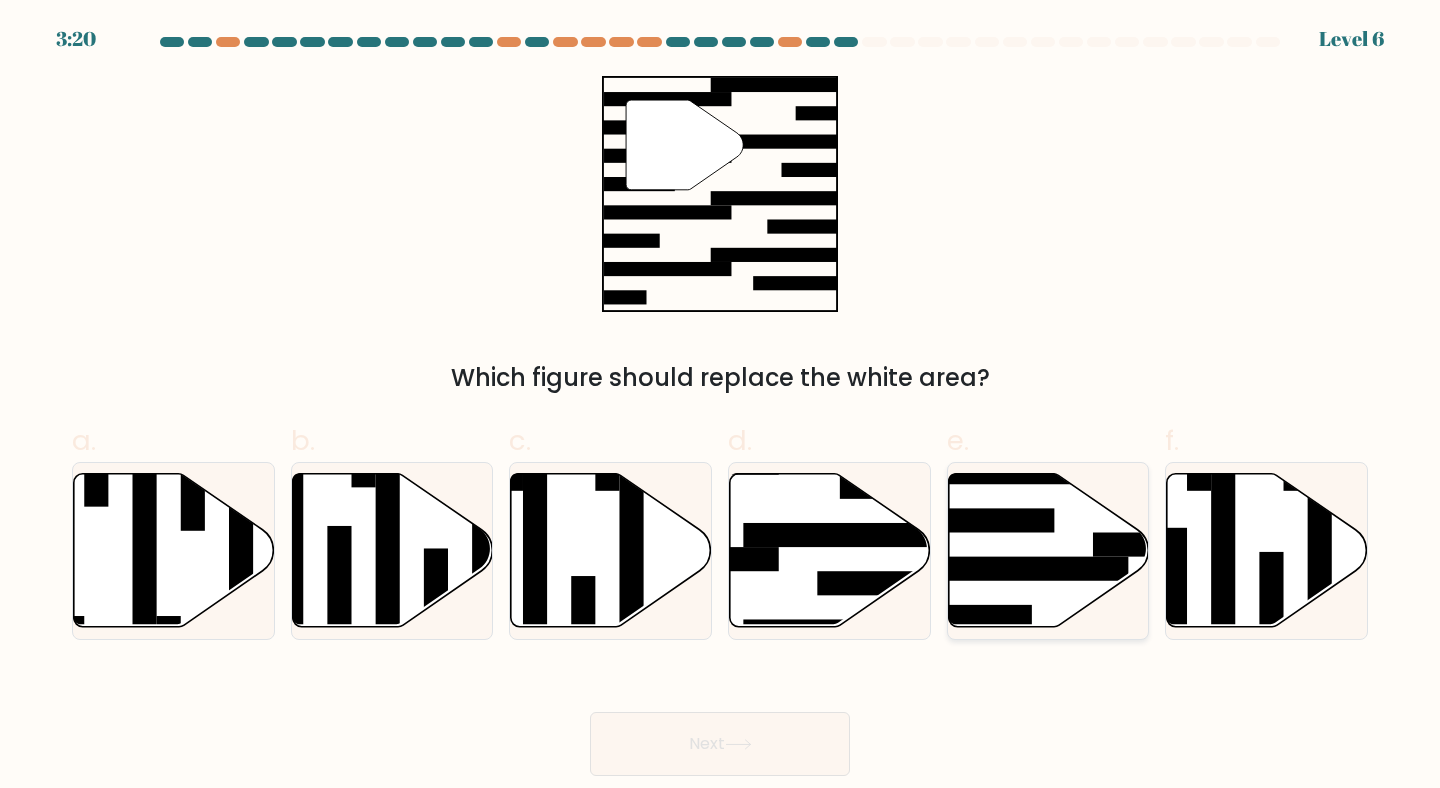 click at bounding box center (1020, 569) 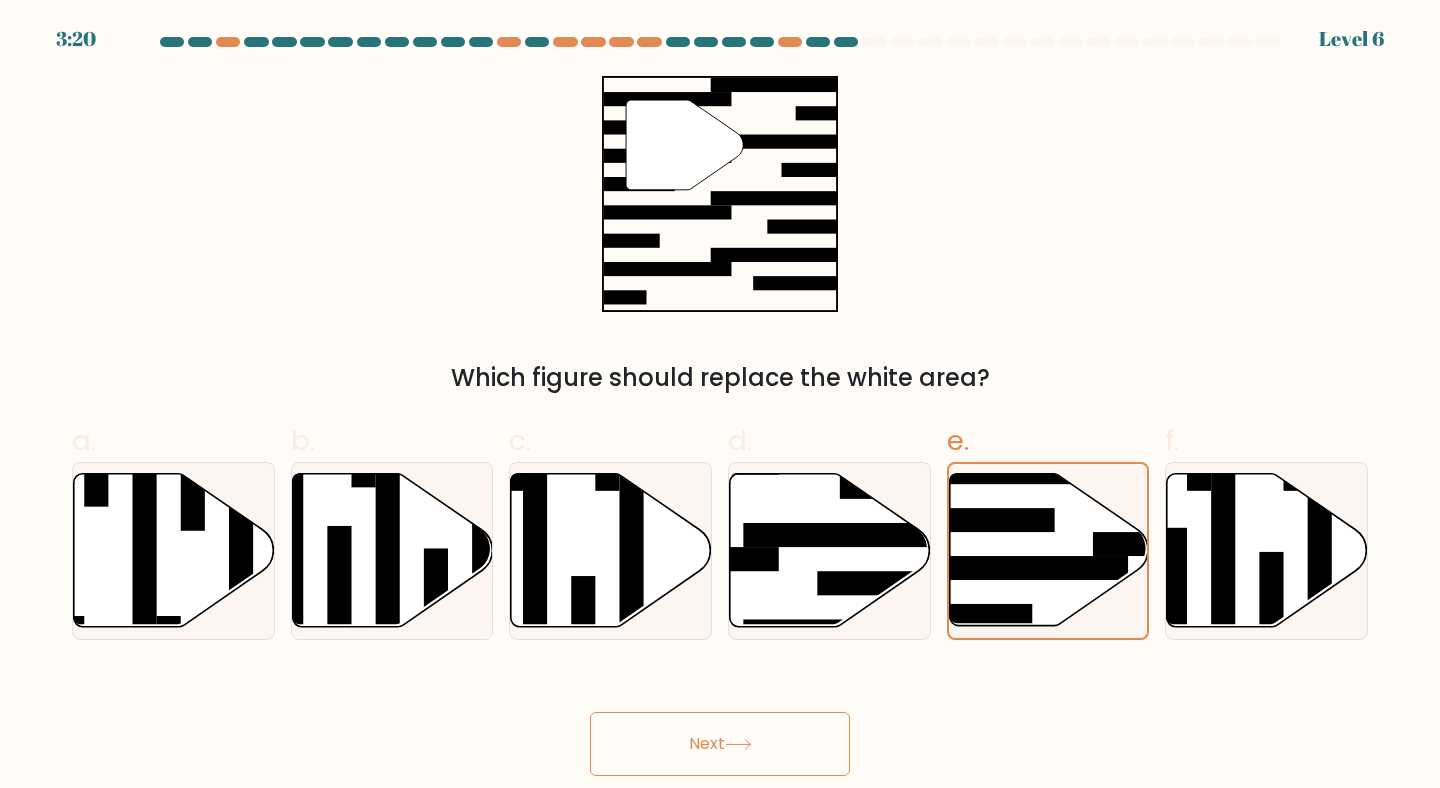click on "Next" at bounding box center (720, 744) 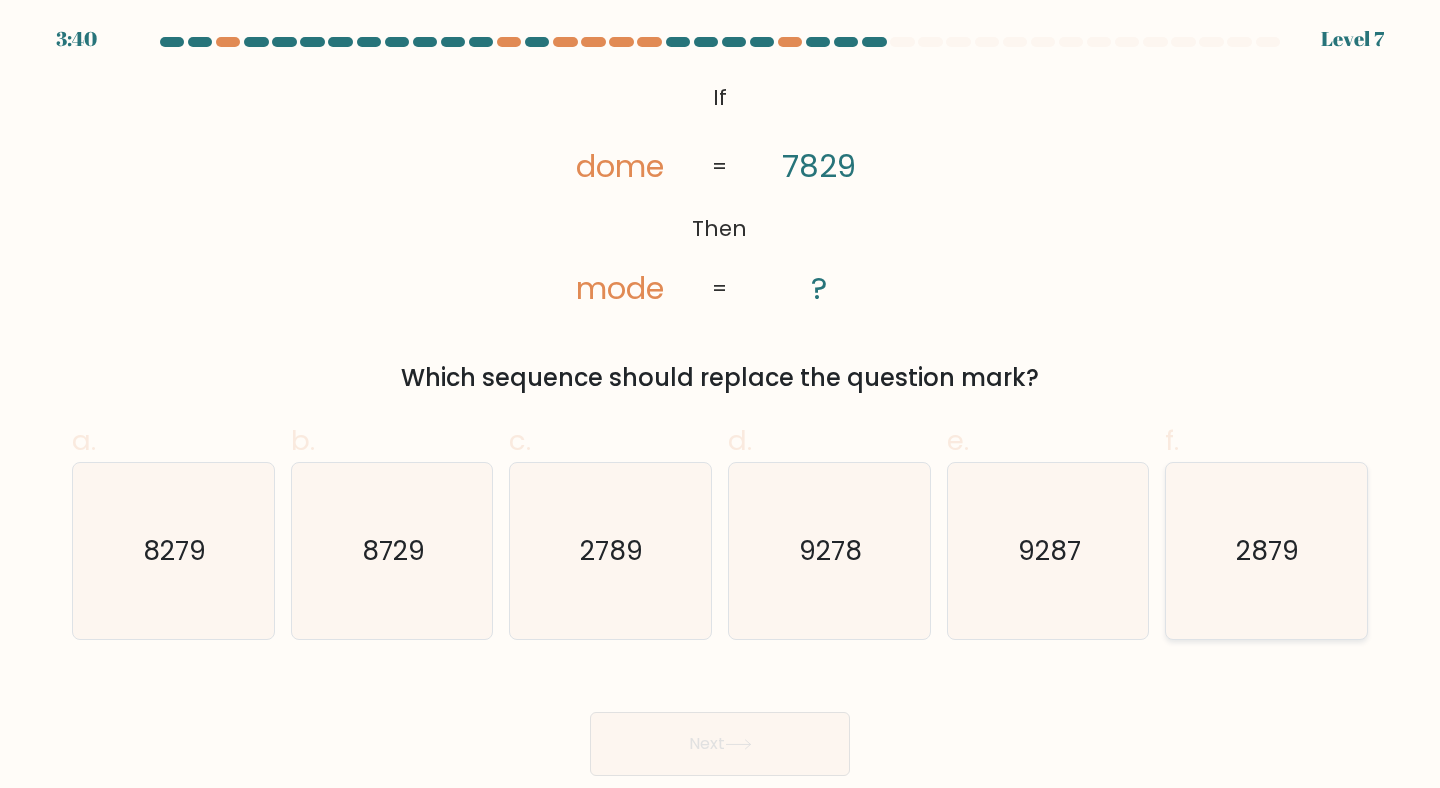 click on "2879" at bounding box center (1266, 551) 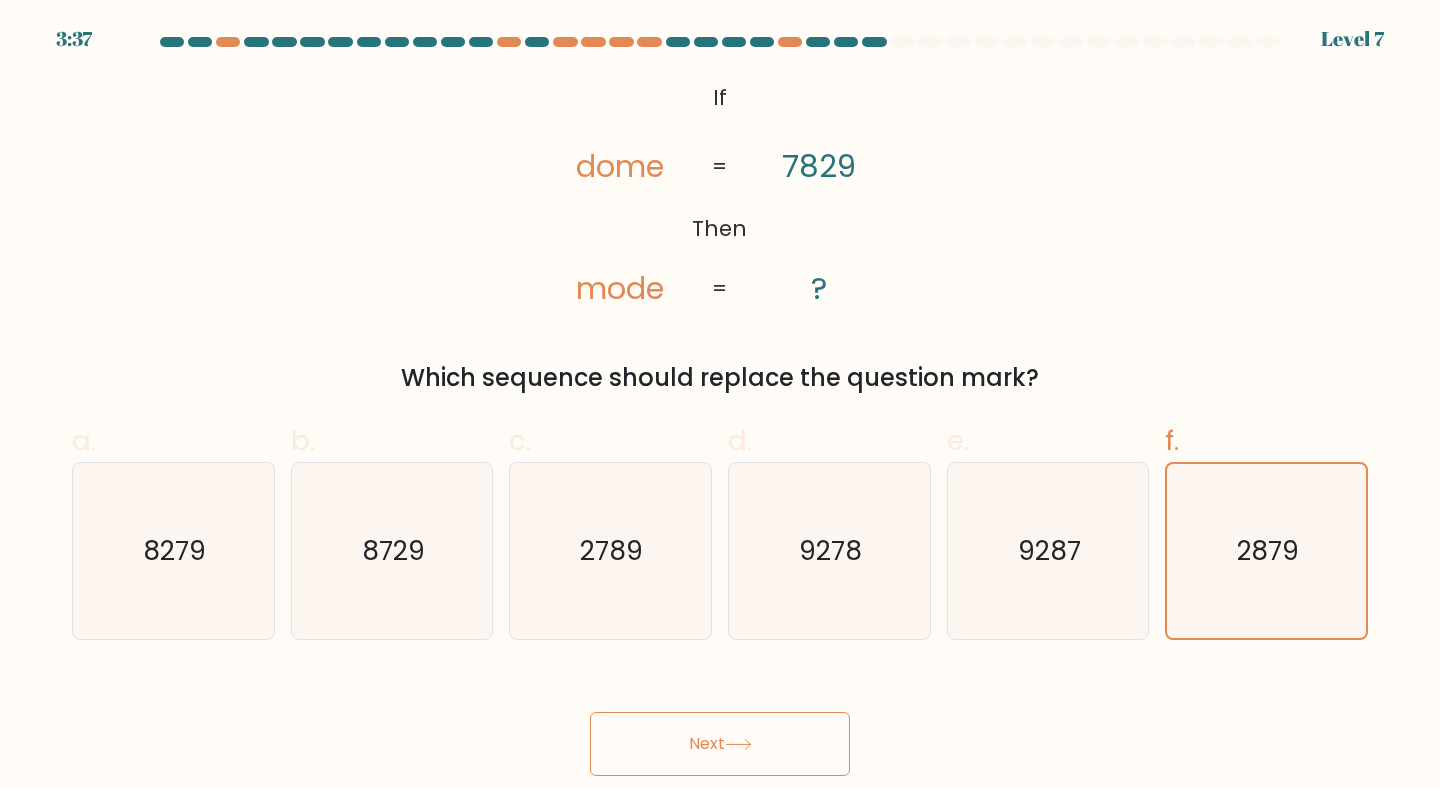 click on "Next" at bounding box center [720, 744] 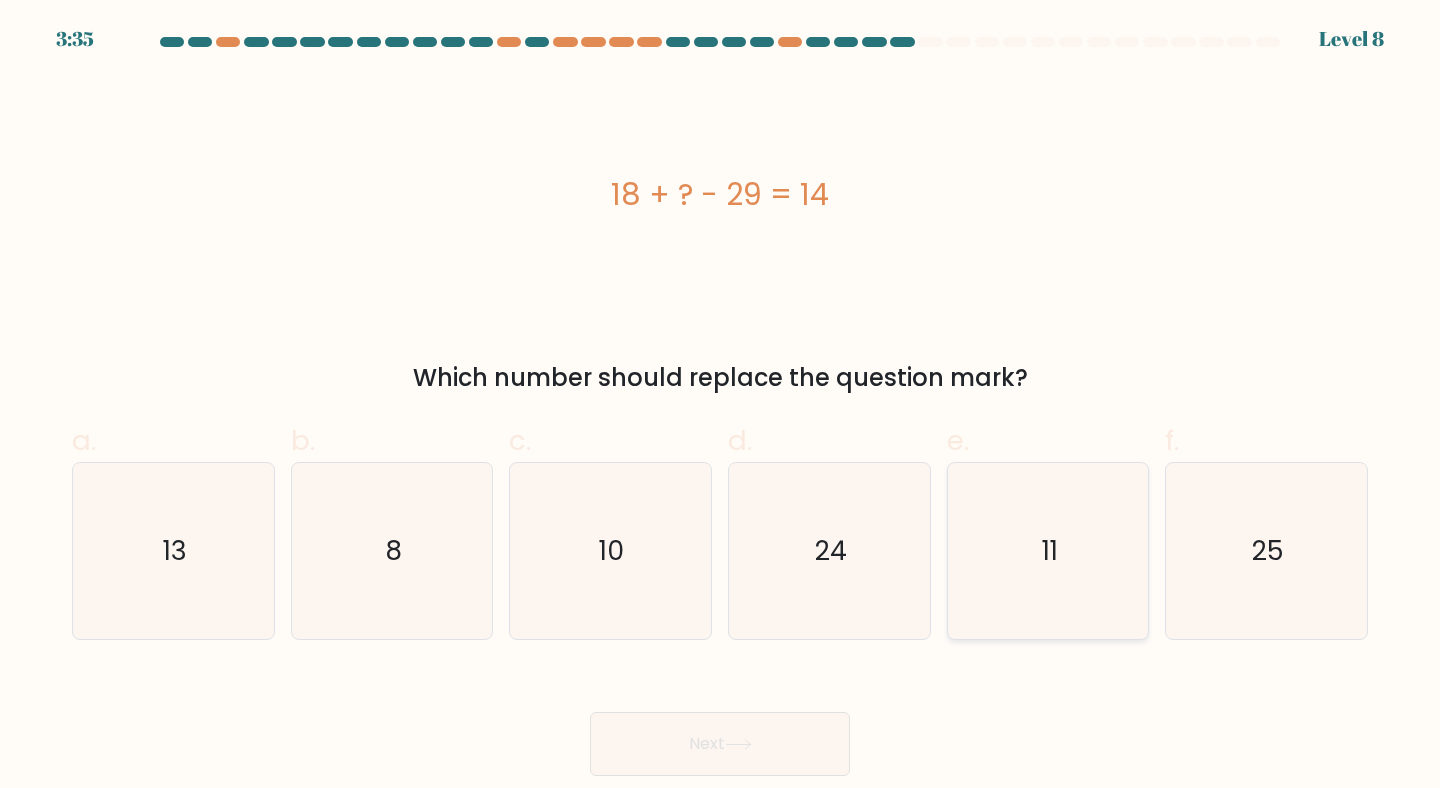 click on "11" at bounding box center (1048, 551) 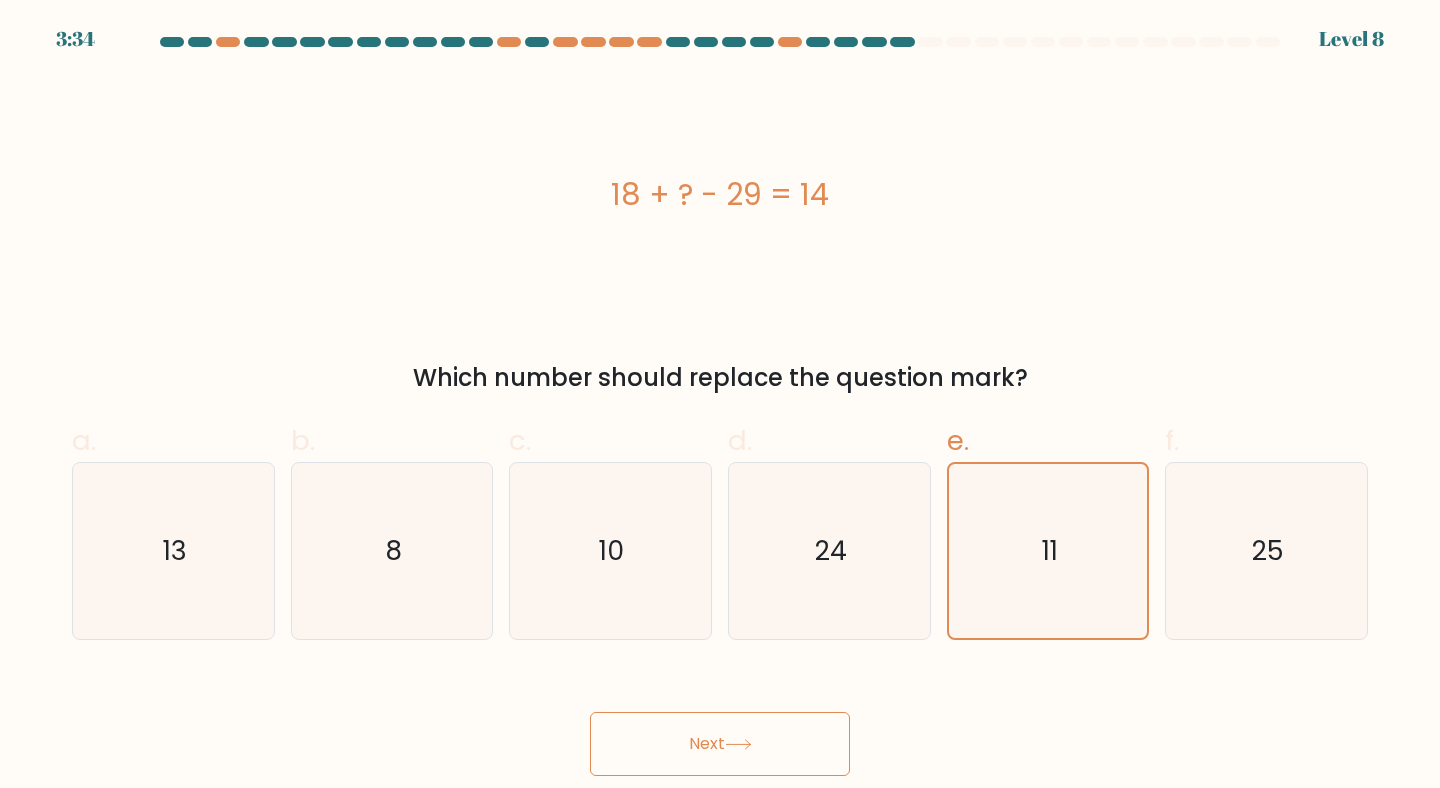 click on "Next" at bounding box center [720, 744] 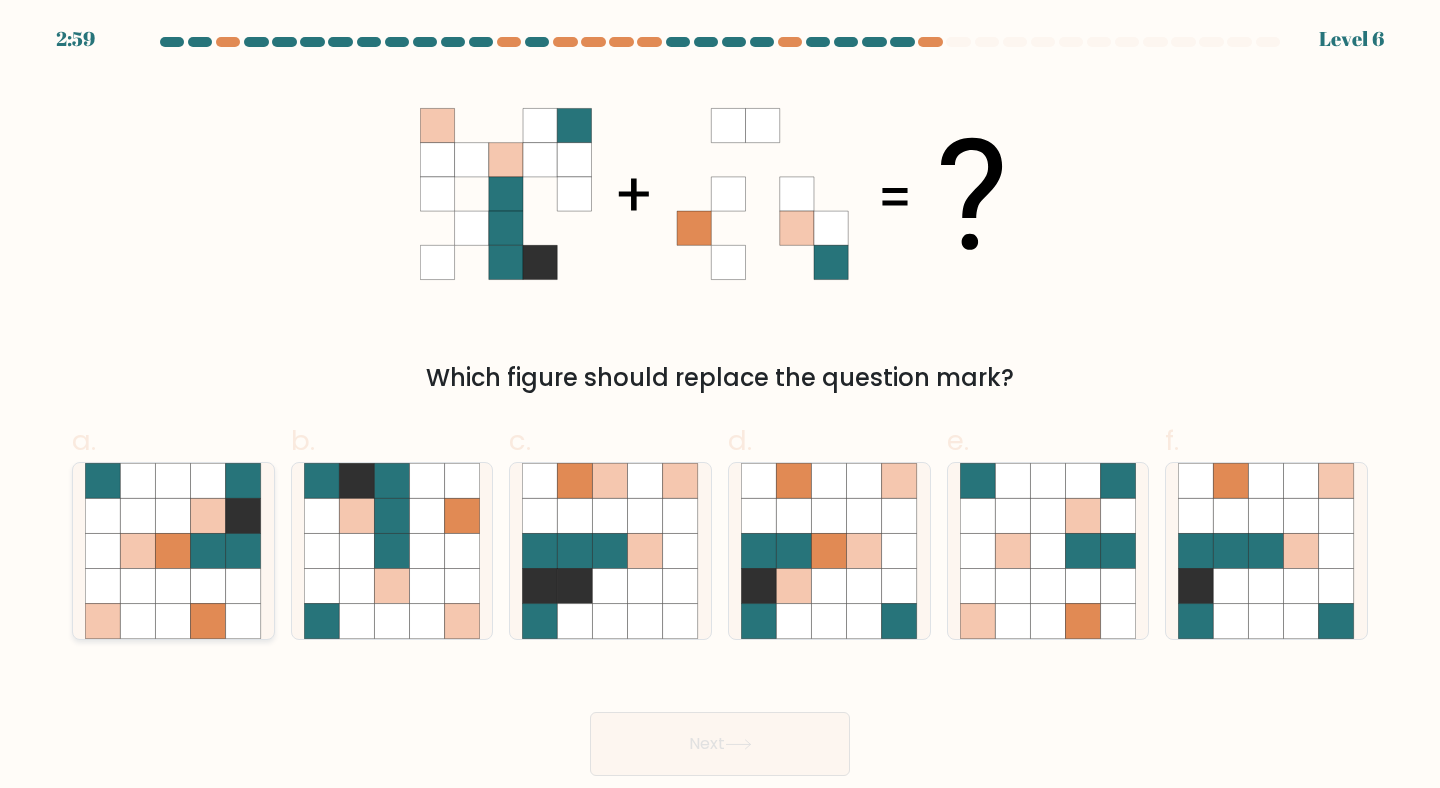 click at bounding box center [208, 515] 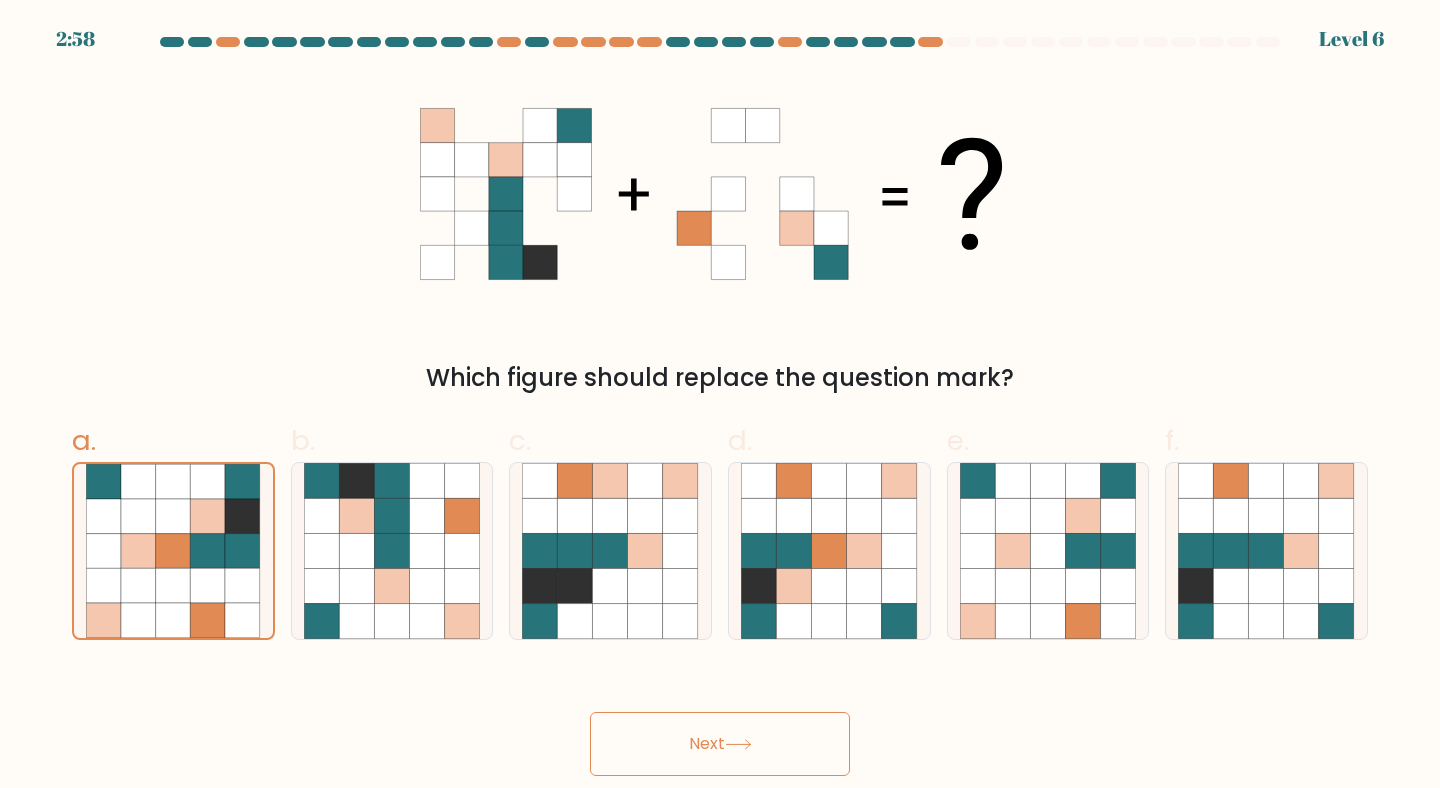 click on "Next" at bounding box center (720, 744) 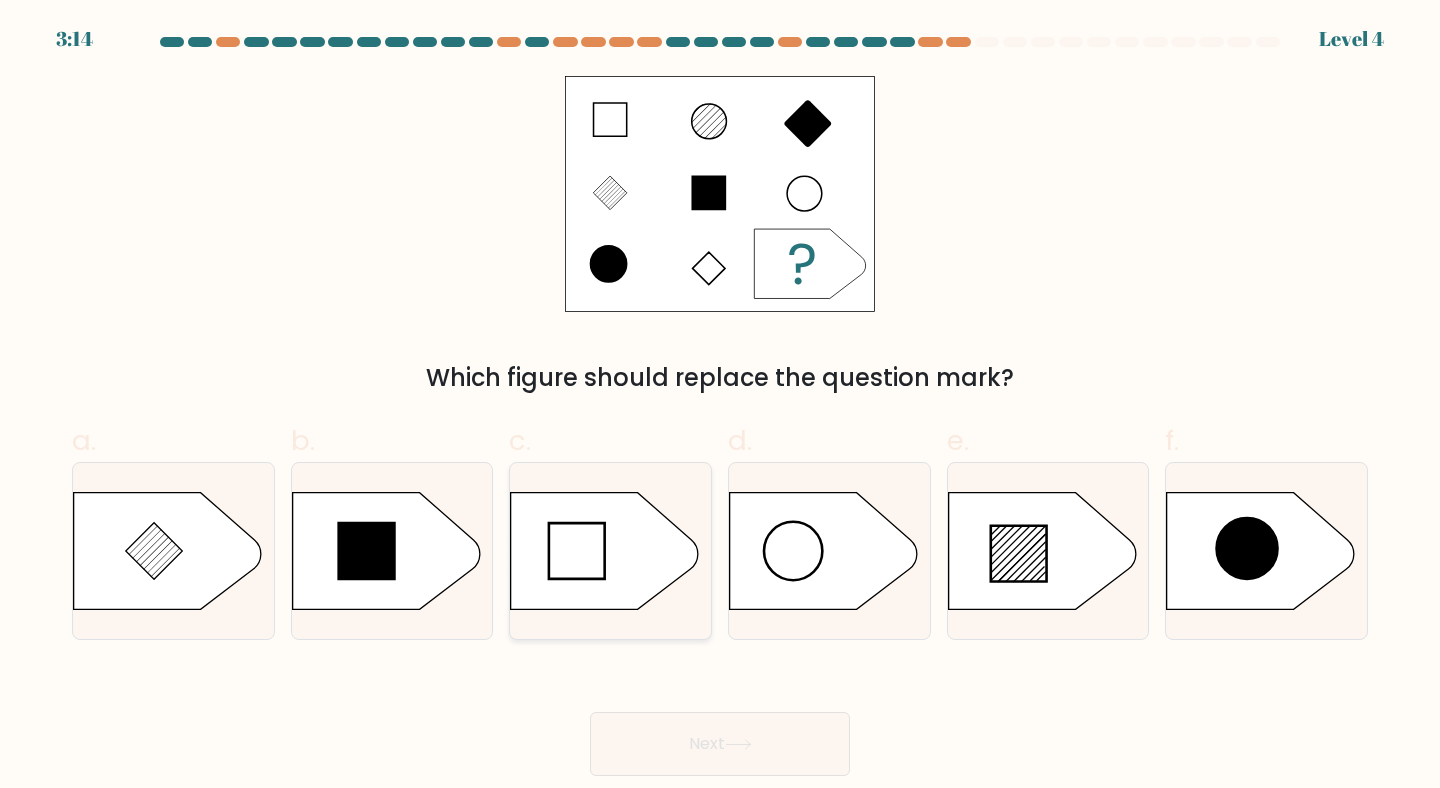 click at bounding box center [605, 550] 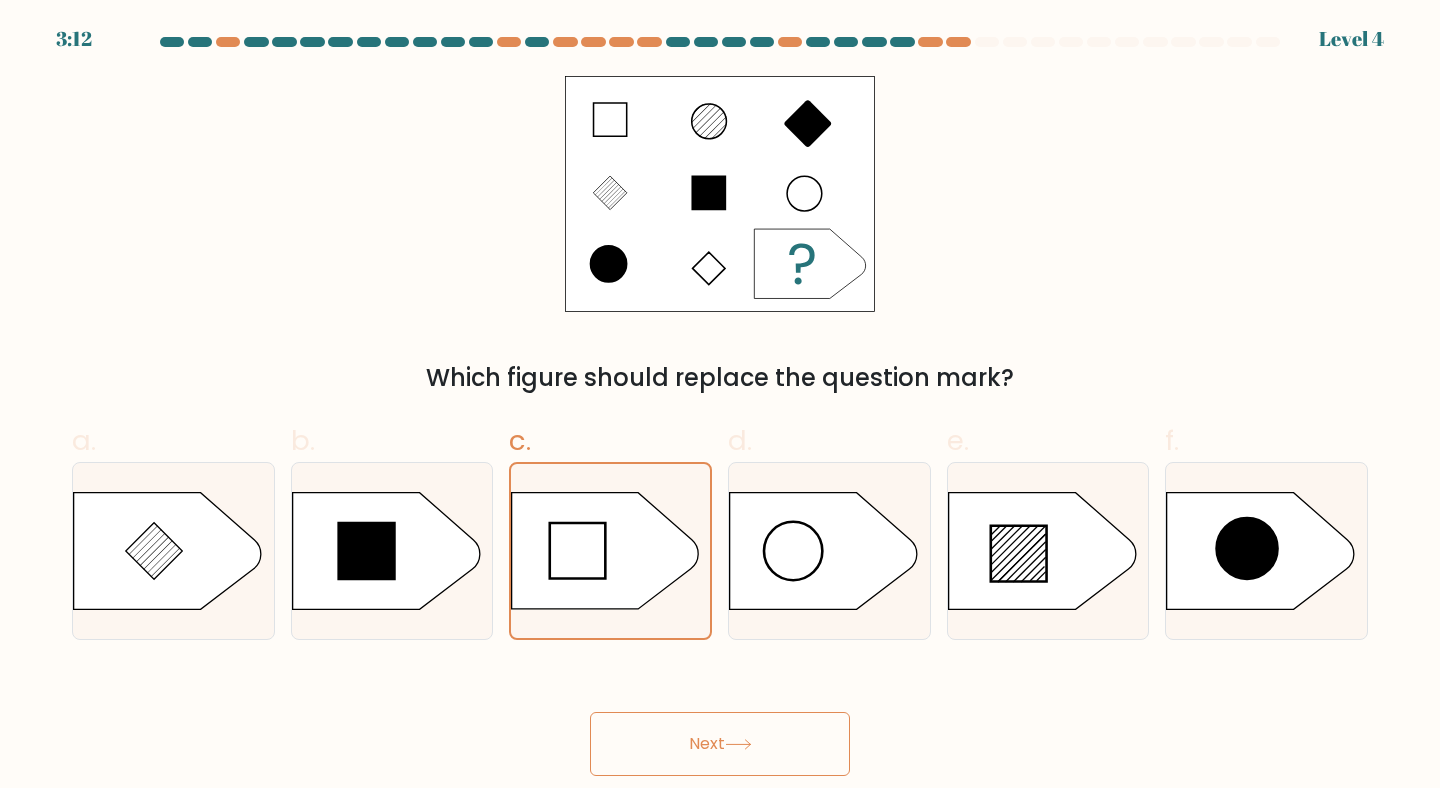click on "Next" at bounding box center (720, 744) 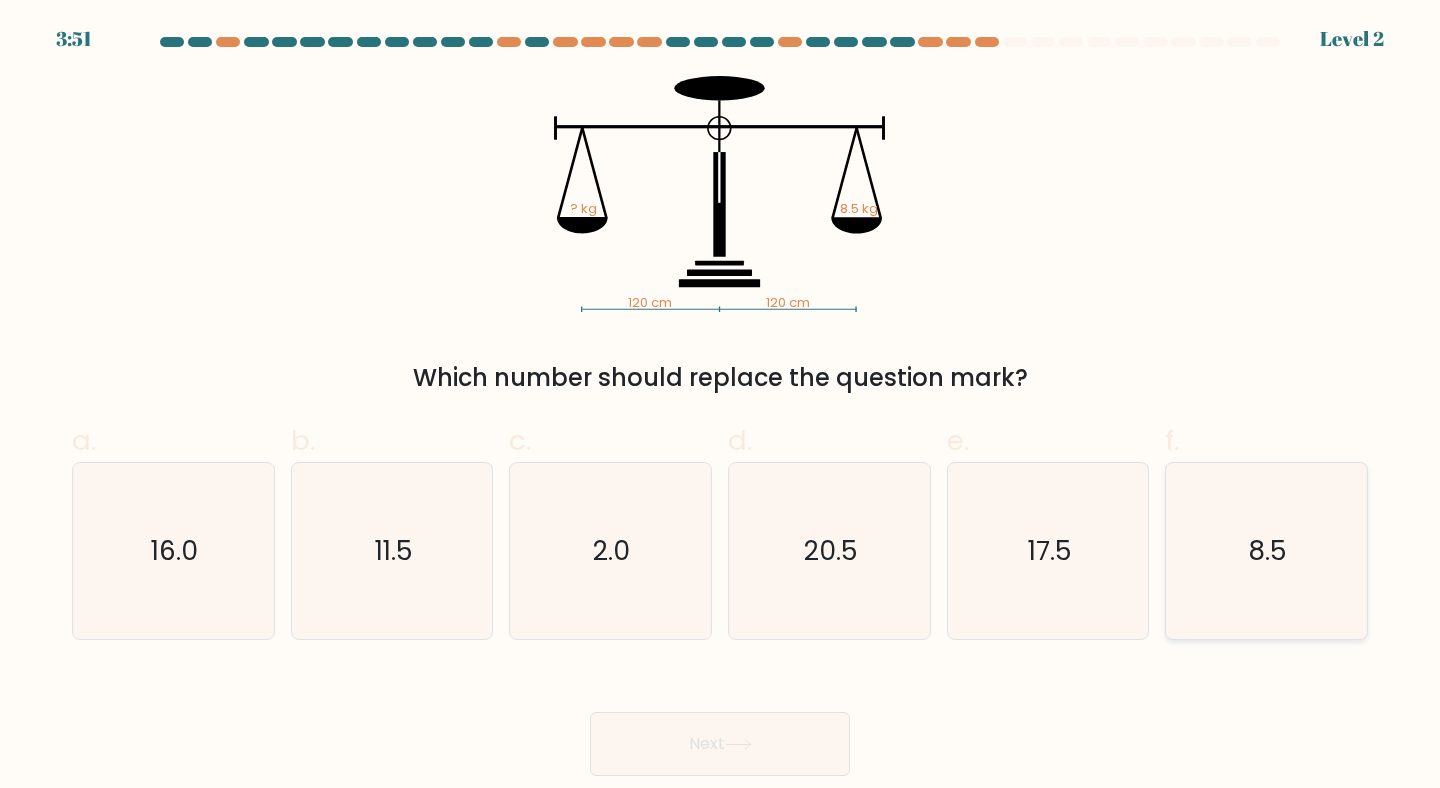 click on "8.5" at bounding box center (1268, 550) 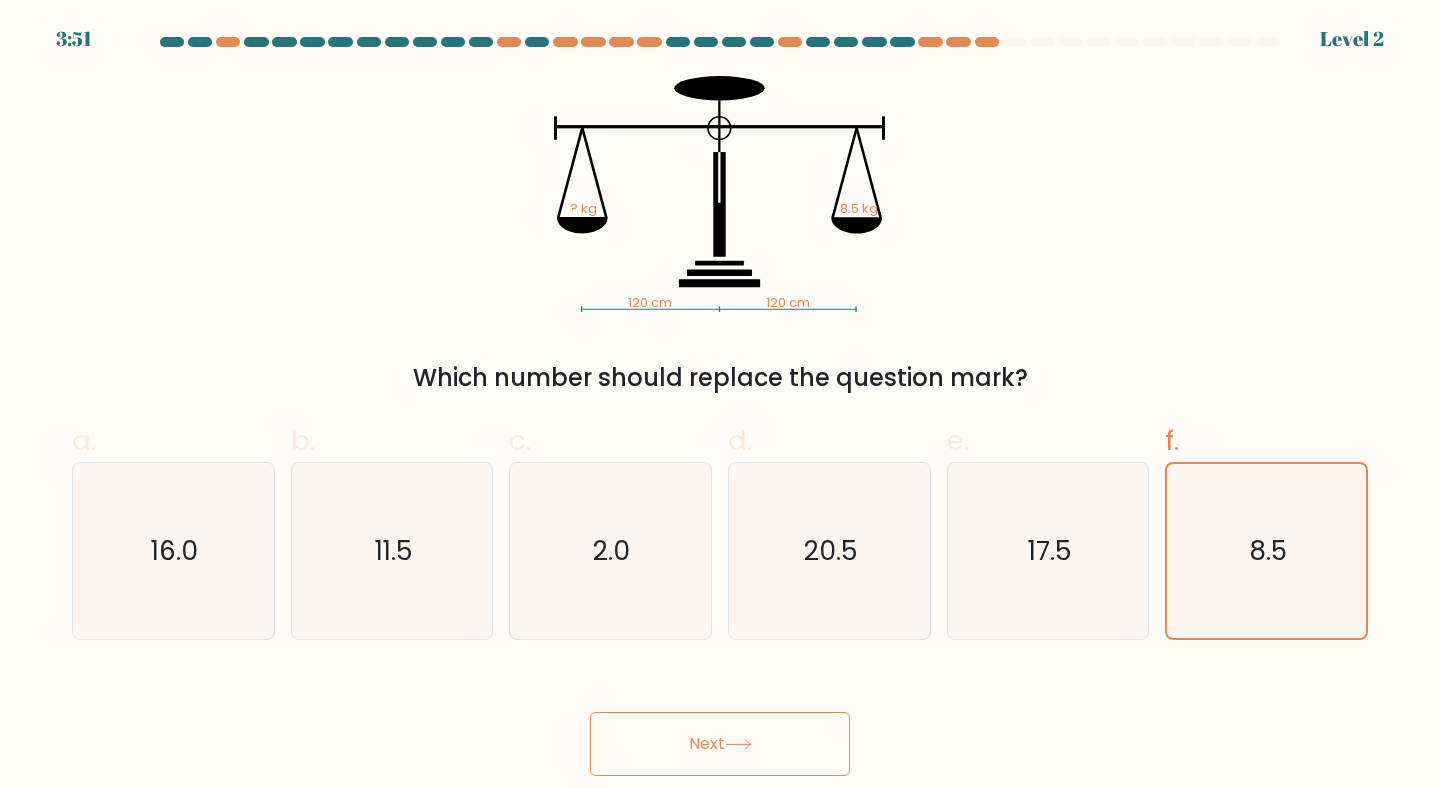 click on "Next" at bounding box center [720, 744] 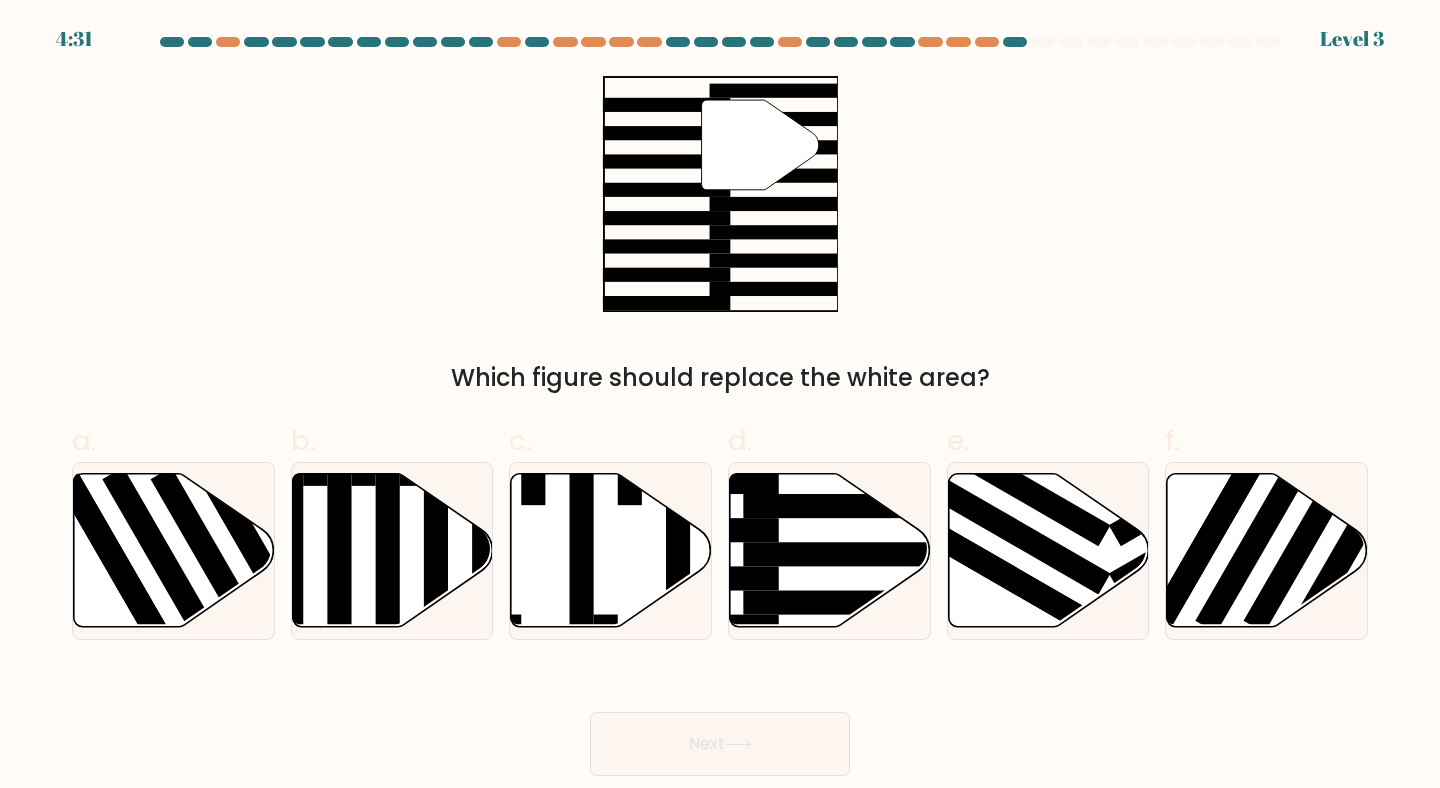 click at bounding box center (720, 406) 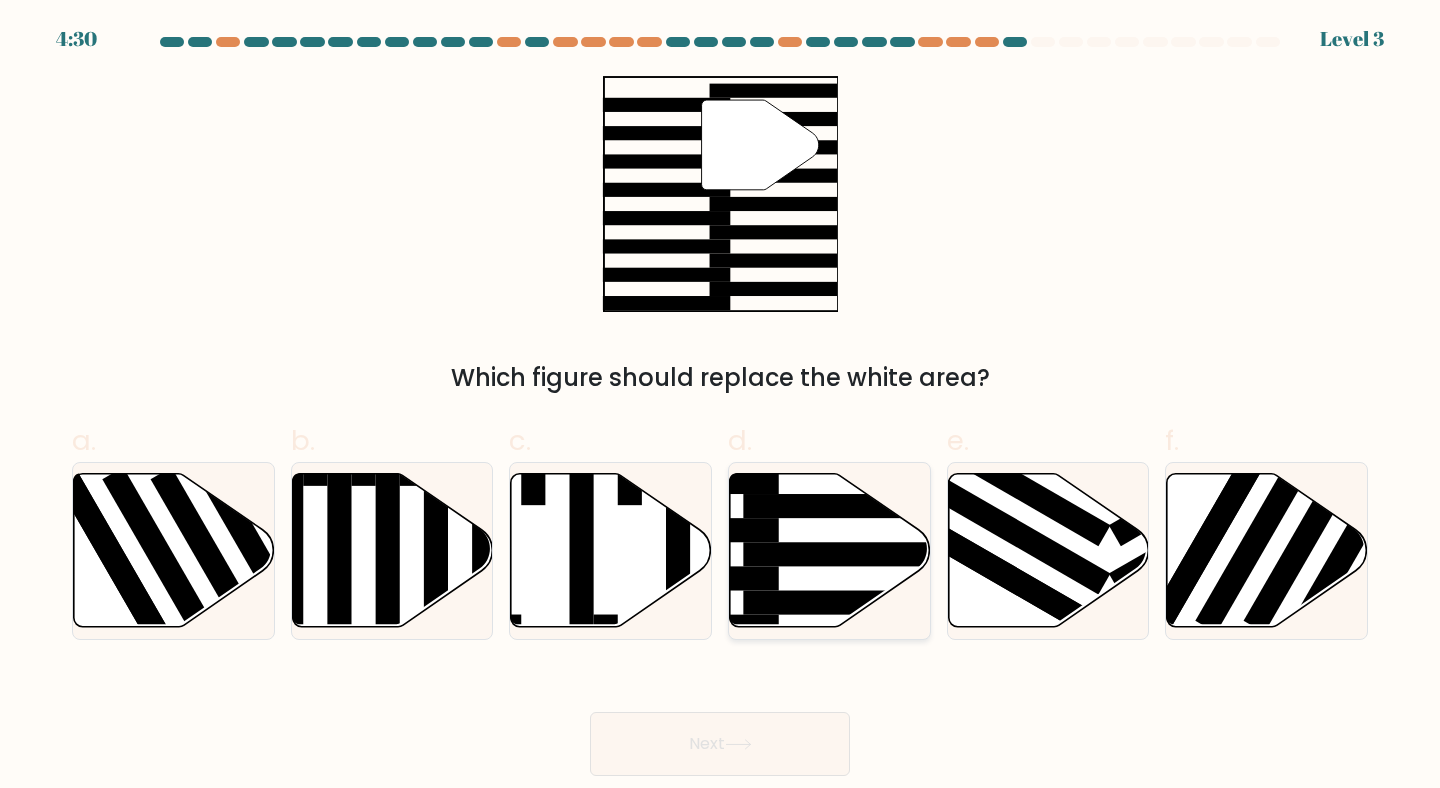 click at bounding box center [830, 550] 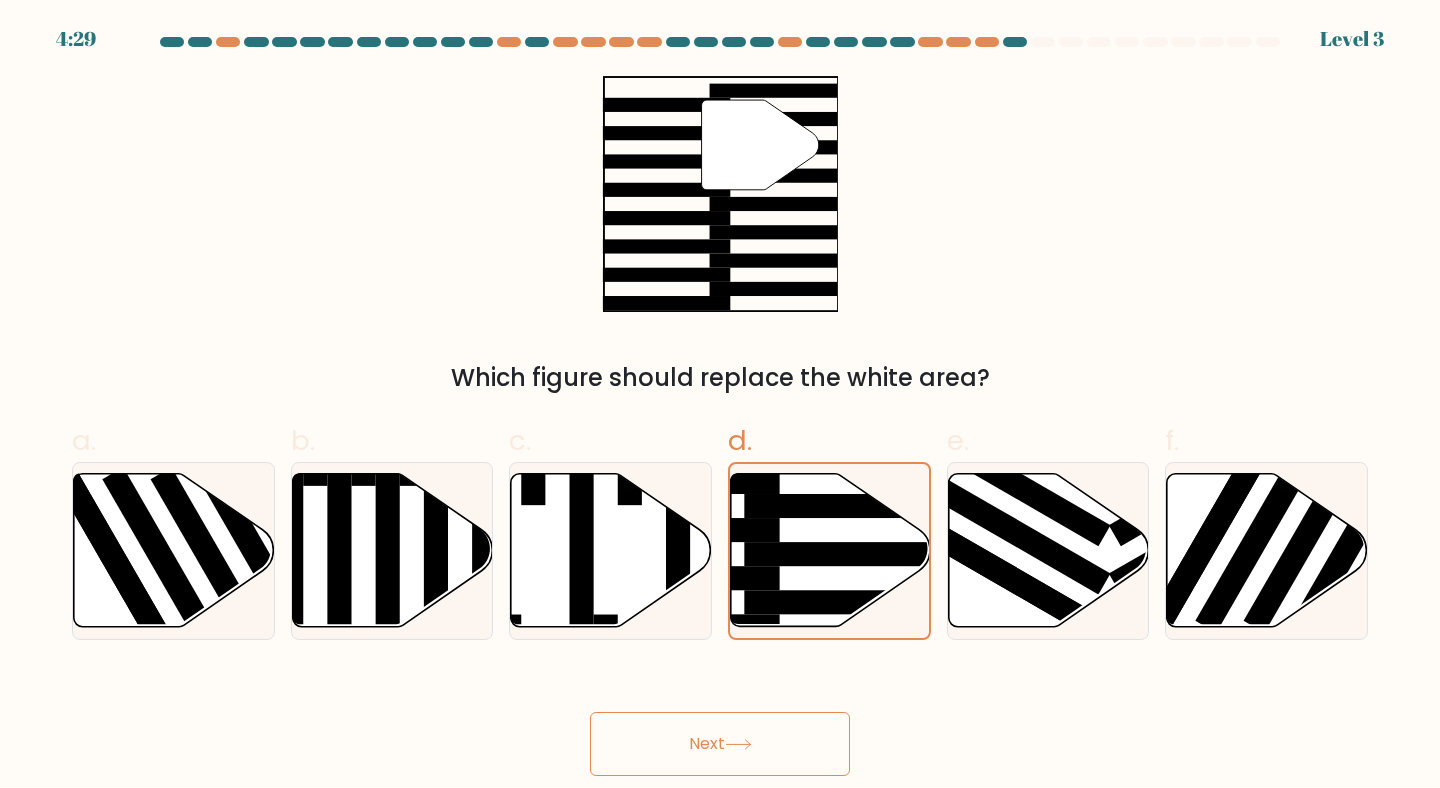 click on "Next" at bounding box center [720, 720] 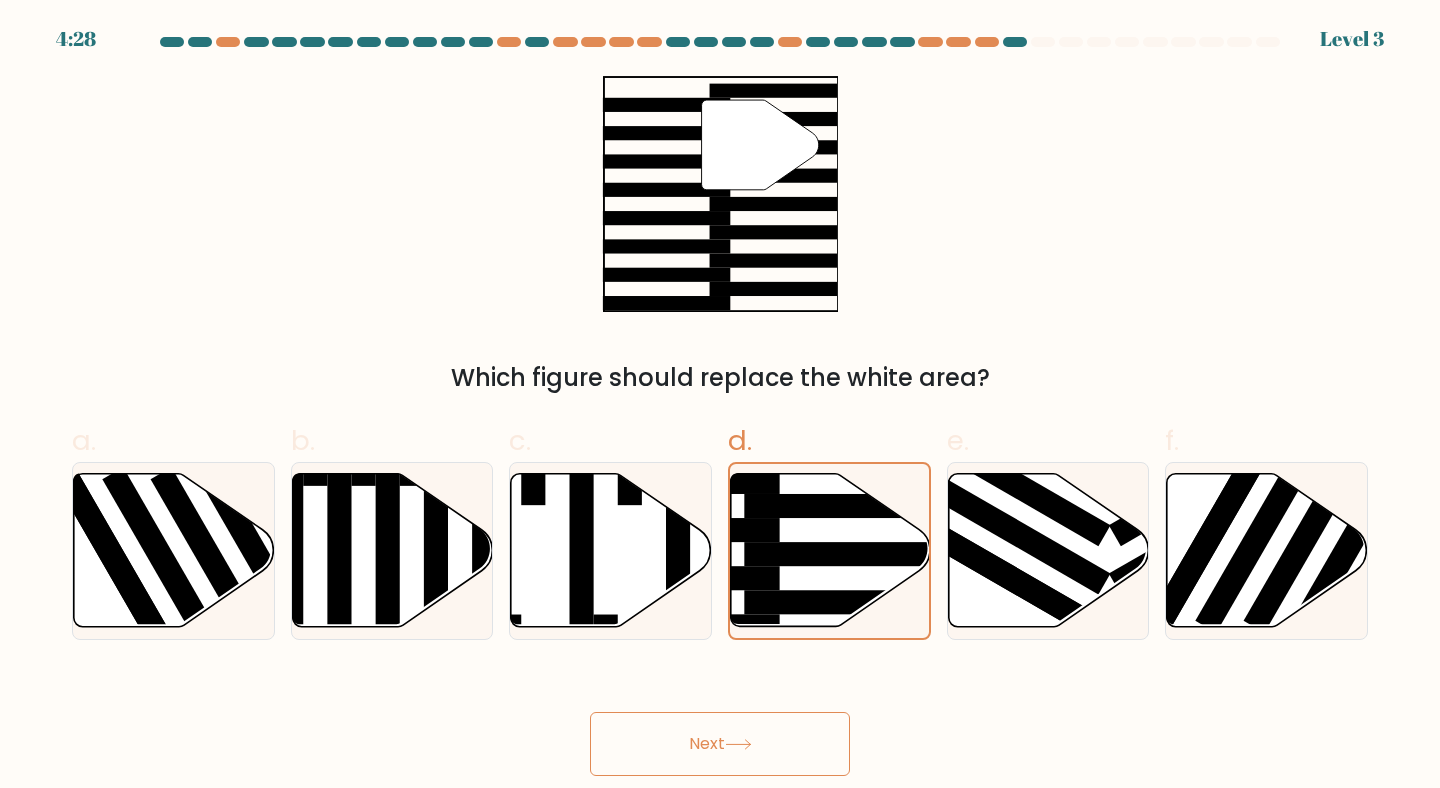 click on "Next" at bounding box center (720, 744) 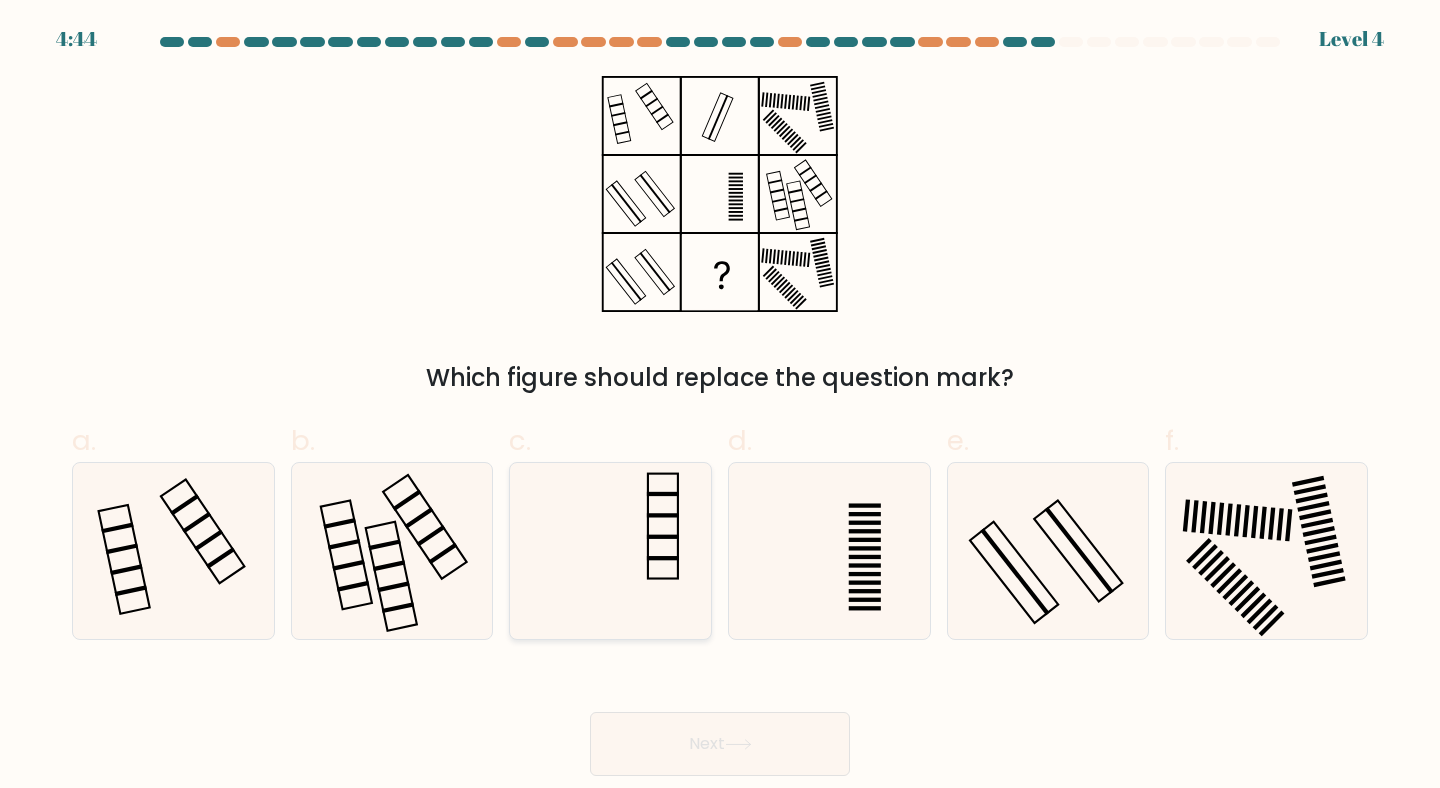 click at bounding box center [610, 551] 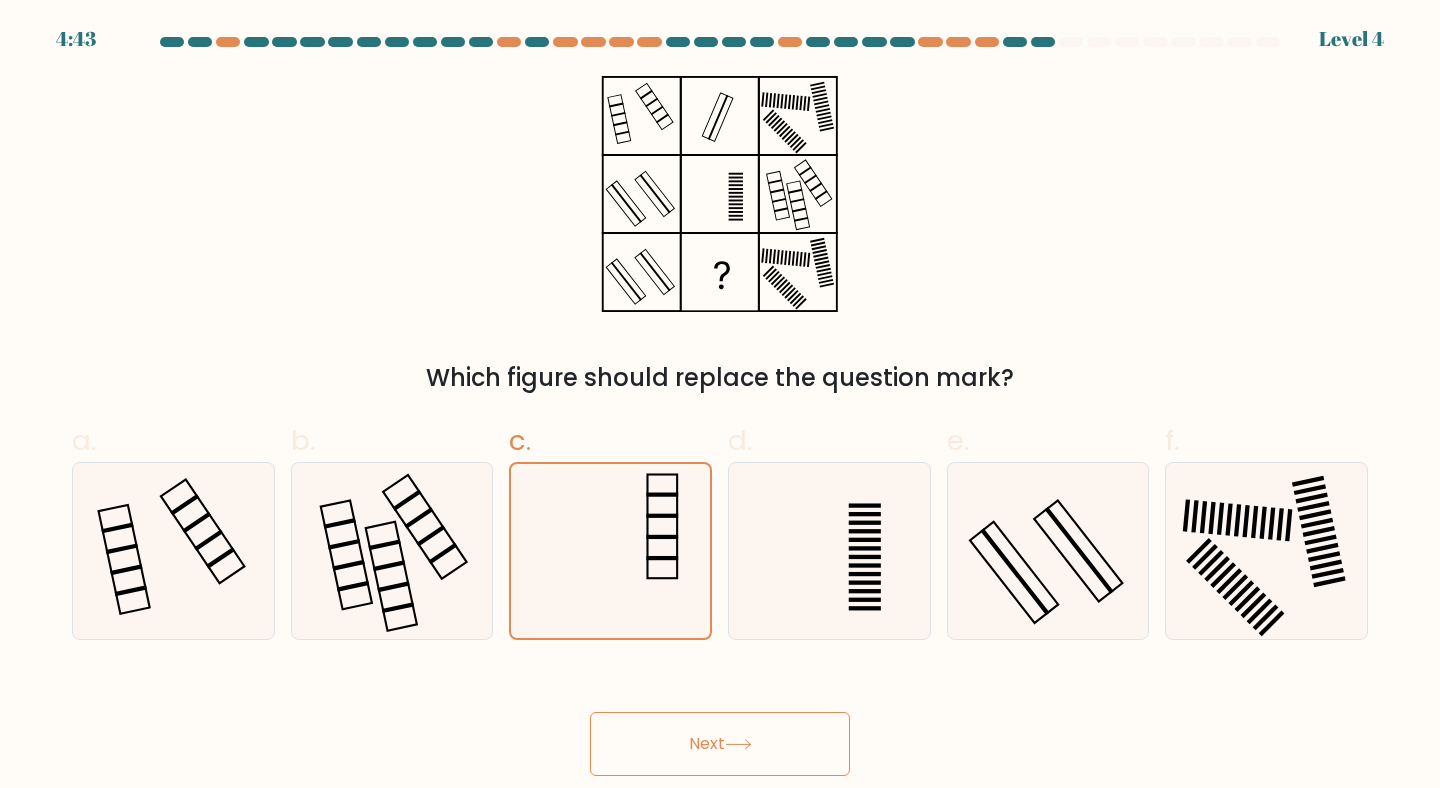 click at bounding box center (738, 744) 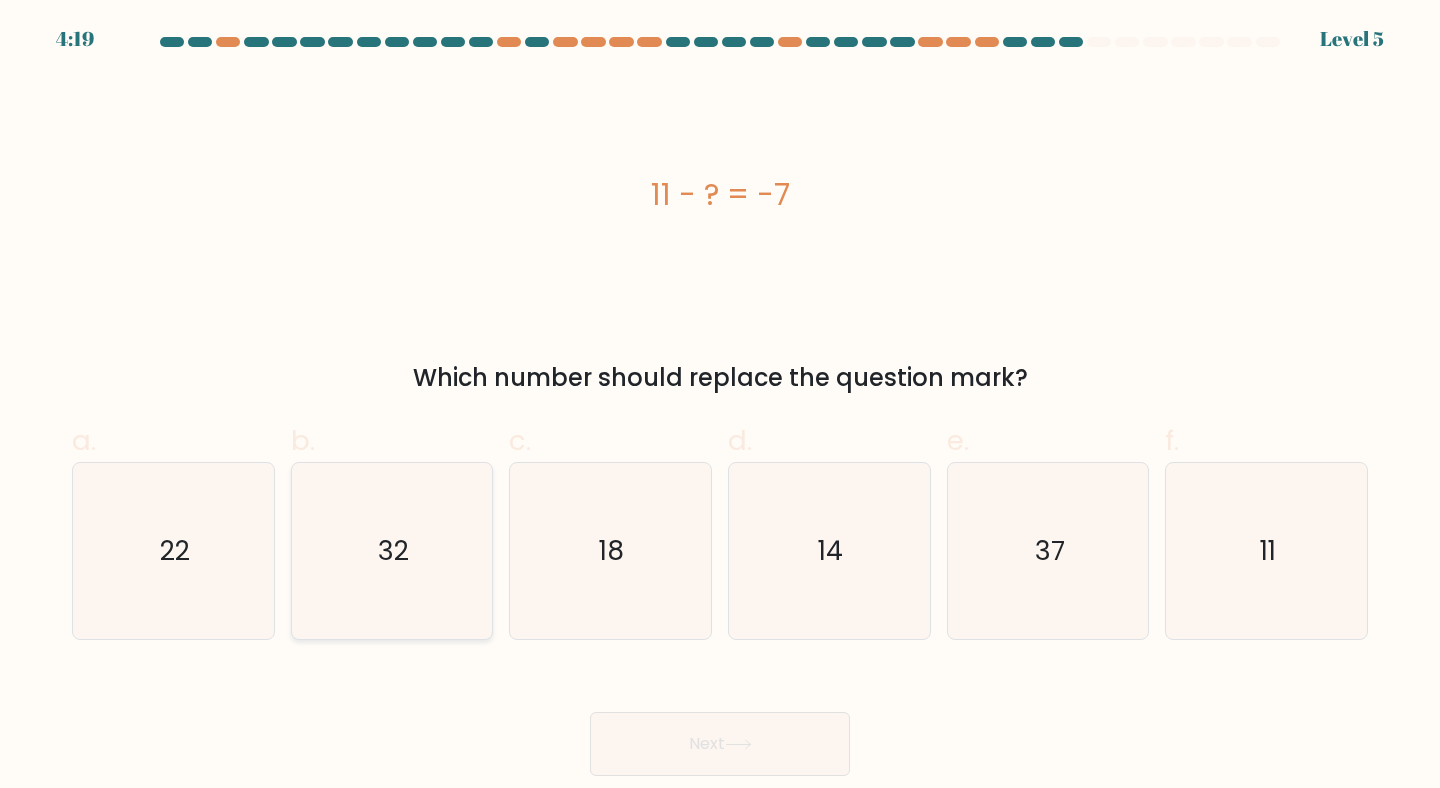 click on "32" at bounding box center (392, 551) 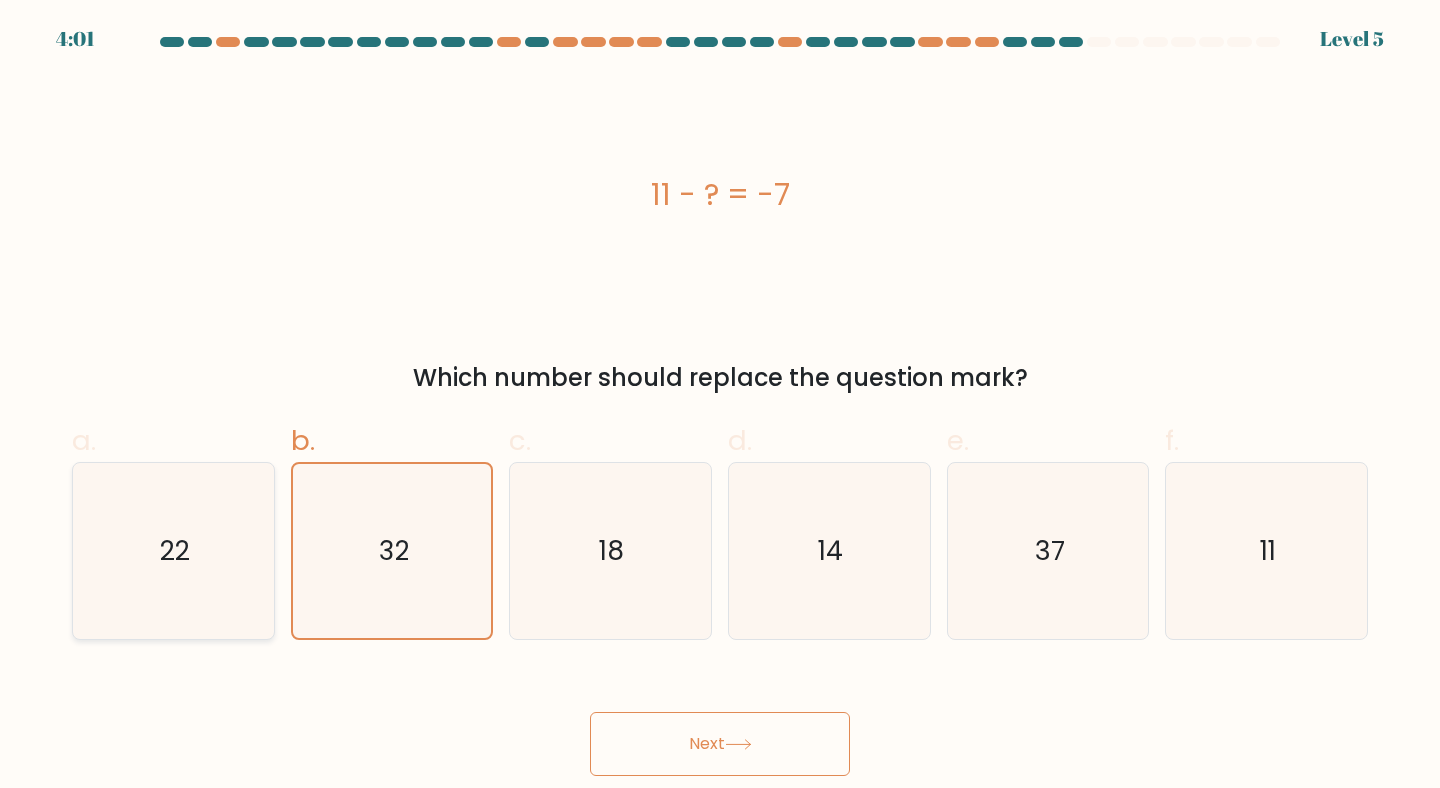 click on "22" at bounding box center [173, 551] 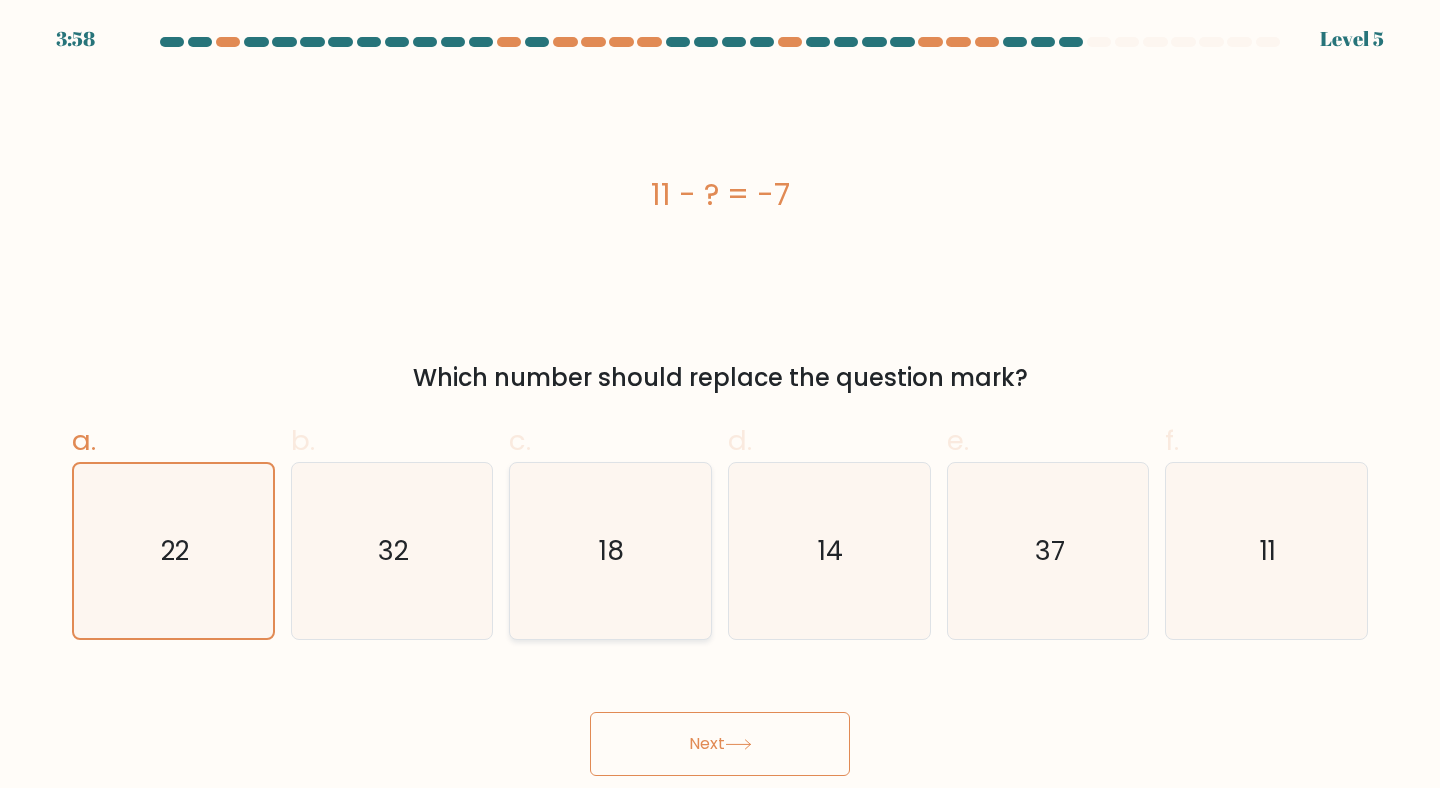 click on "18" at bounding box center (610, 551) 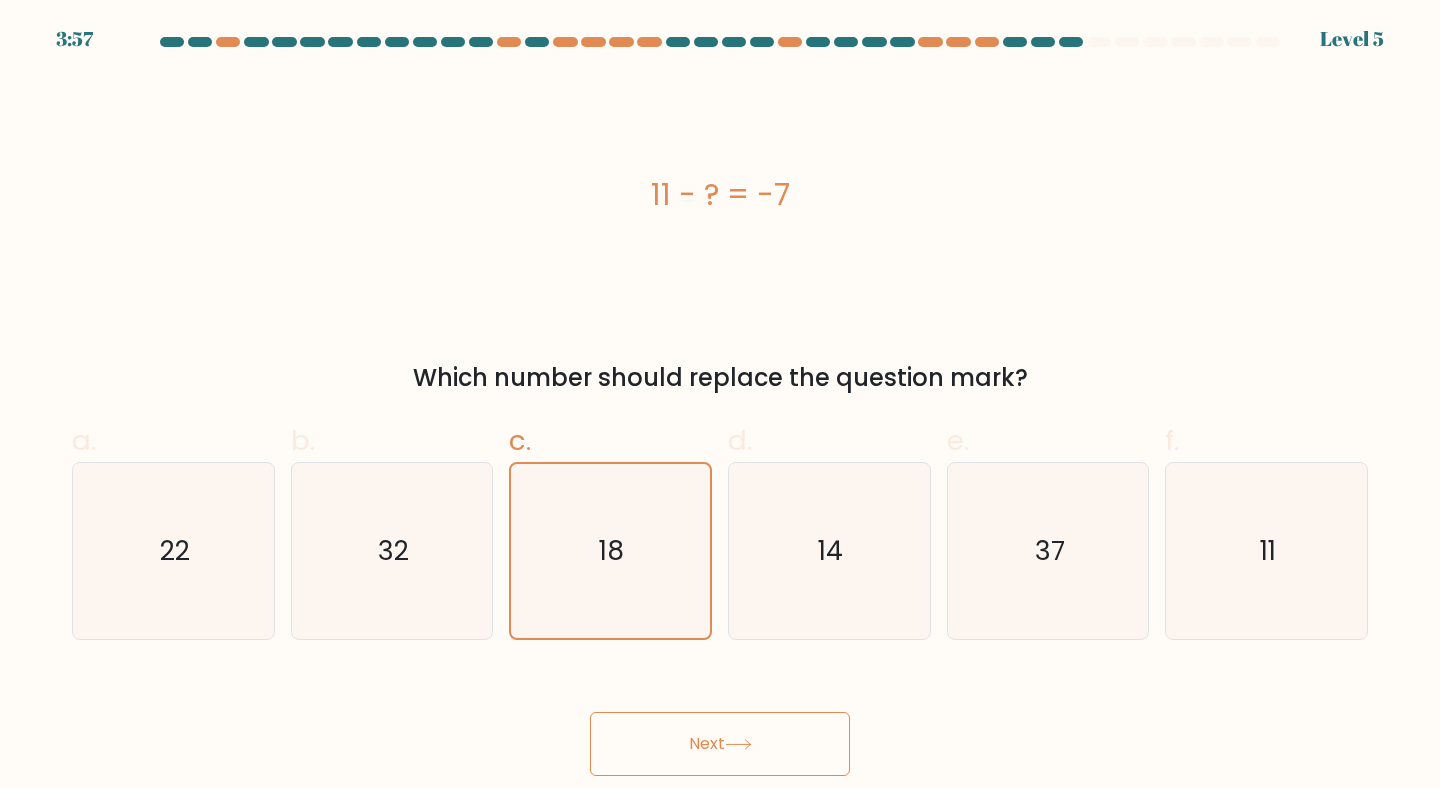 click on "Next" at bounding box center [720, 744] 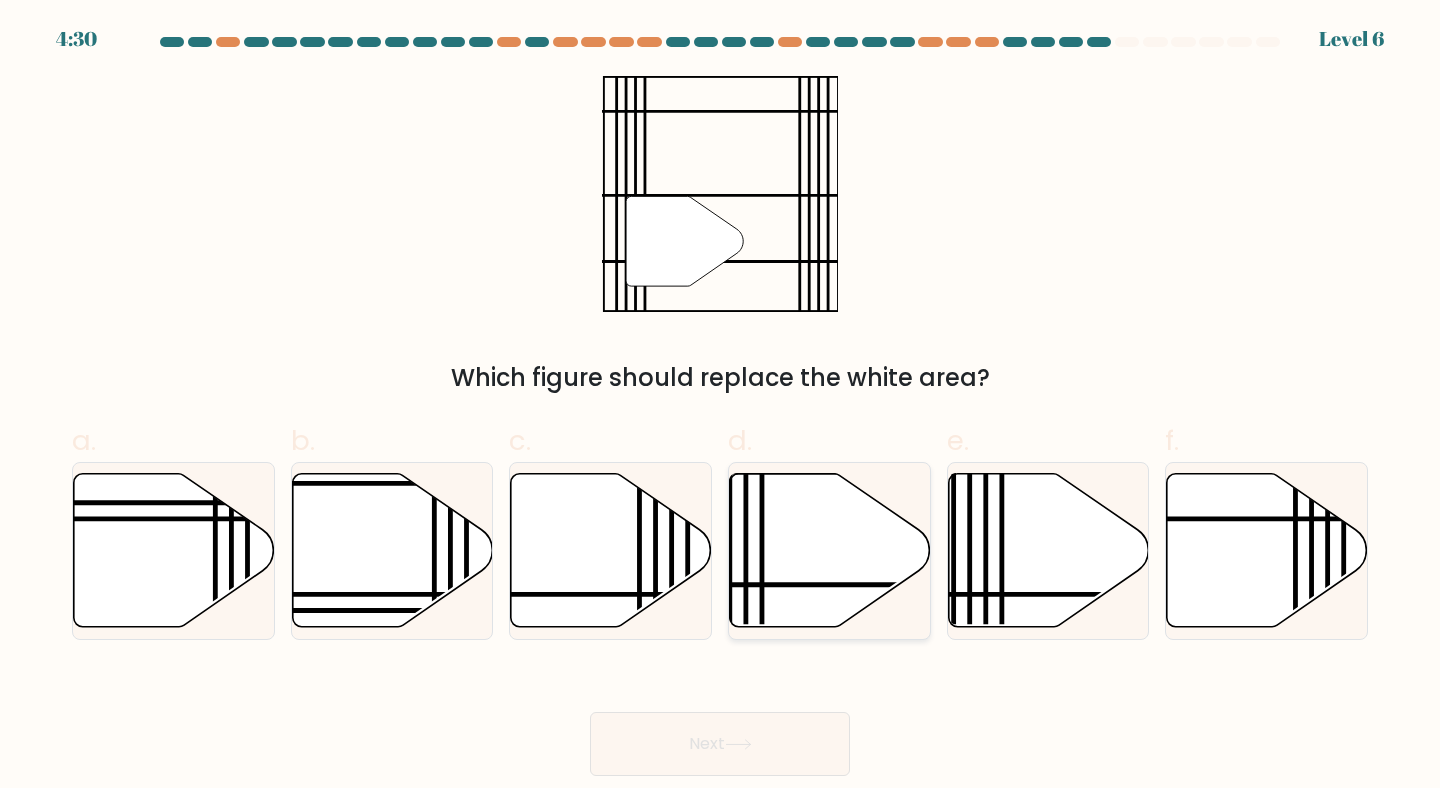 click at bounding box center [830, 550] 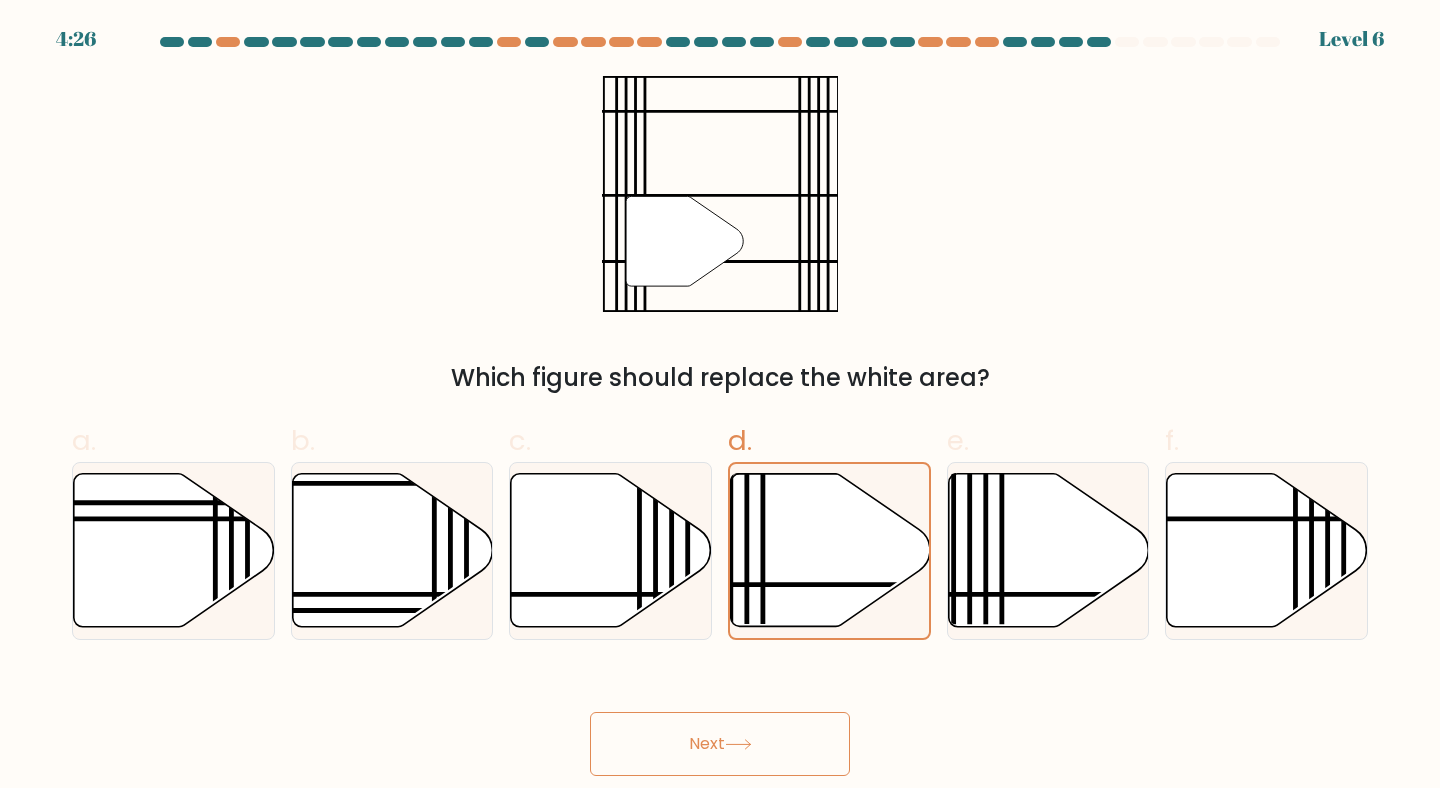 click on "Next" at bounding box center (720, 744) 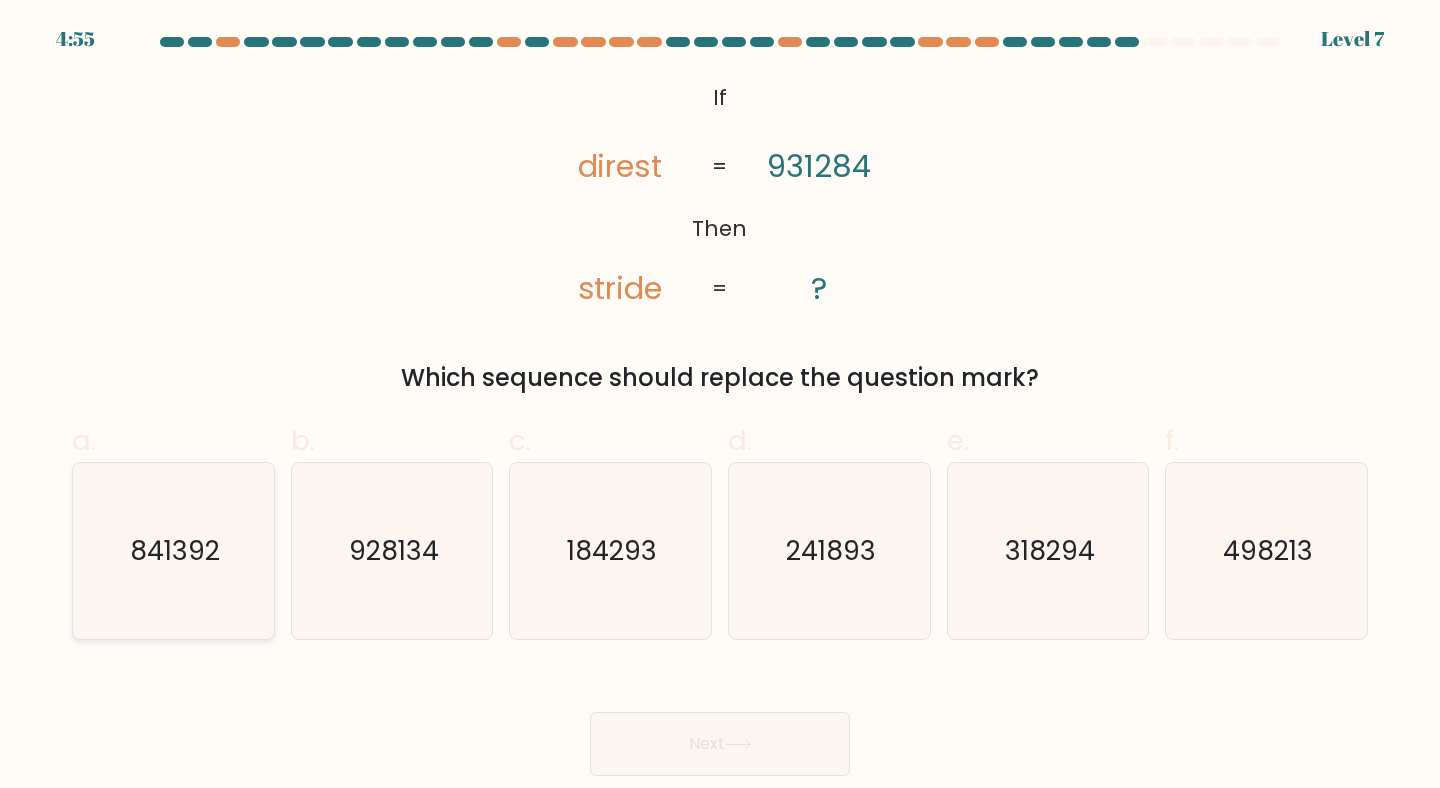 click on "841392" at bounding box center [173, 551] 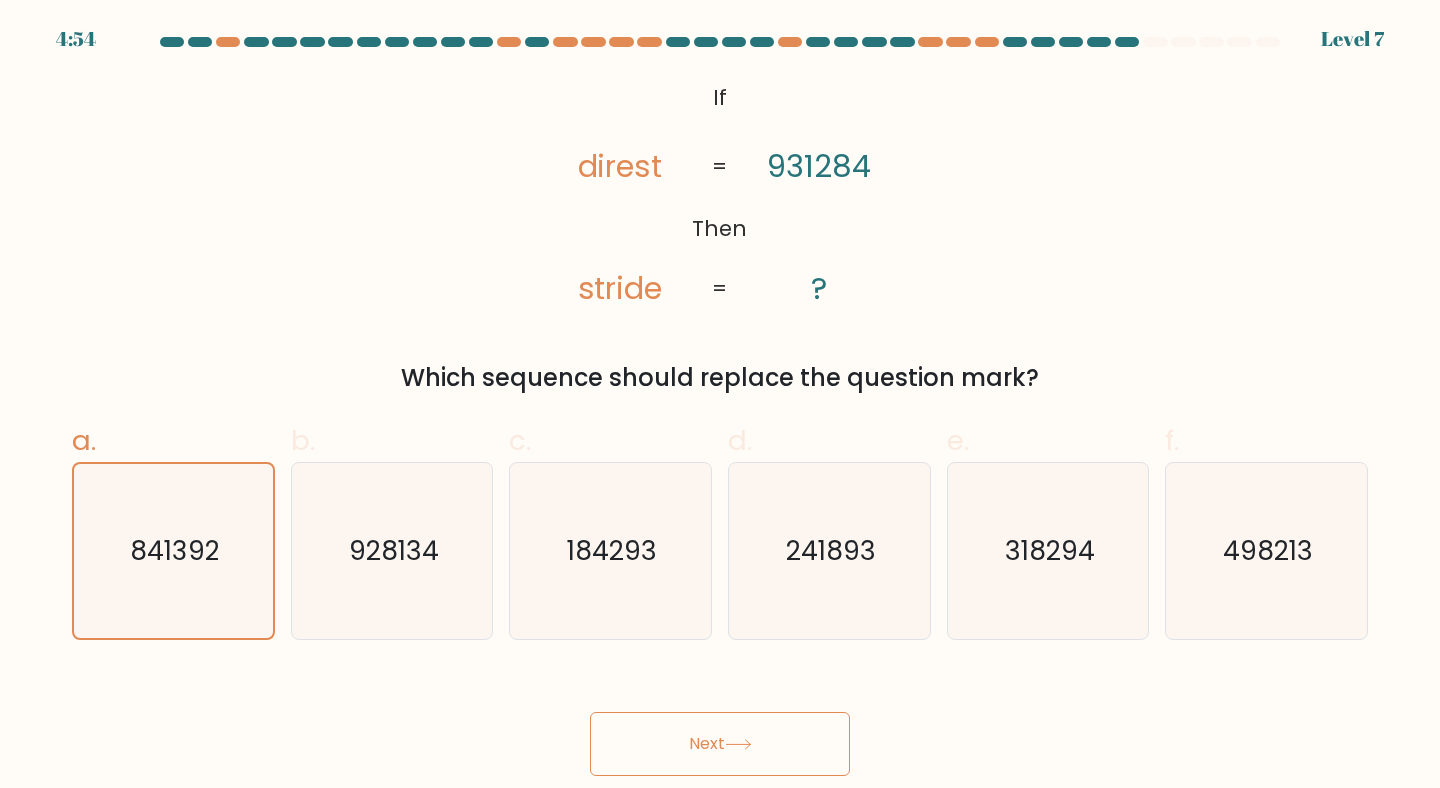 click on "Next" at bounding box center (720, 744) 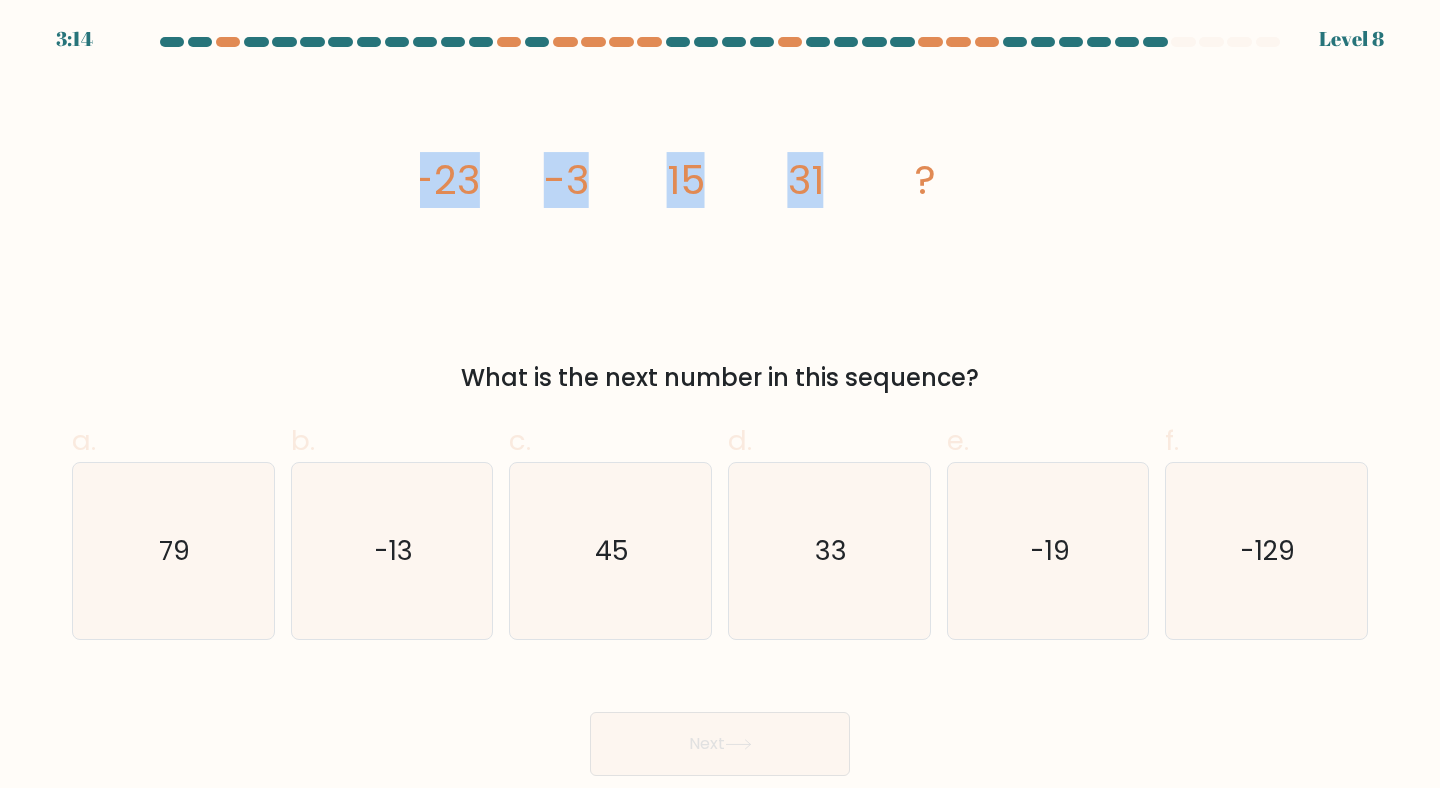 drag, startPoint x: 405, startPoint y: 175, endPoint x: 841, endPoint y: 189, distance: 436.2247 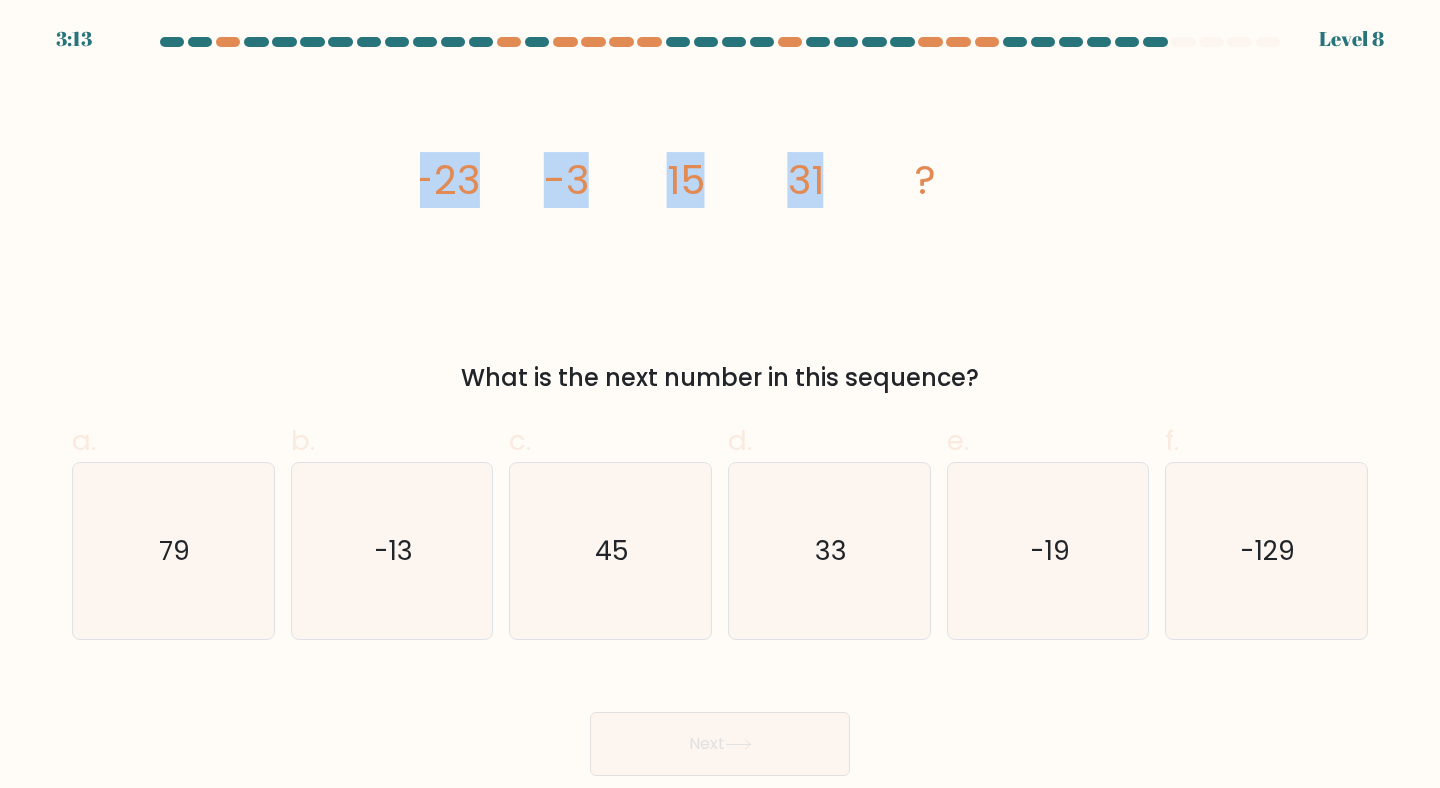click on "image/svg+xml
-23
-3
15
31
?
What is the next number in this sequence?" at bounding box center (720, 236) 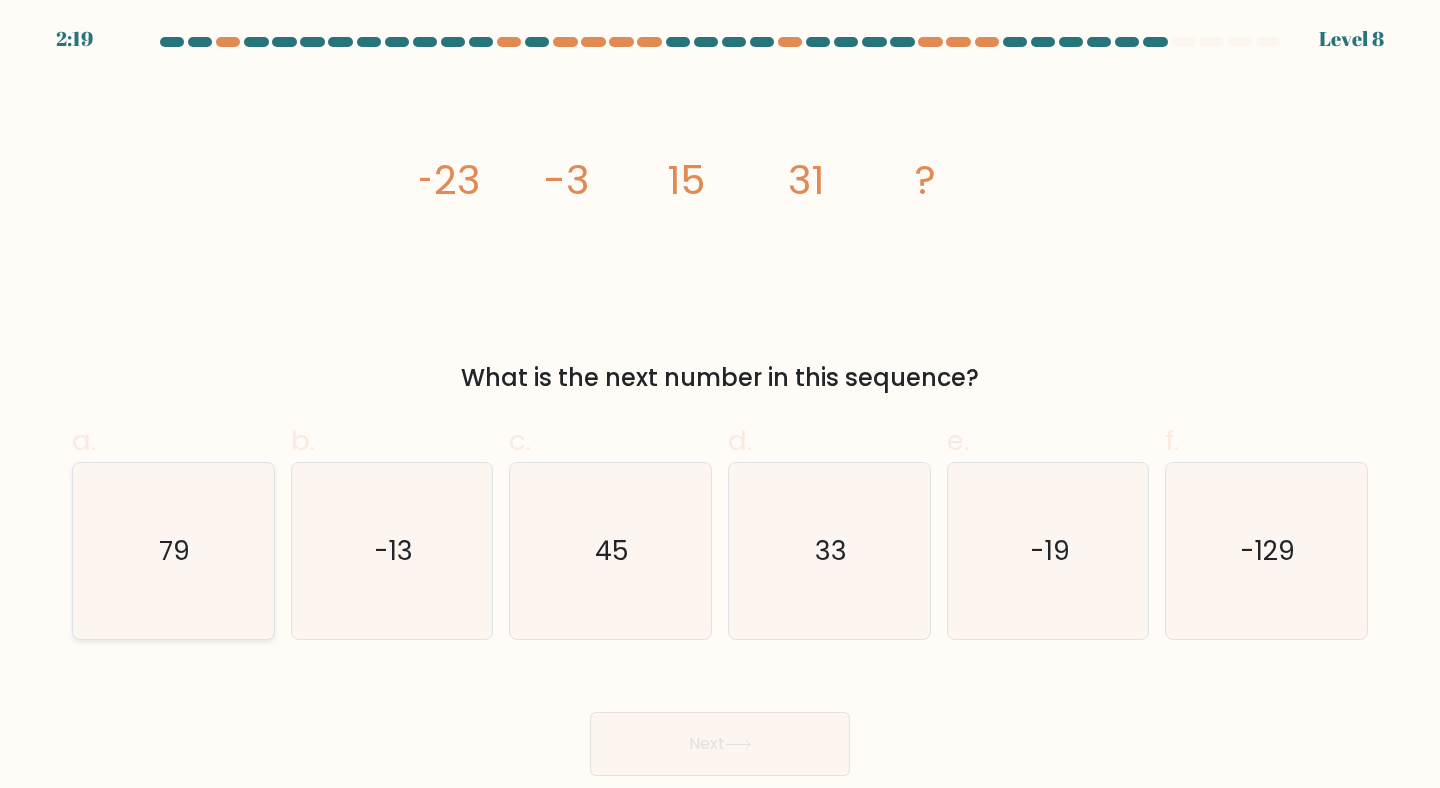 click on "79" at bounding box center (173, 551) 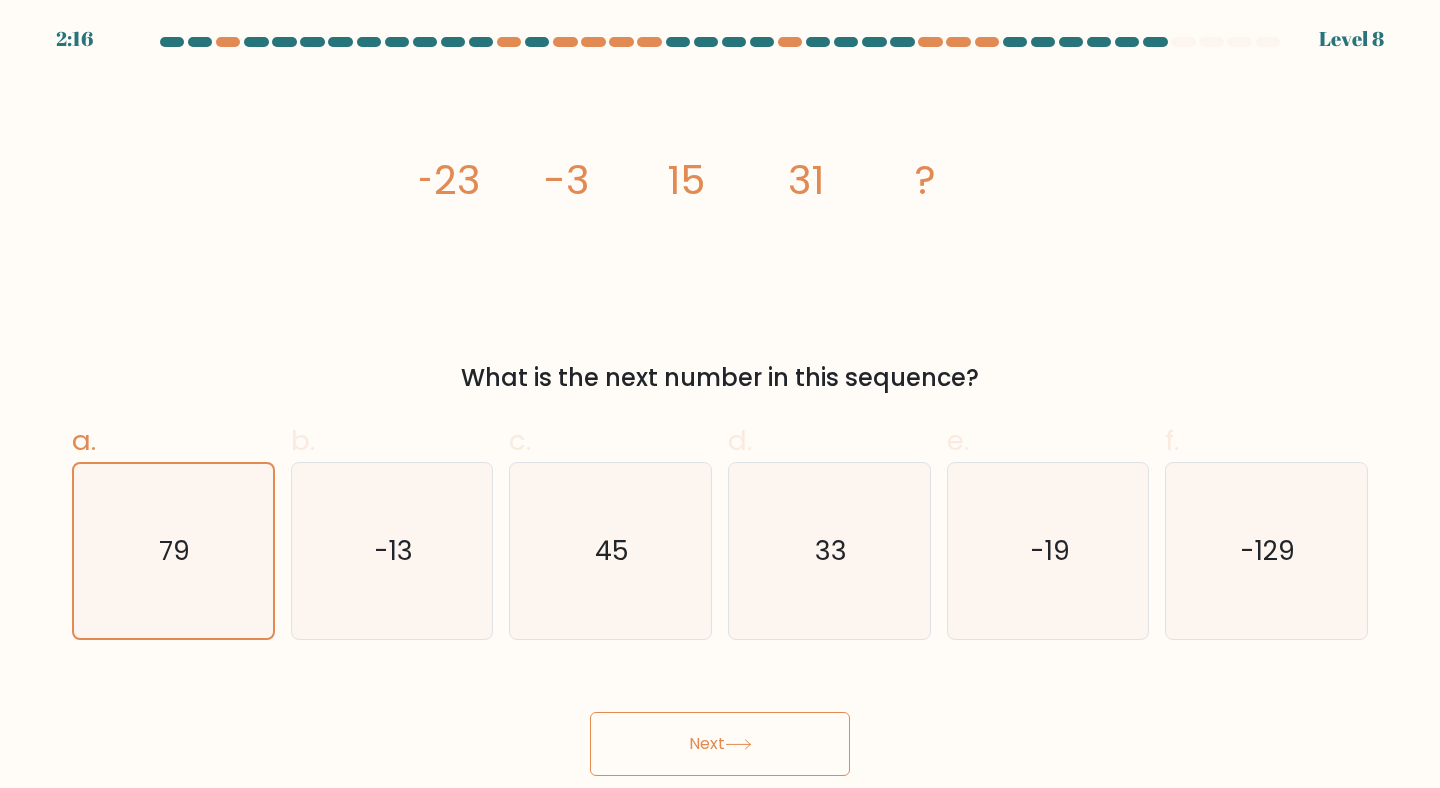 click on "Next" at bounding box center [720, 744] 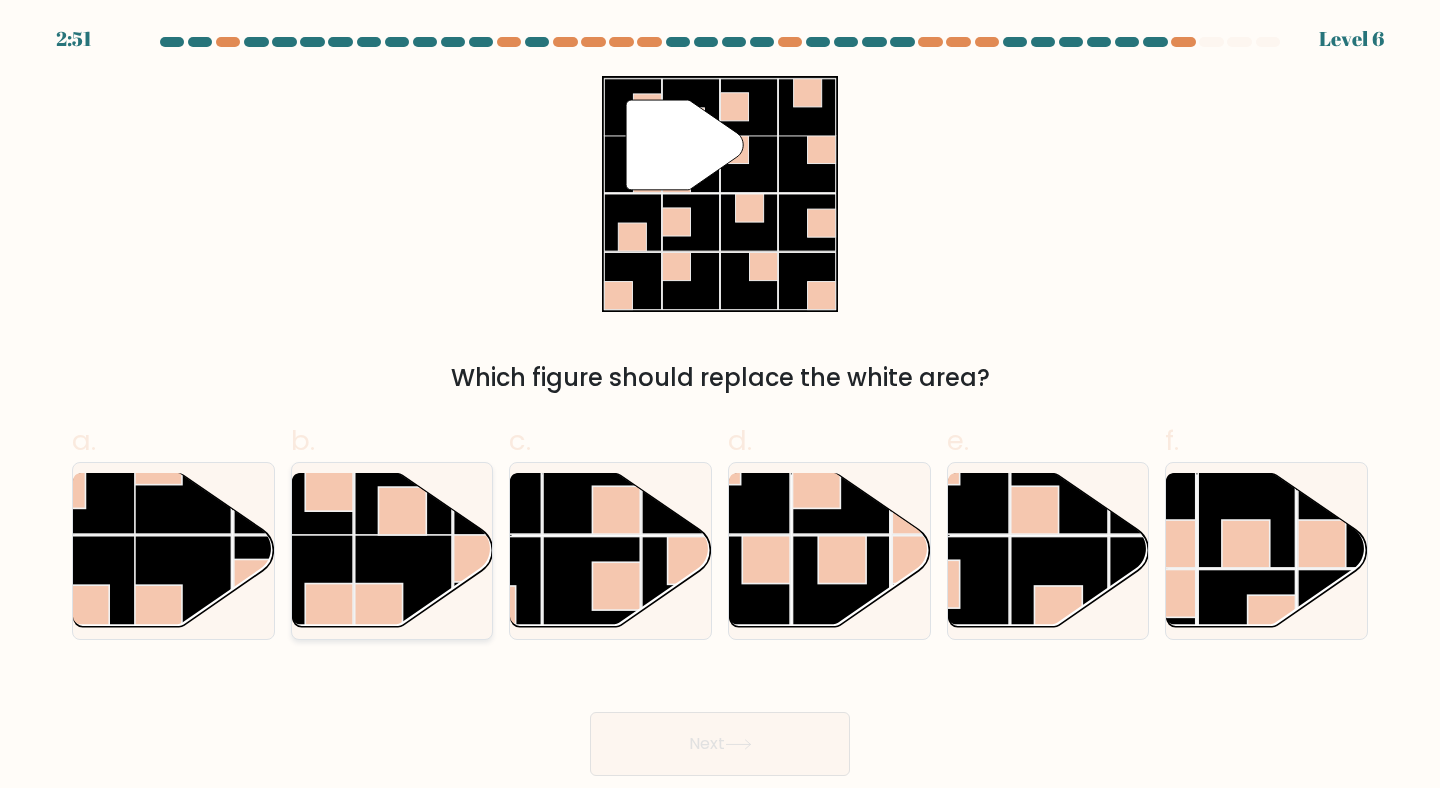 click at bounding box center (404, 583) 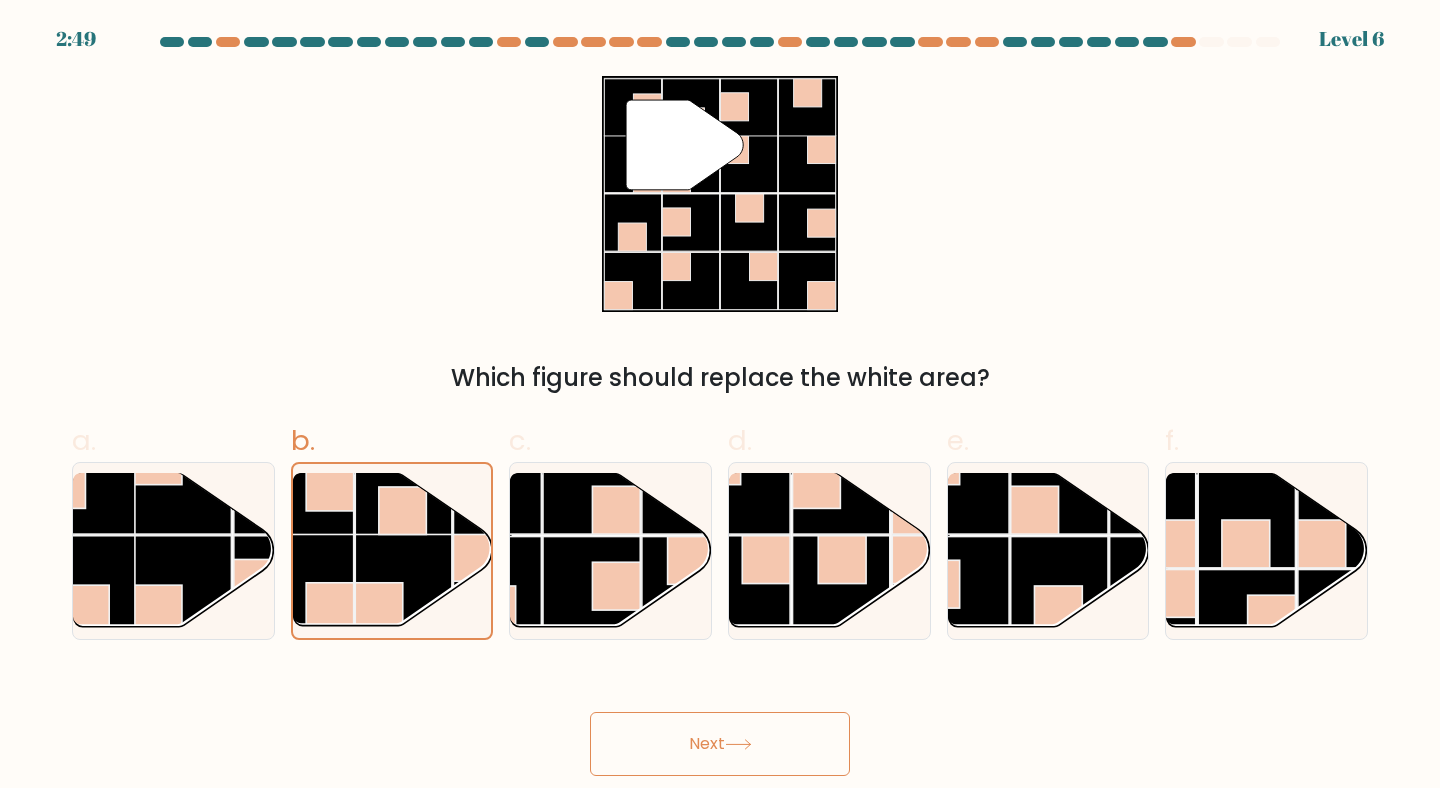 click on "Next" at bounding box center [720, 744] 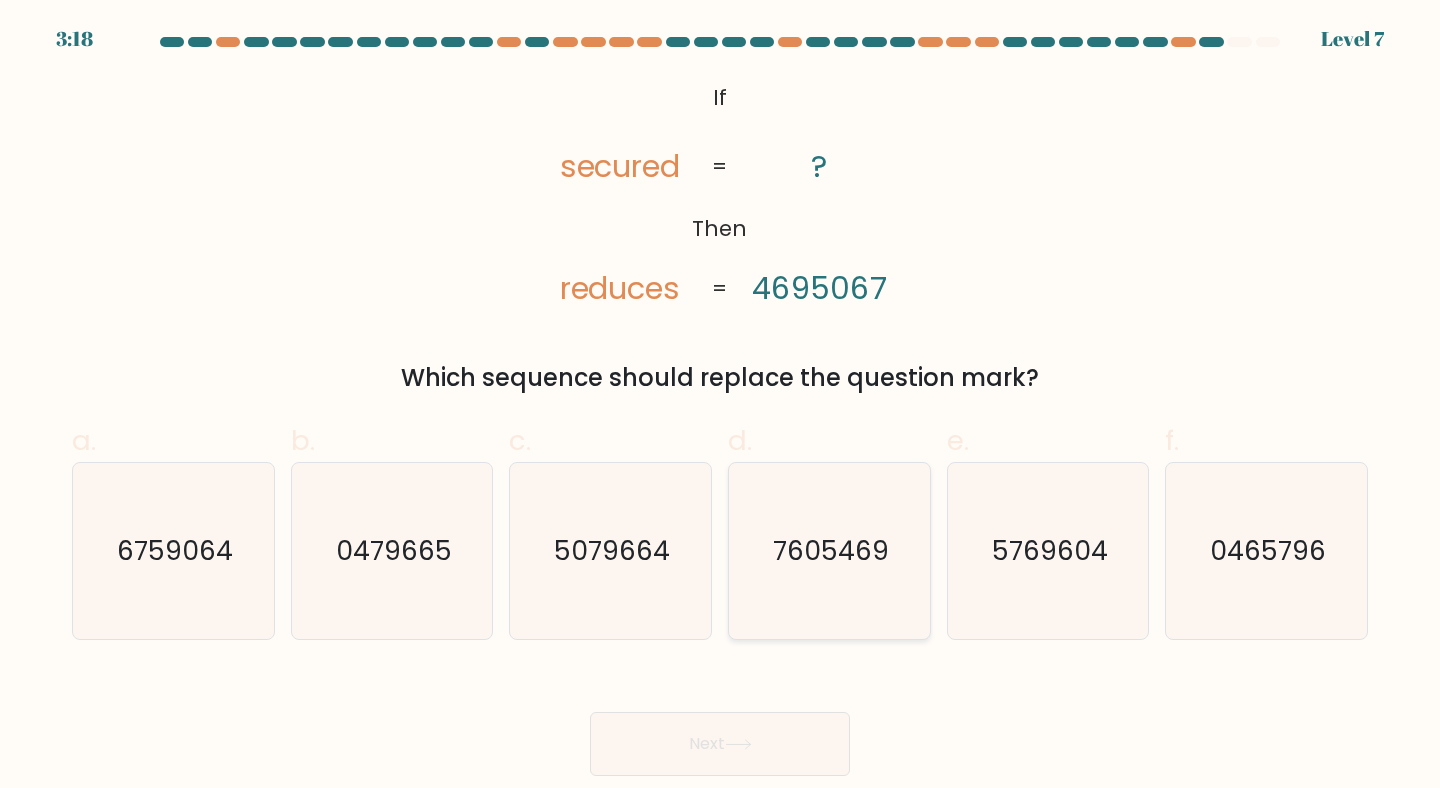 click on "7605469" at bounding box center (831, 550) 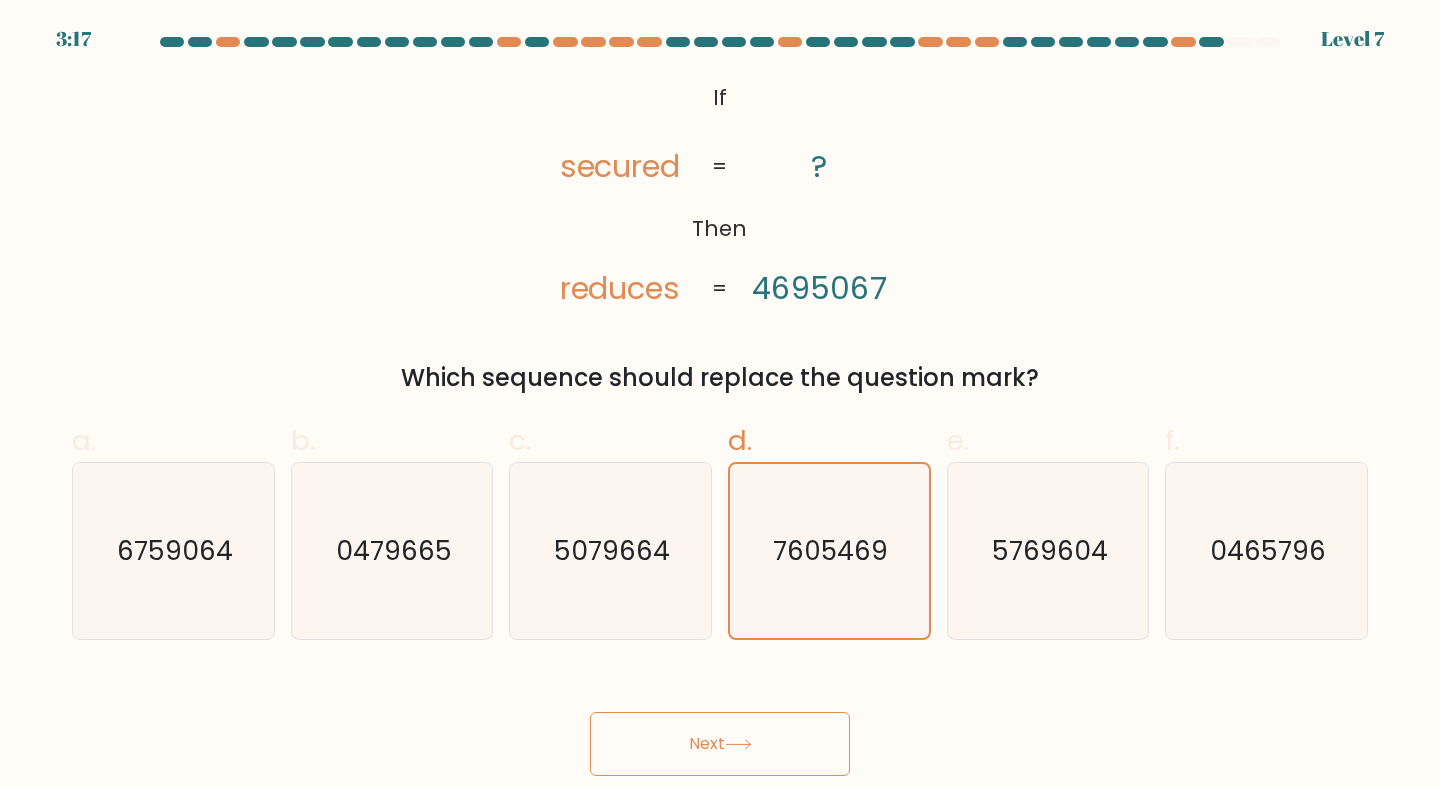 click on "Next" at bounding box center (720, 744) 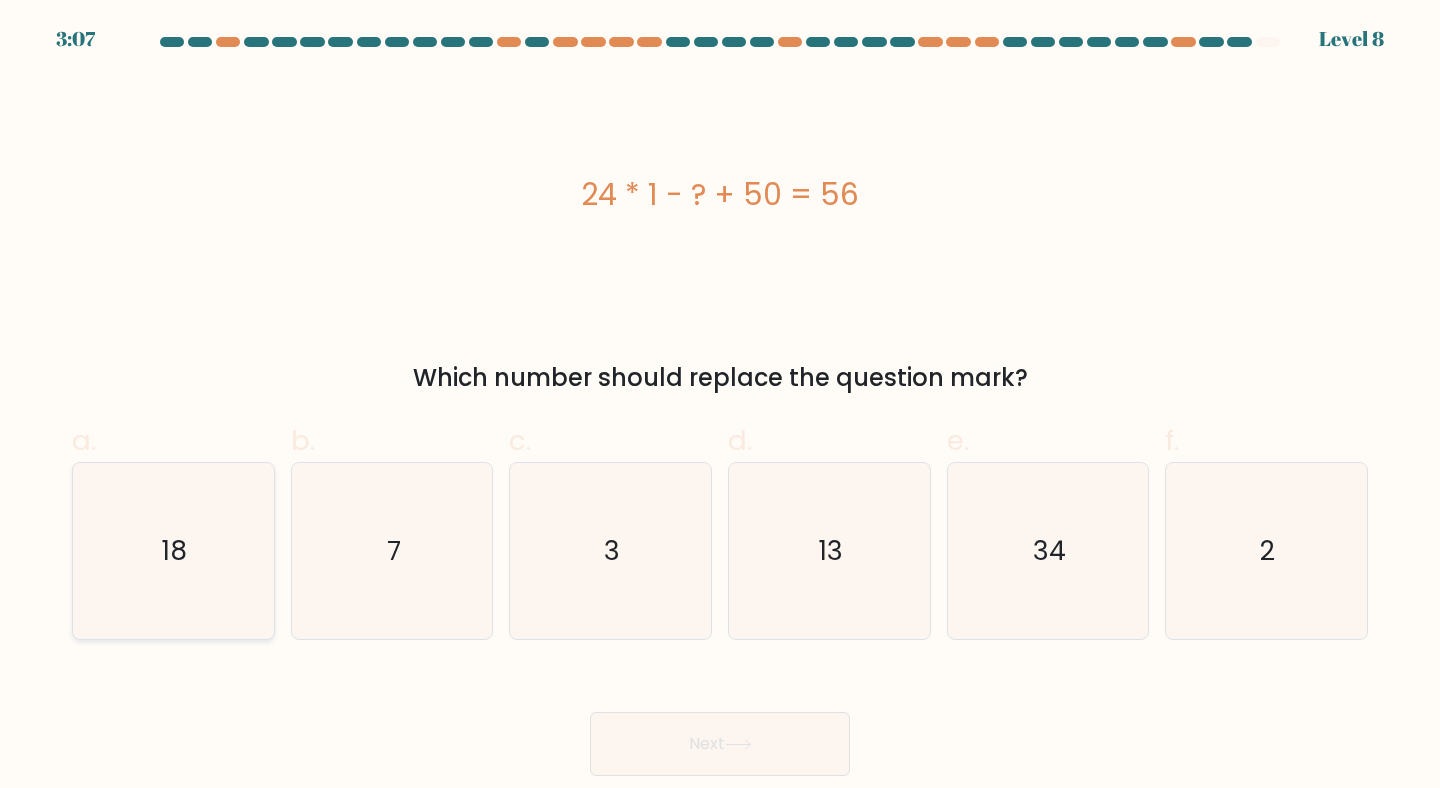 click on "18" at bounding box center (173, 551) 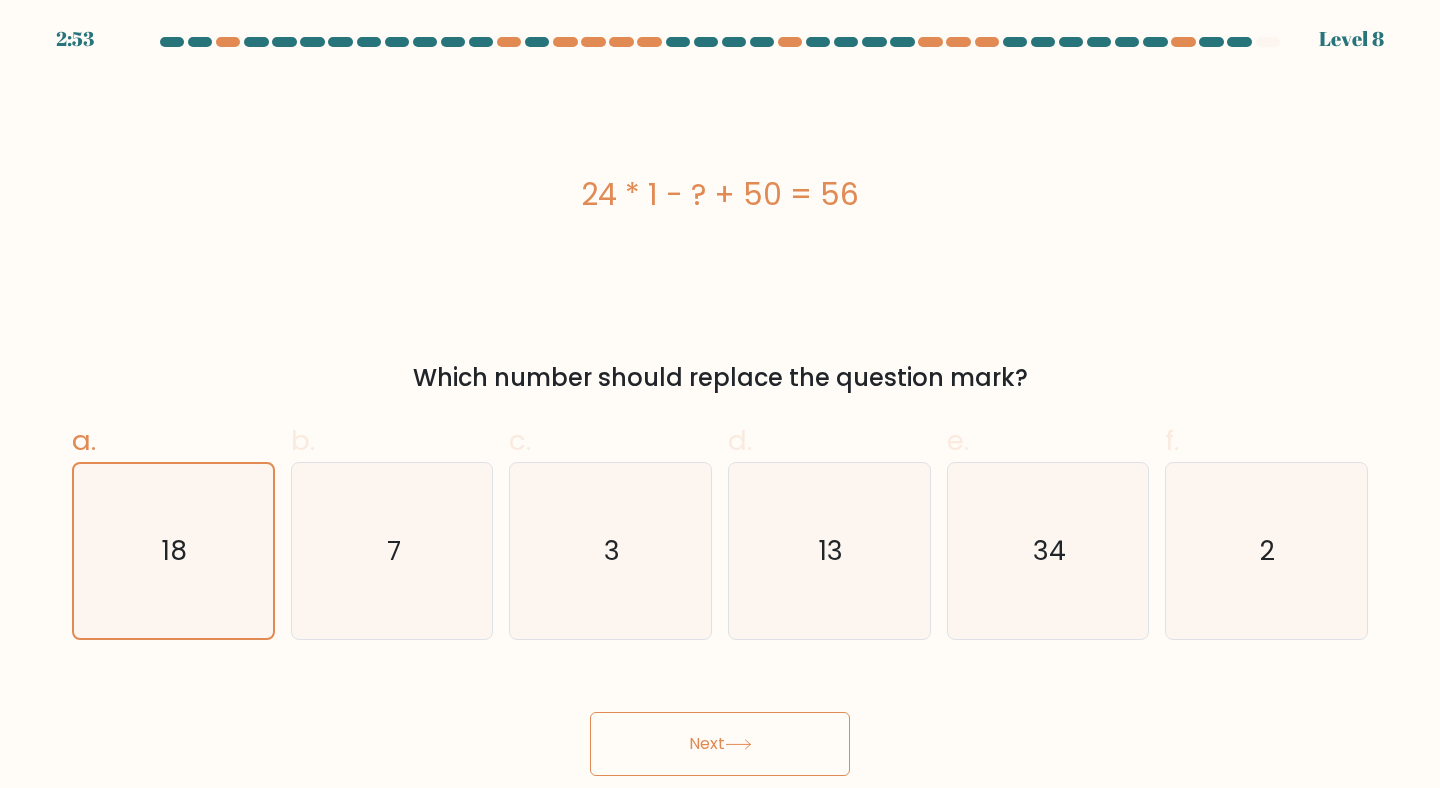 click on "Next" at bounding box center (720, 744) 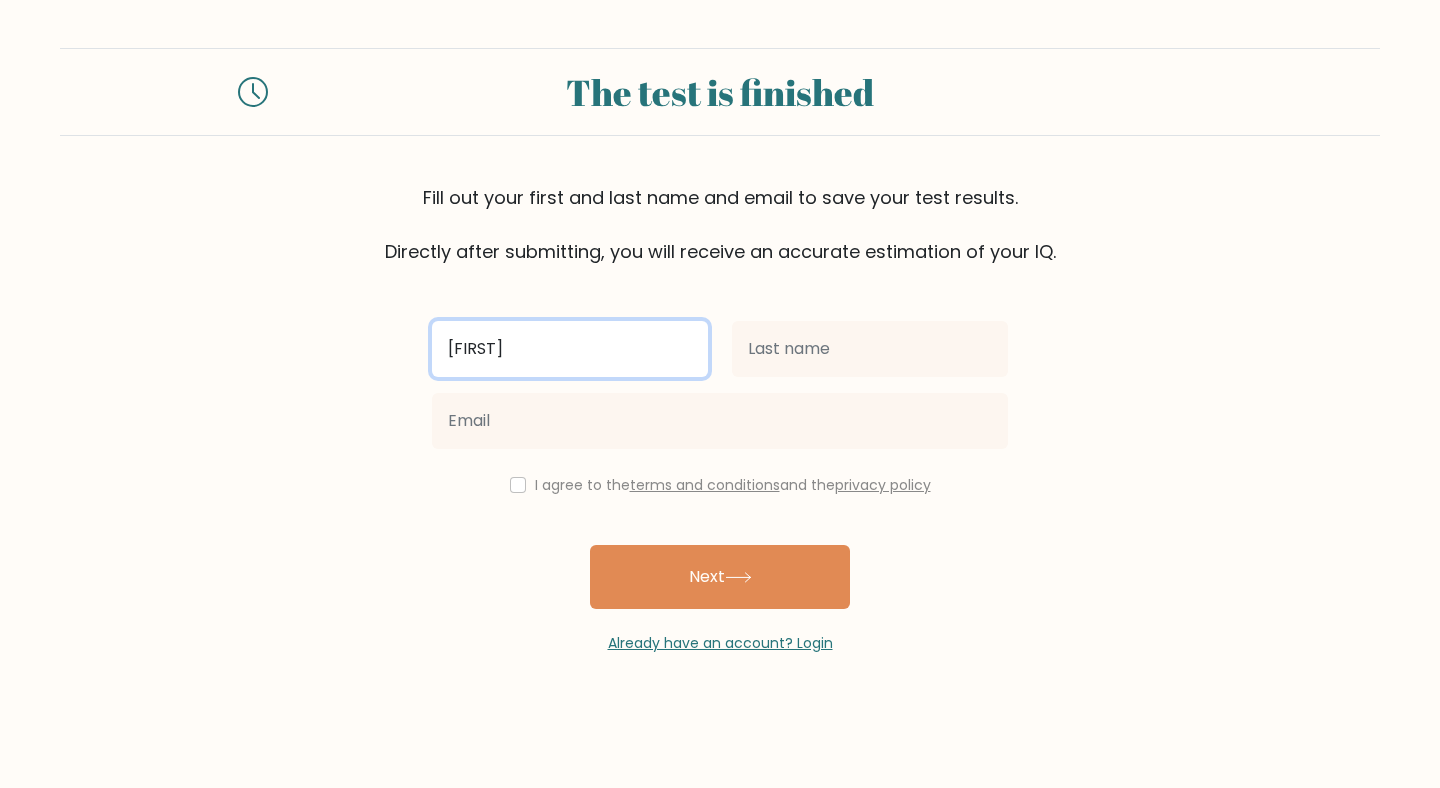 type on "jacob" 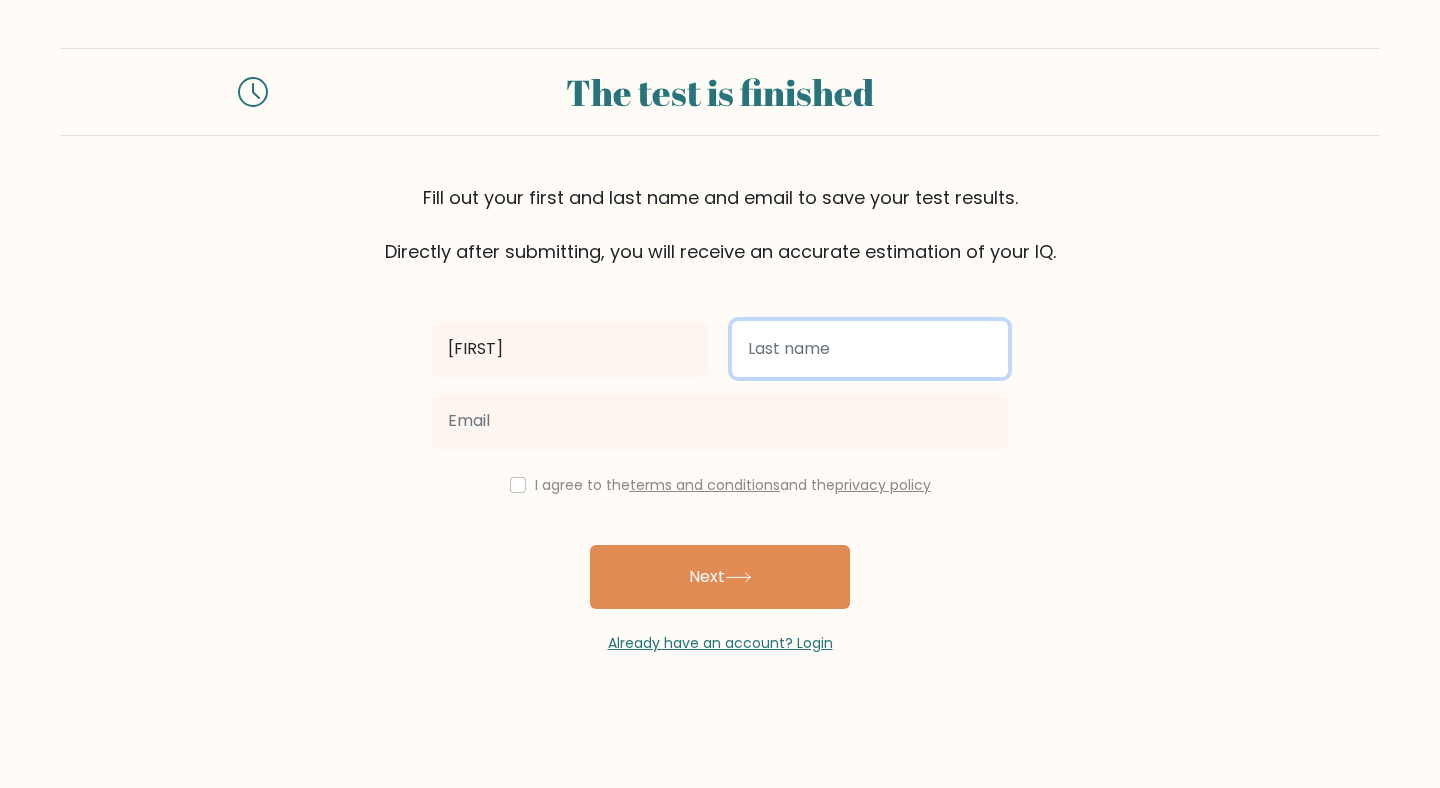 click at bounding box center [870, 349] 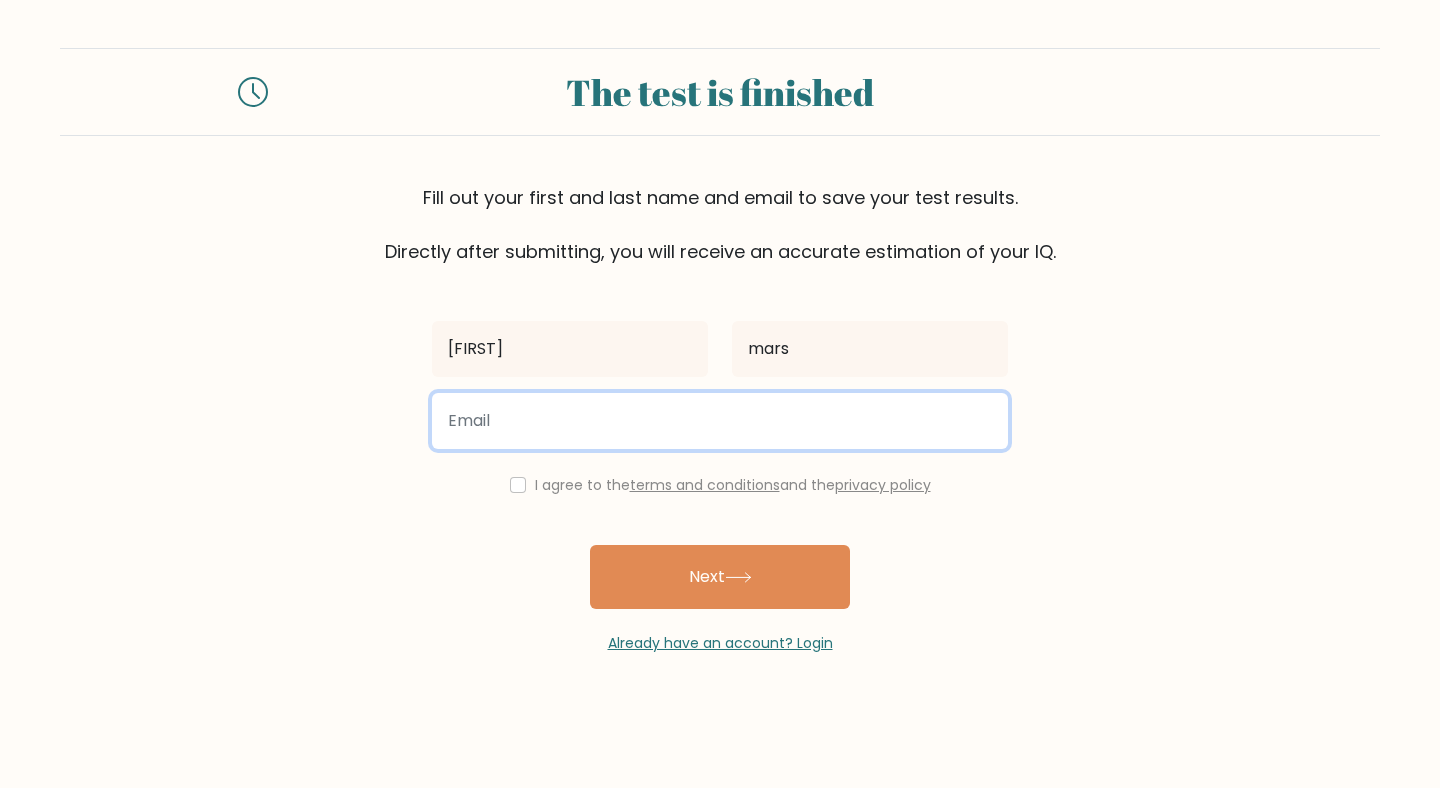 click at bounding box center [720, 421] 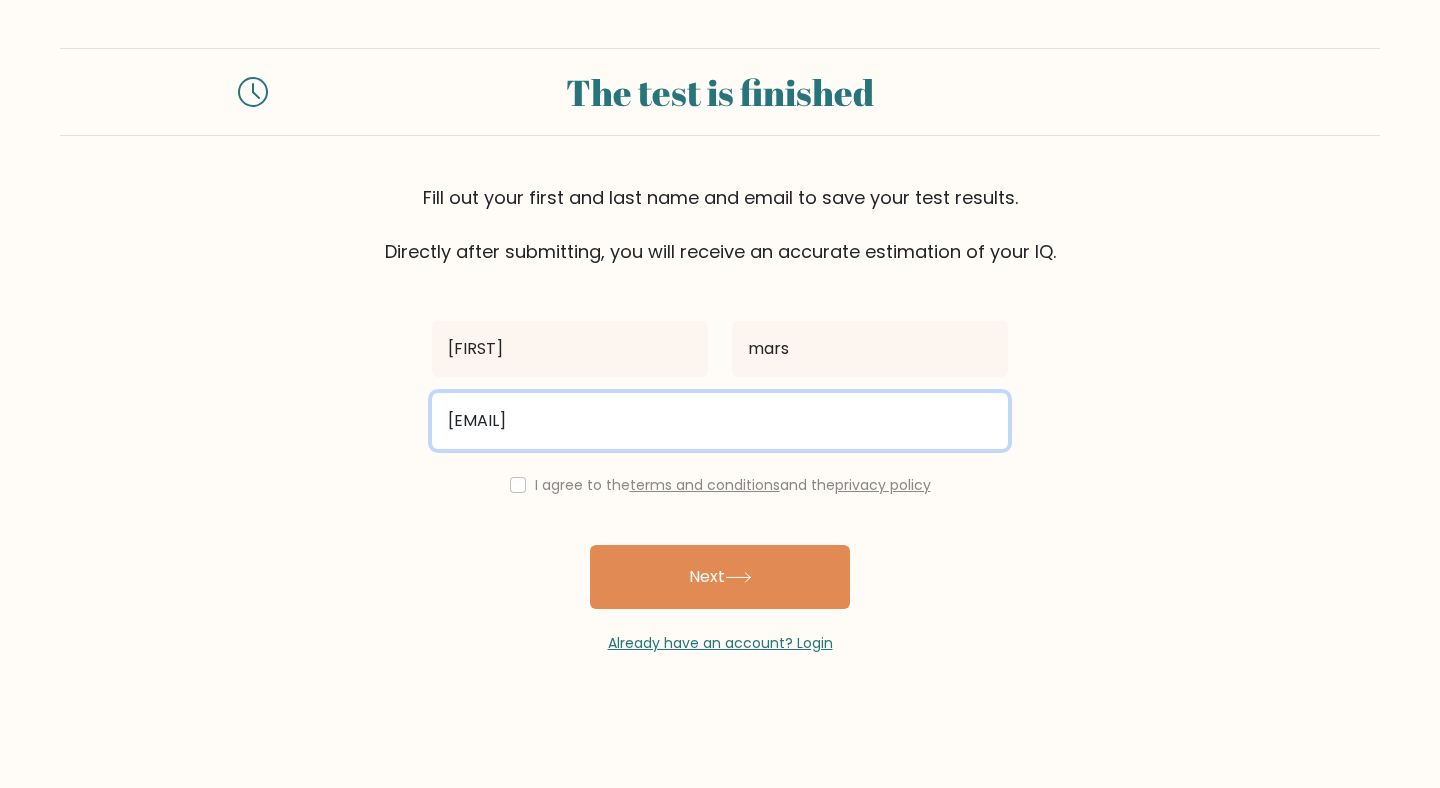 type on "nidacal887@axcradio.com" 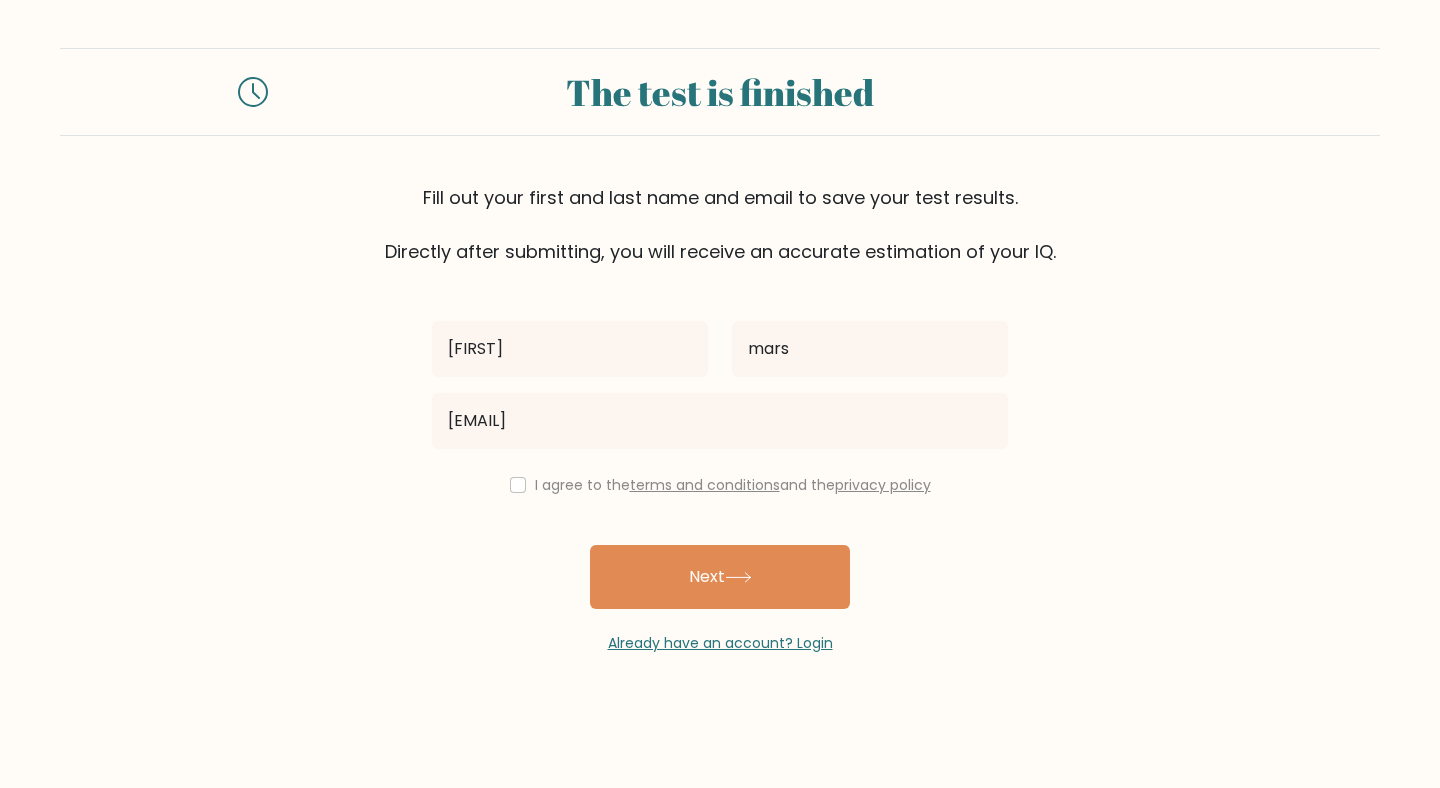 click on "I agree to the  terms and conditions  and the  privacy policy" at bounding box center (720, 485) 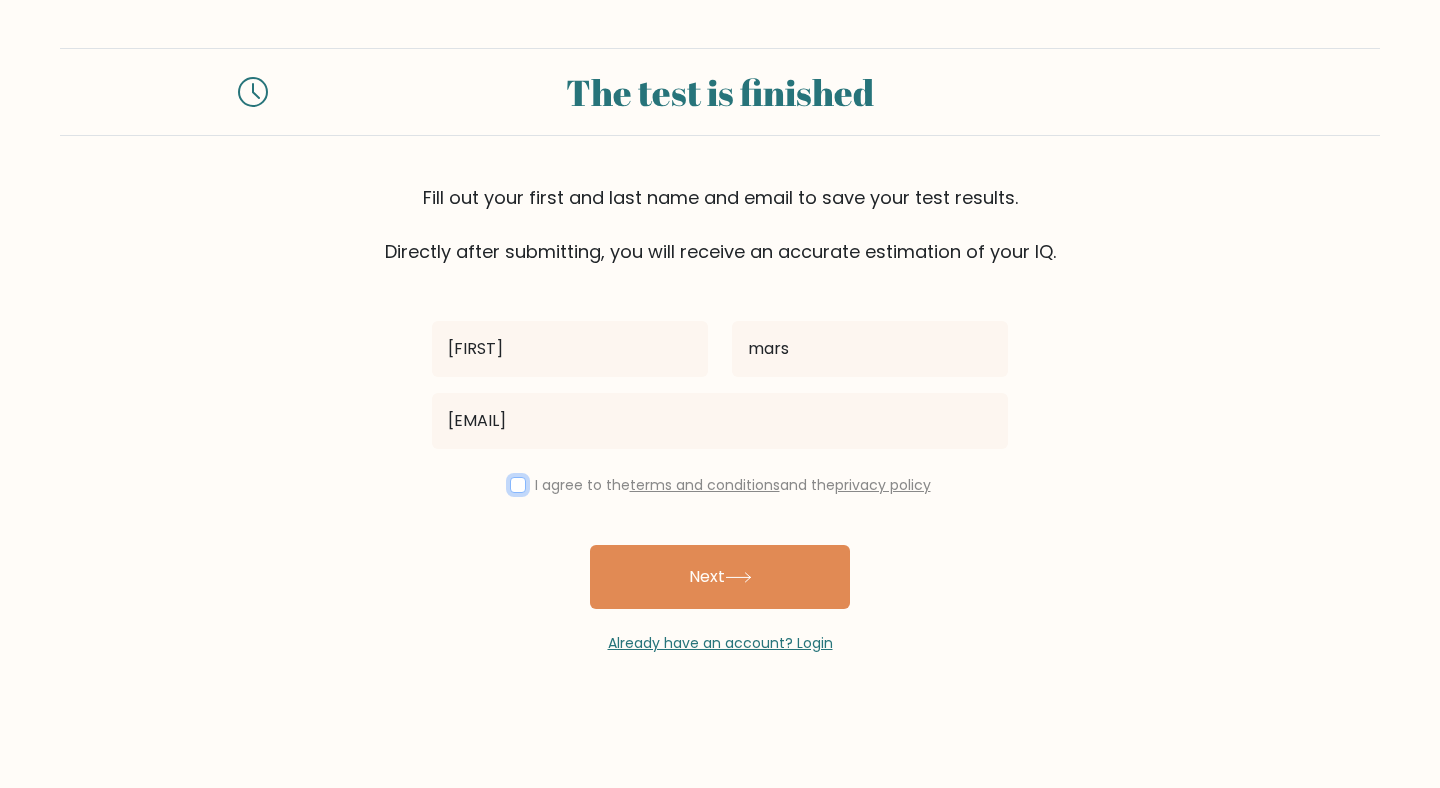 click at bounding box center (518, 485) 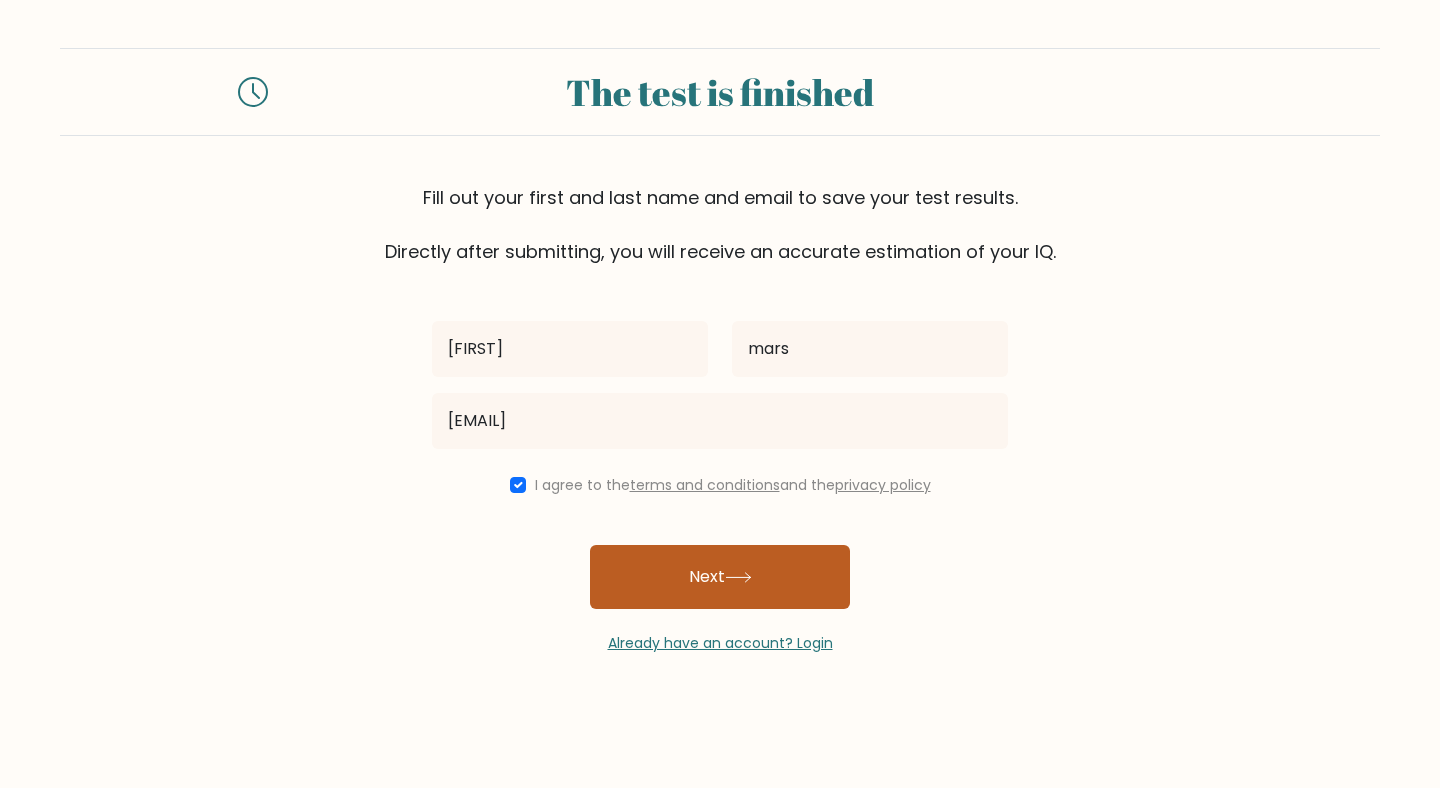 click on "Next" at bounding box center [720, 577] 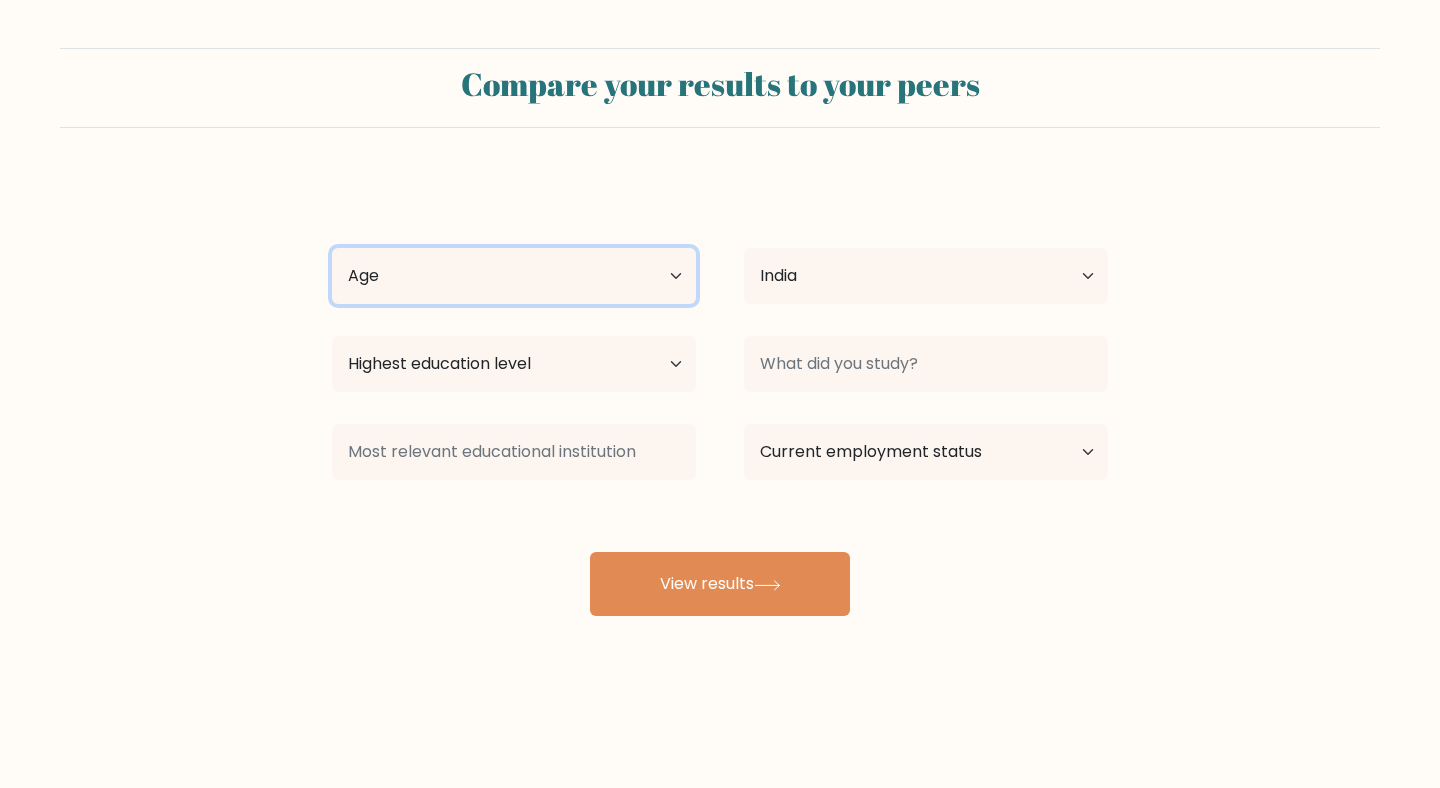 click on "Age
Under 18 years old
18-24 years old
25-34 years old
35-44 years old
45-54 years old
55-64 years old
65 years old and above" at bounding box center [514, 276] 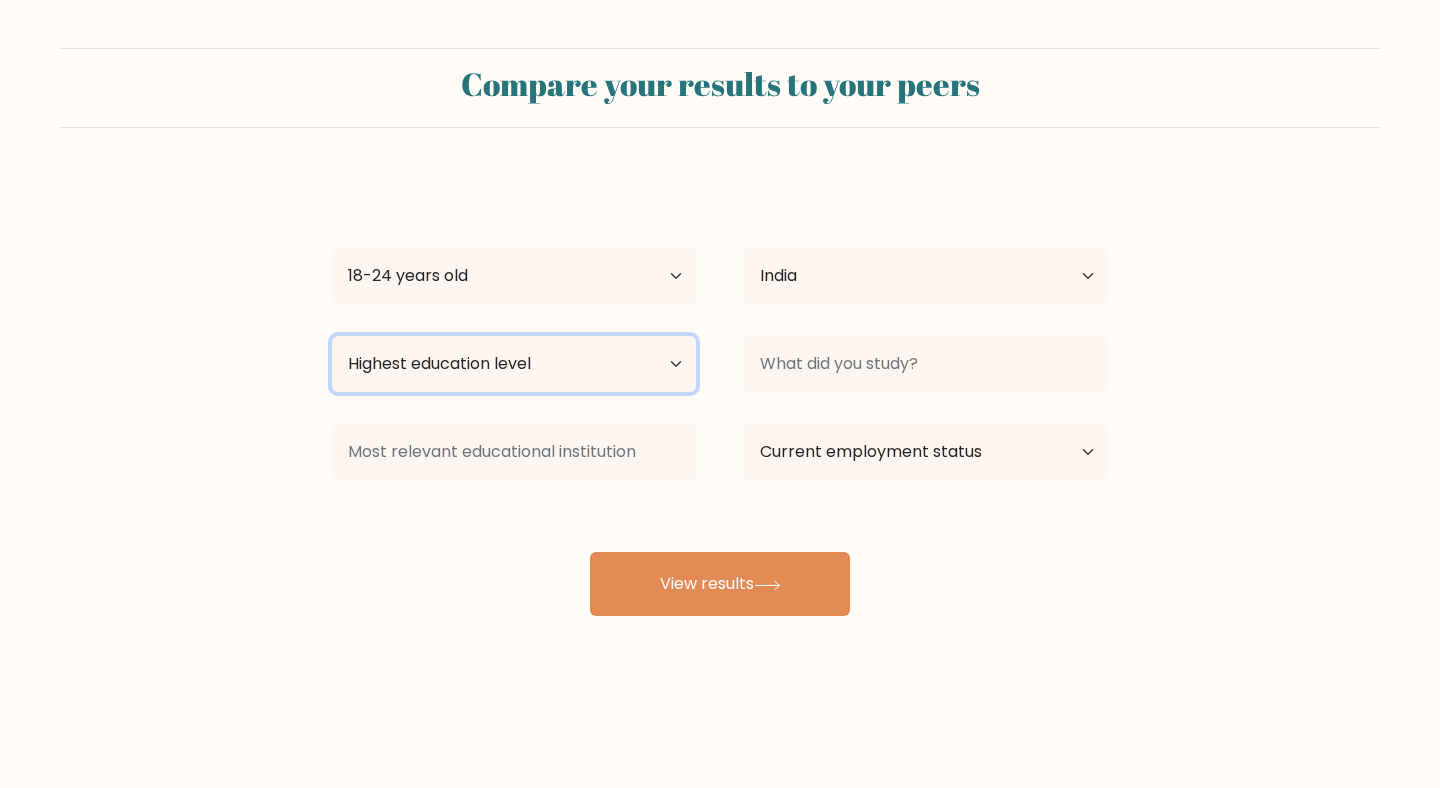 click on "Highest education level
No schooling
Primary
Lower Secondary
Upper Secondary
Occupation Specific
Bachelor's degree
Master's degree
Doctoral degree" at bounding box center [514, 364] 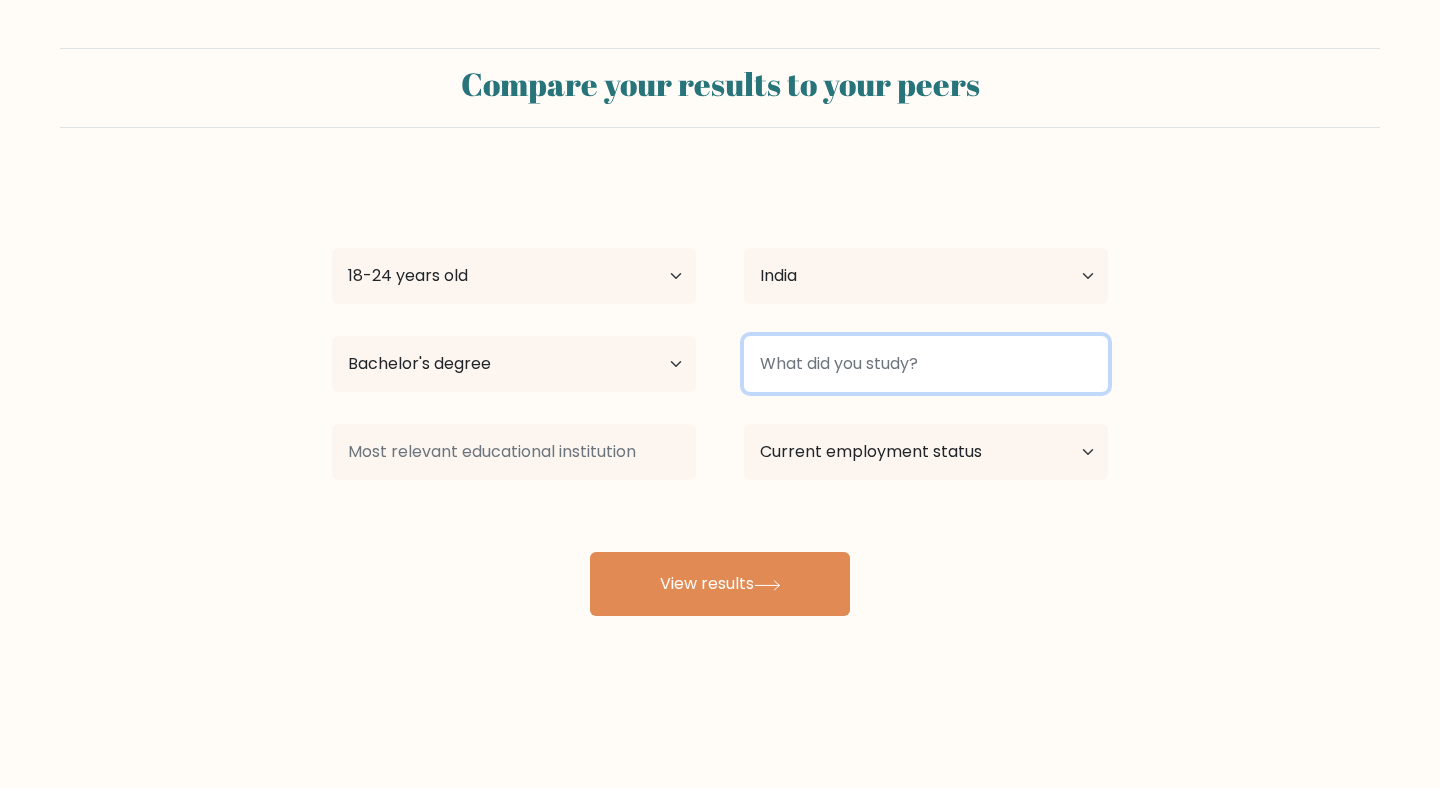 click at bounding box center (926, 364) 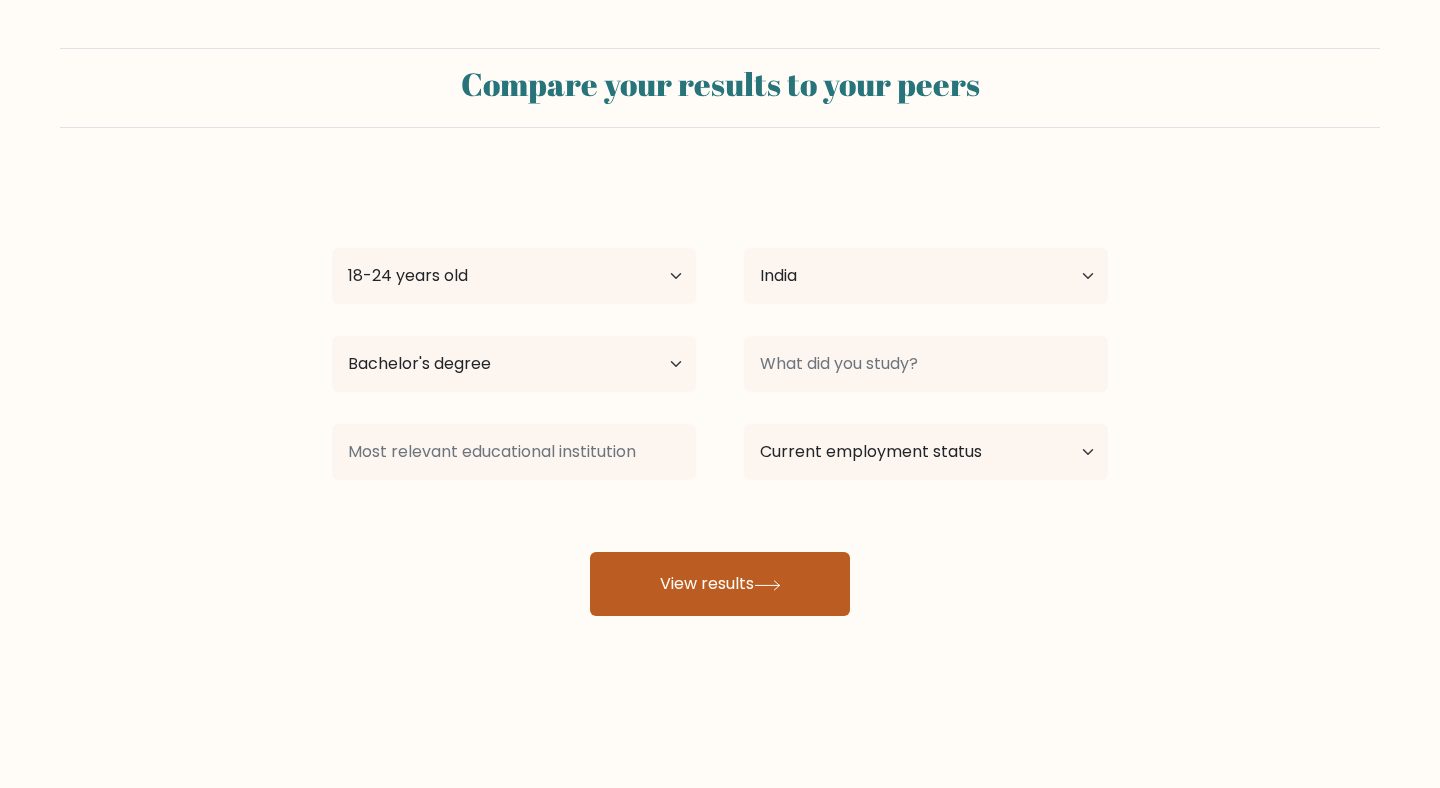 click on "View results" at bounding box center [720, 584] 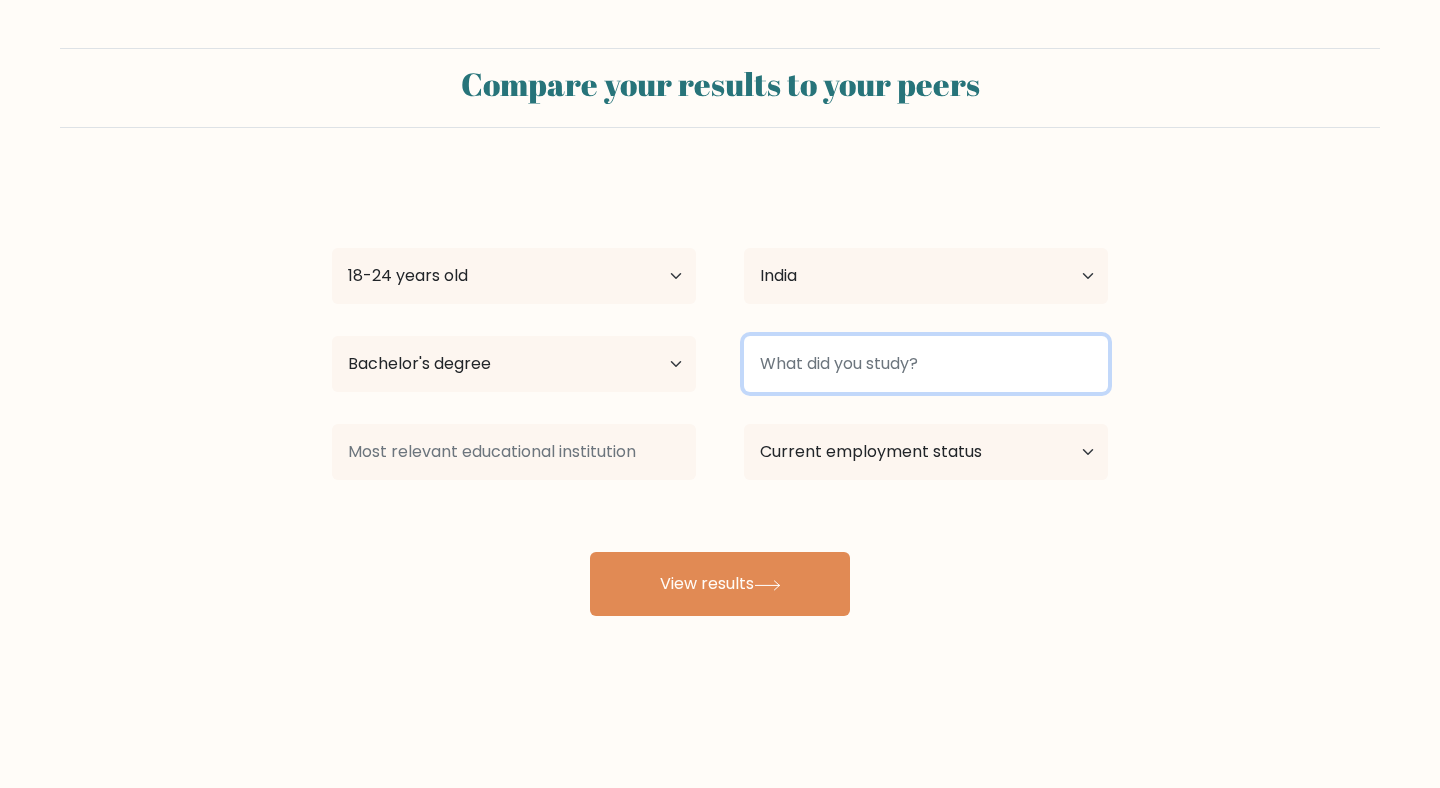 click at bounding box center [926, 364] 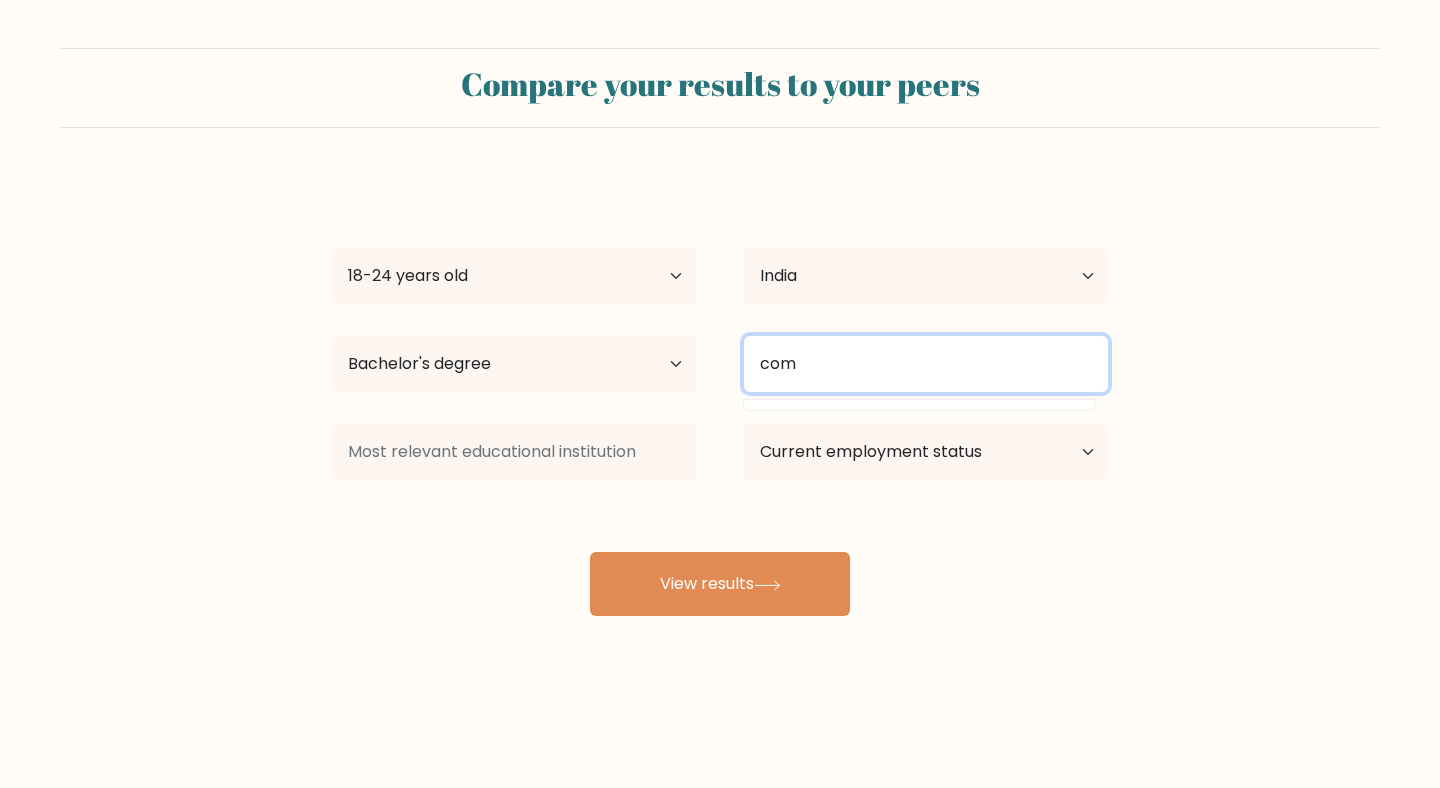 scroll, scrollTop: 0, scrollLeft: 0, axis: both 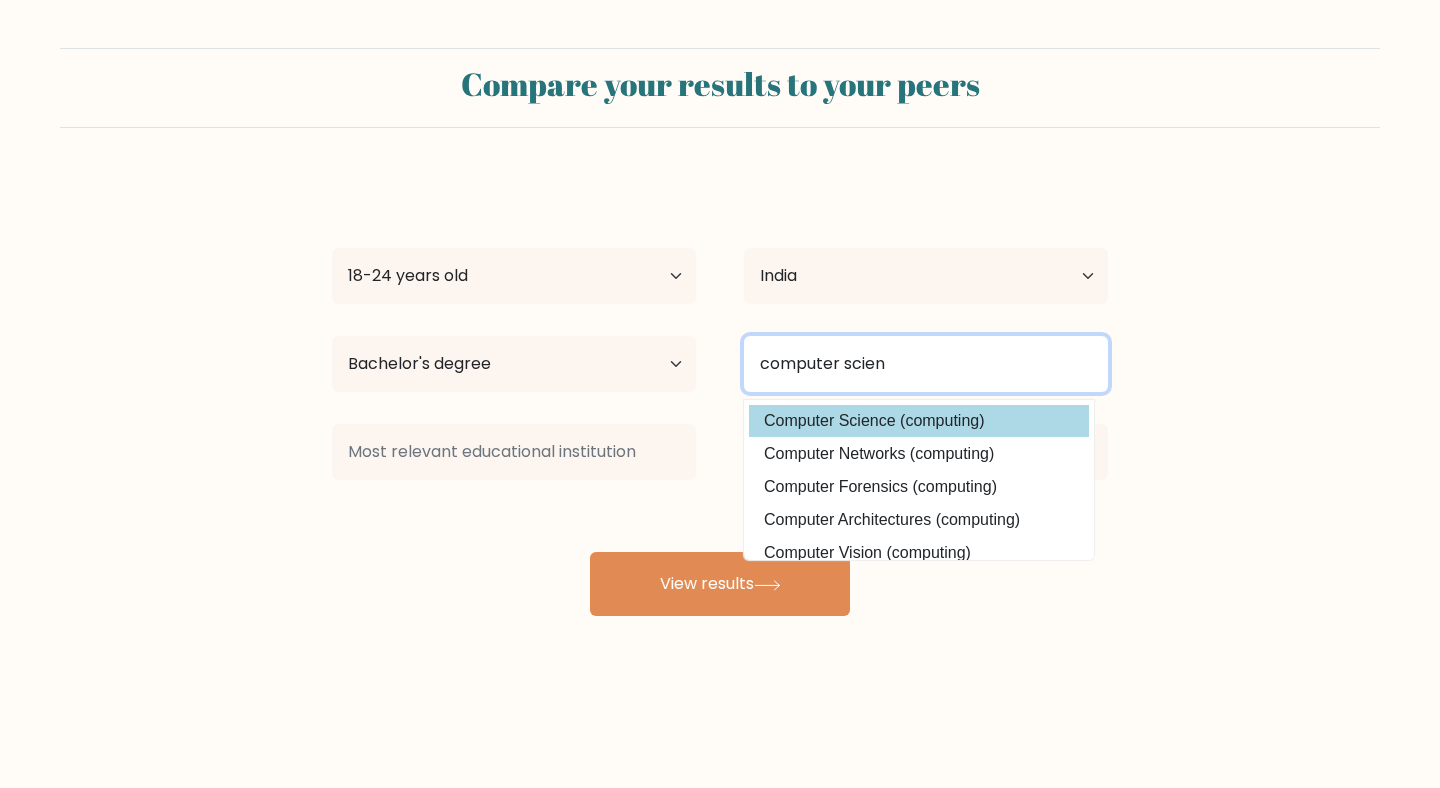 type on "computer scien" 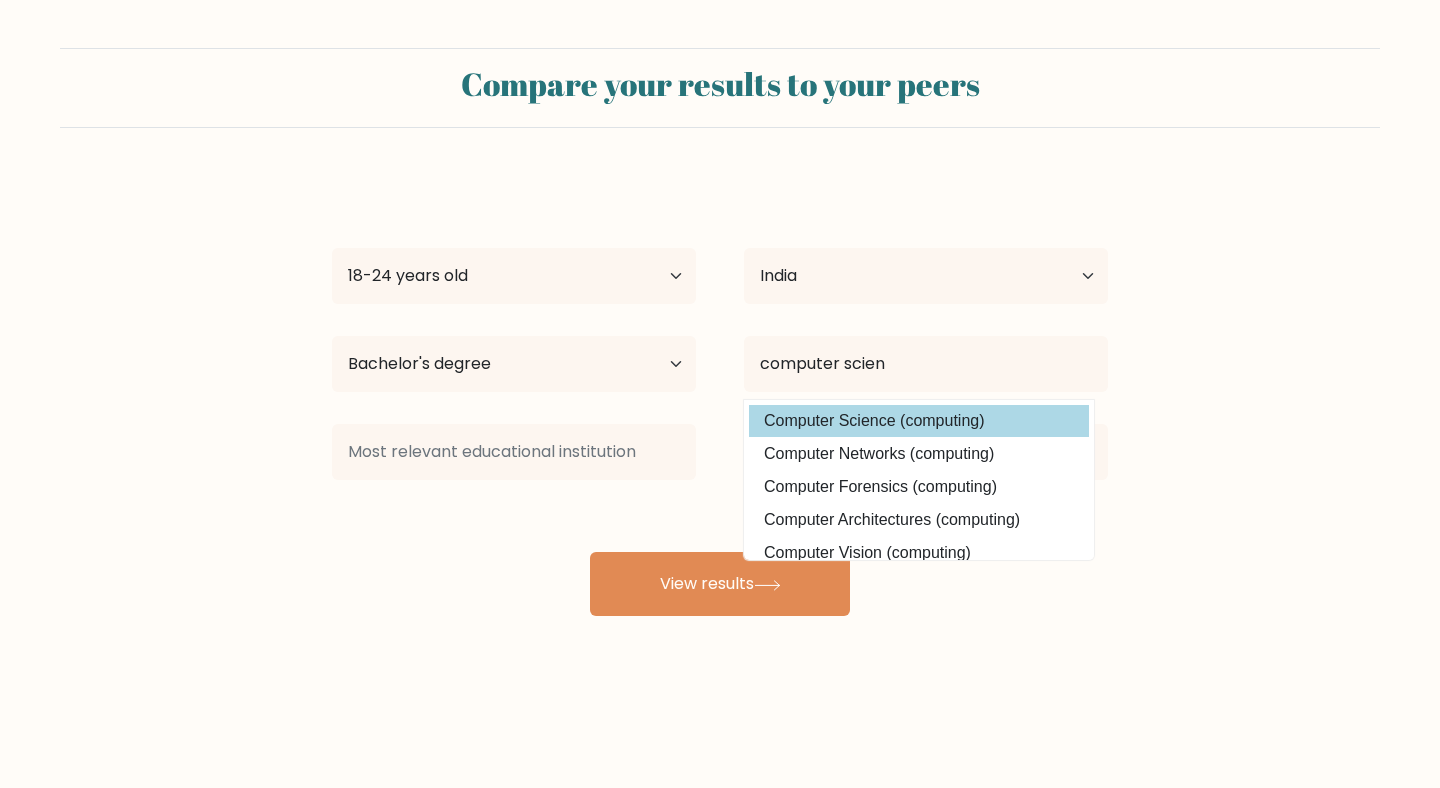 click on "jacob
mars
Age
Under 18 years old
18-24 years old
25-34 years old
35-44 years old
45-54 years old
55-64 years old
65 years old and above
Country
Afghanistan
Albania
Algeria
American Samoa
Andorra
Angola
Anguilla
Antarctica
Antigua and Barbuda
Argentina
Armenia
Aruba
Australia
Austria
Azerbaijan
Bahamas
Bahrain
Bangladesh
Barbados
Belarus
Belgium
Belize
Benin
Bermuda
Bhutan
Bolivia
Bonaire, Sint Eustatius and Saba
Bosnia and Herzegovina
Botswana
Bouvet Island
Brazil
Brunei" at bounding box center [720, 396] 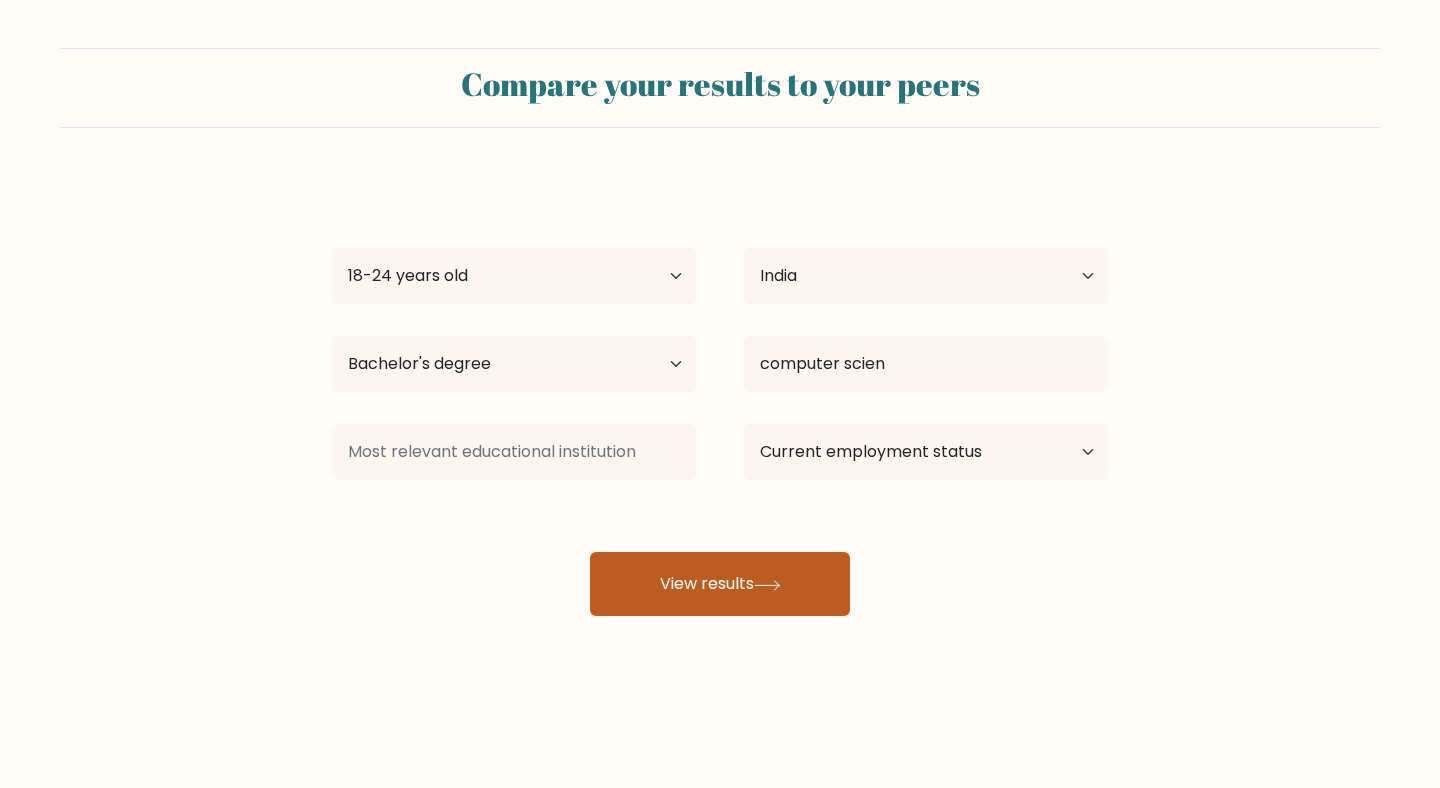 click on "View results" at bounding box center [720, 584] 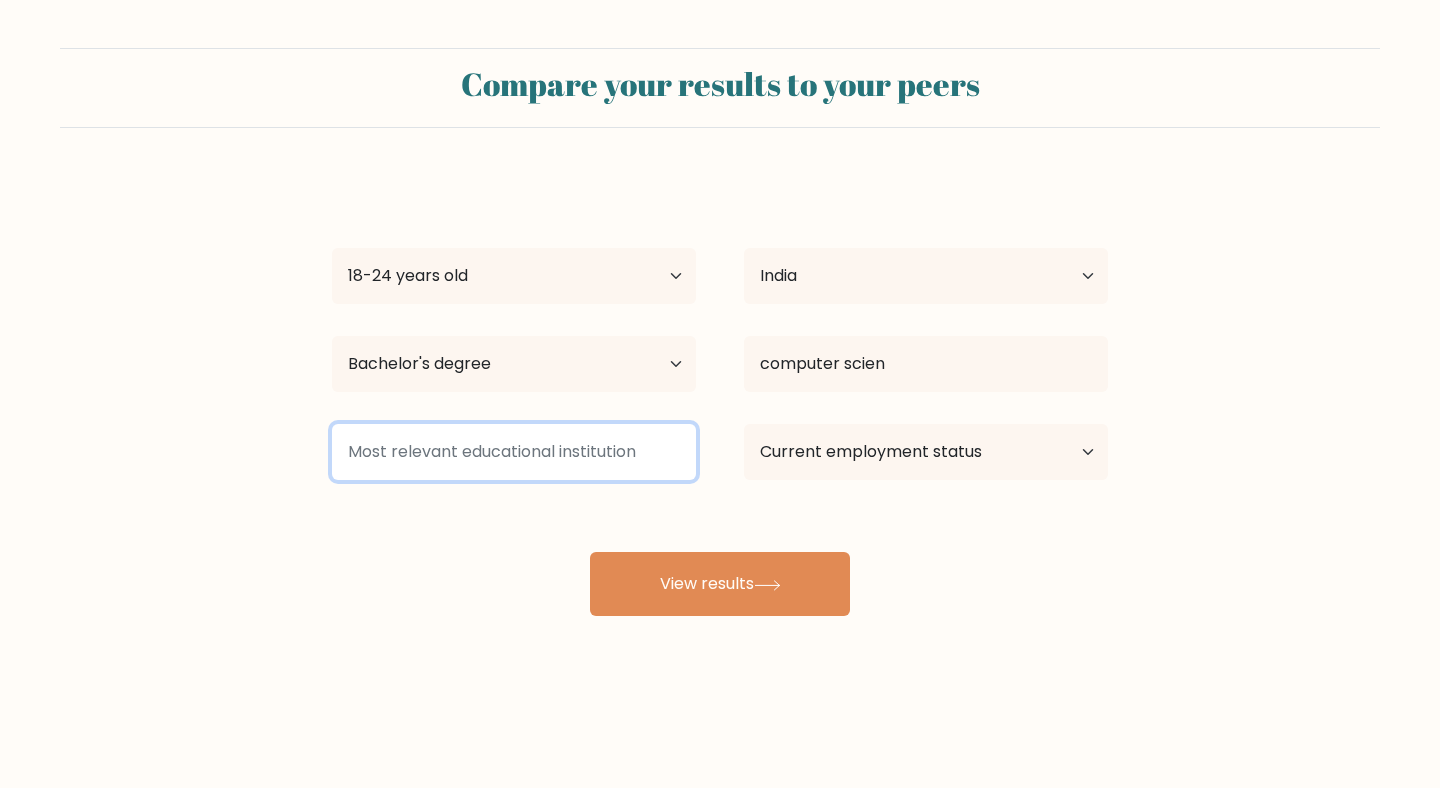 click at bounding box center (514, 452) 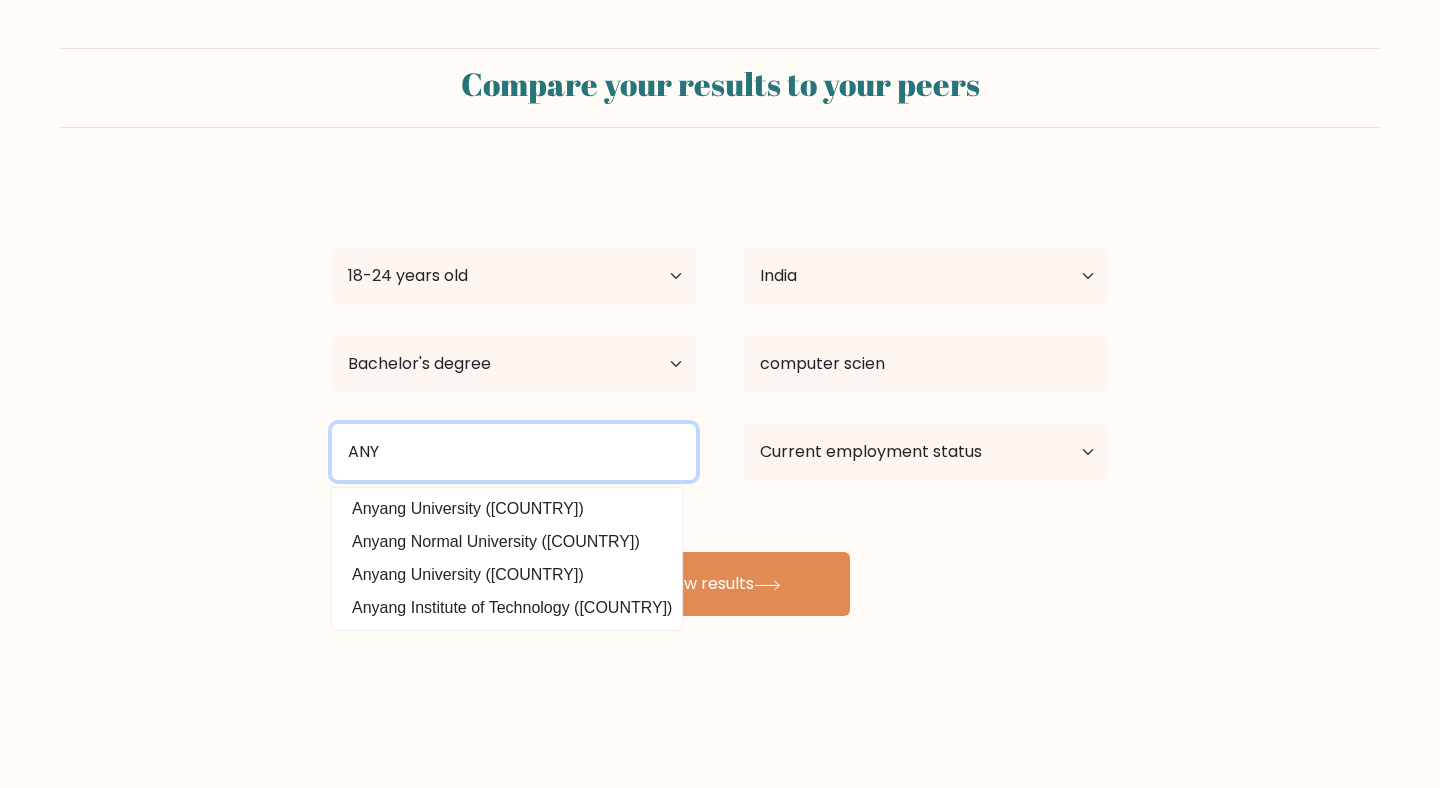 type on "ANY" 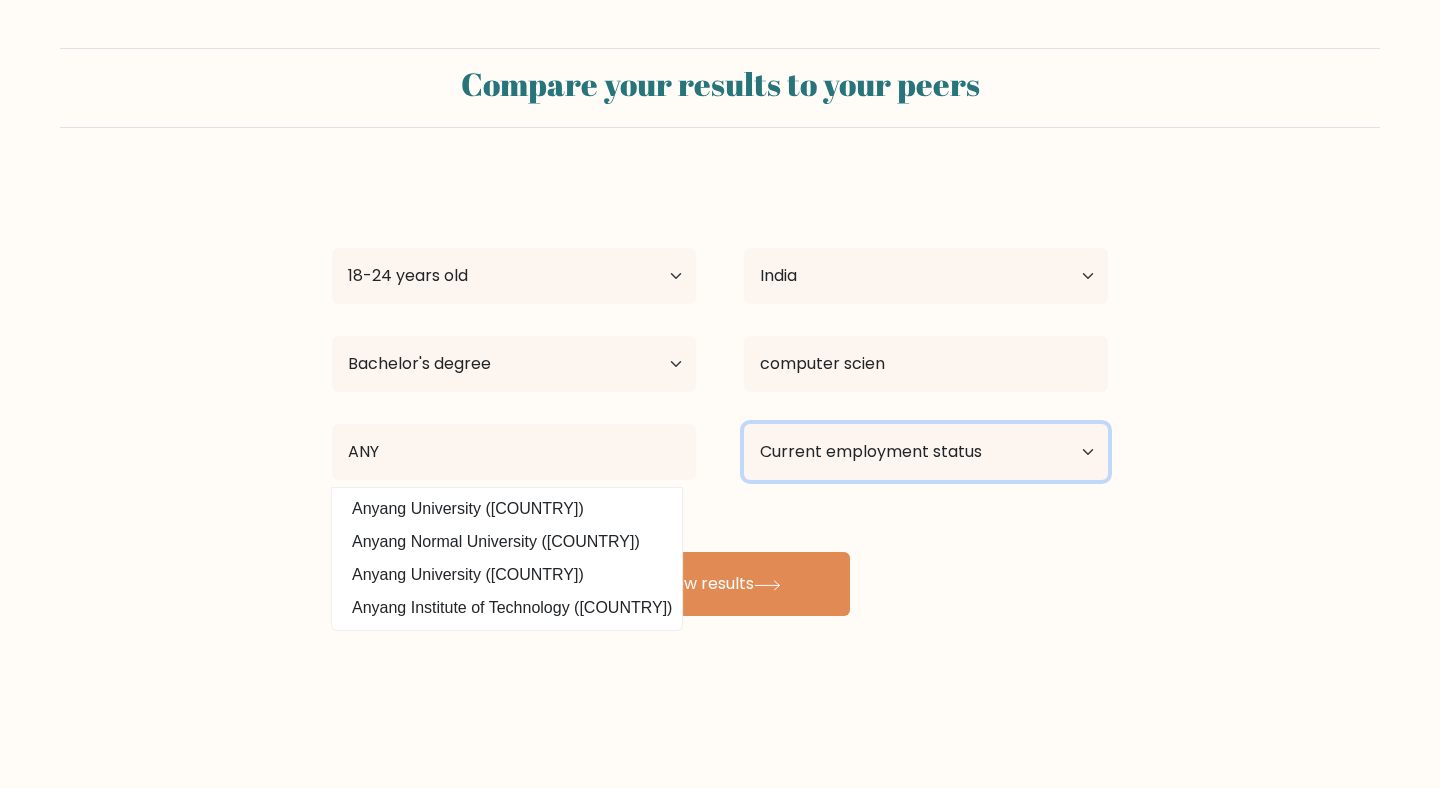 click on "Current employment status
Employed
Student
Retired
Other / prefer not to answer" at bounding box center [926, 452] 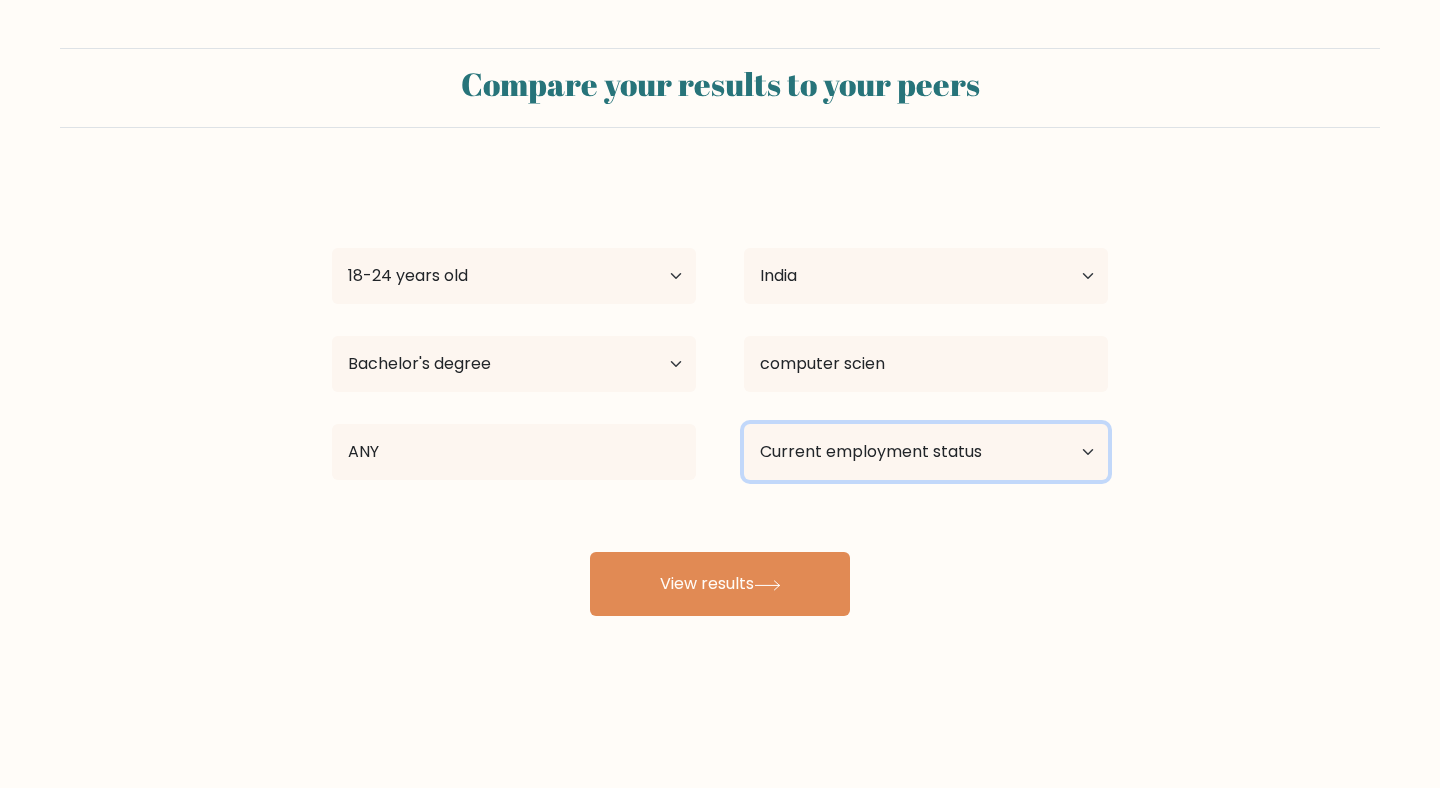 select on "employed" 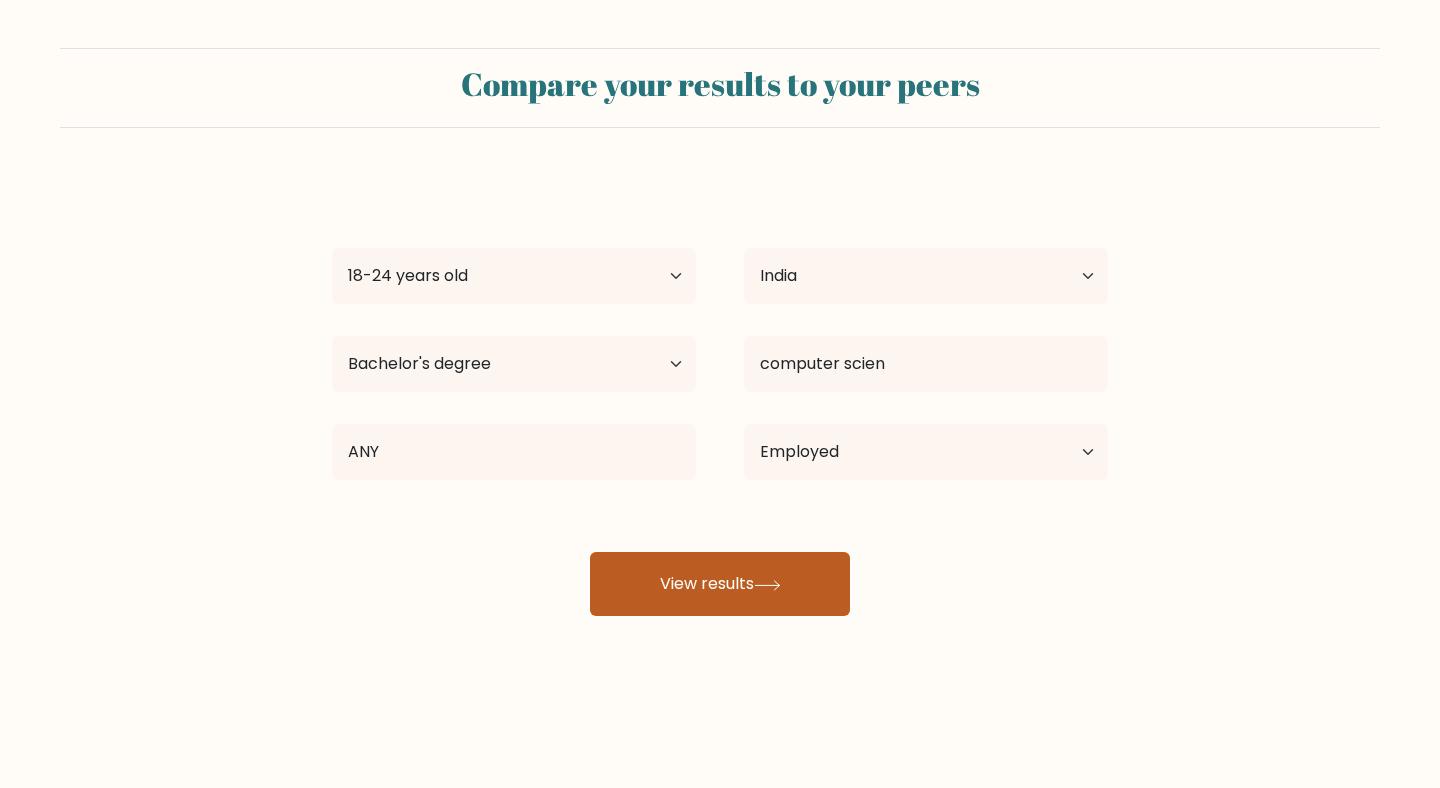 click on "jacob
mars
Age
Under 18 years old
18-24 years old
25-34 years old
35-44 years old
45-54 years old
55-64 years old
65 years old and above
Country
Afghanistan
Albania
Algeria
American Samoa
Andorra
Angola
Anguilla
Antarctica
Antigua and Barbuda
Argentina
Armenia
Aruba
Australia
Austria
Azerbaijan
Bahamas
Bahrain
Bangladesh
Barbados
Belarus
Belgium
Belize
Benin
Bermuda
Bhutan
Bolivia
Bonaire, Sint Eustatius and Saba
Bosnia and Herzegovina
Botswana
Bouvet Island
Brazil
Brunei" at bounding box center (720, 396) 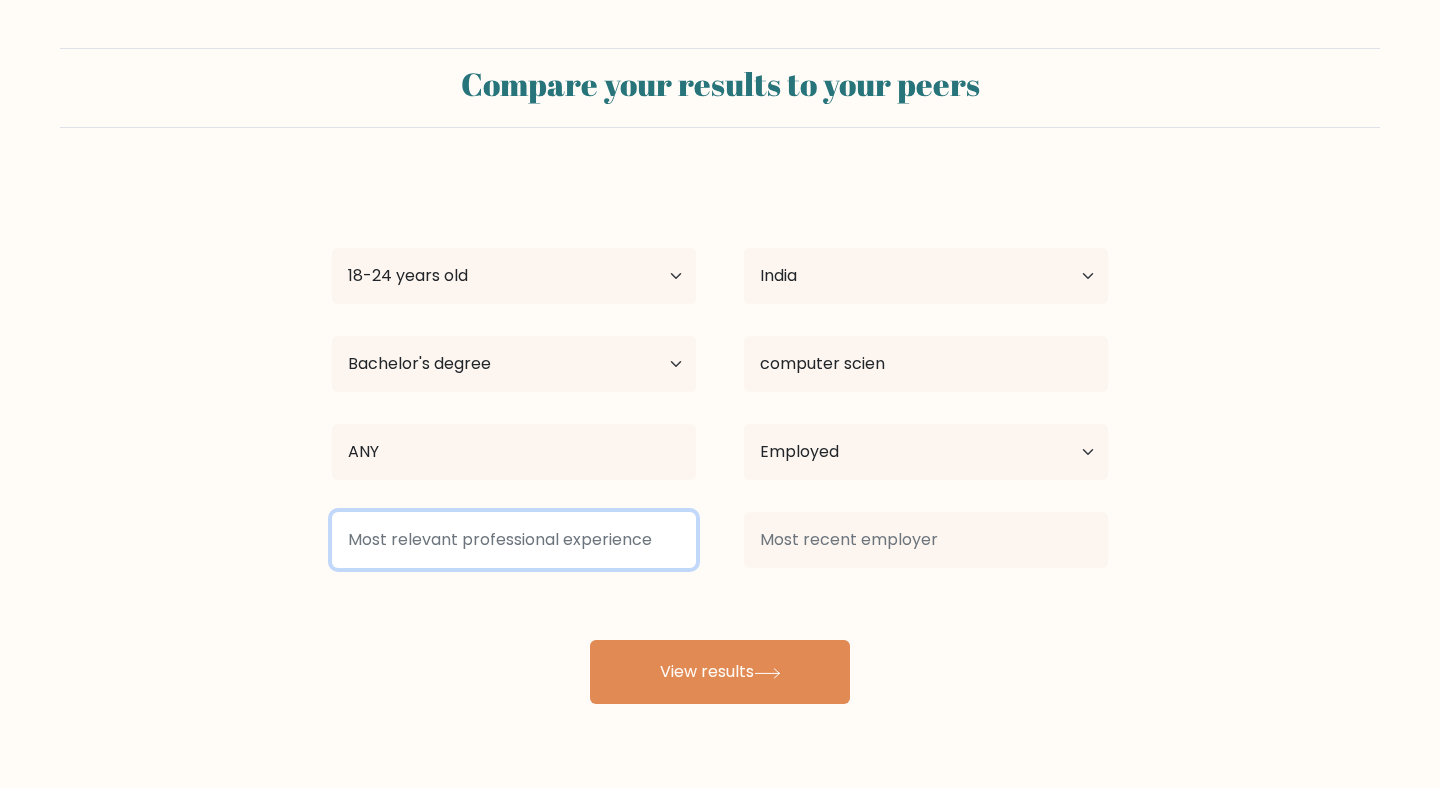 click at bounding box center (514, 540) 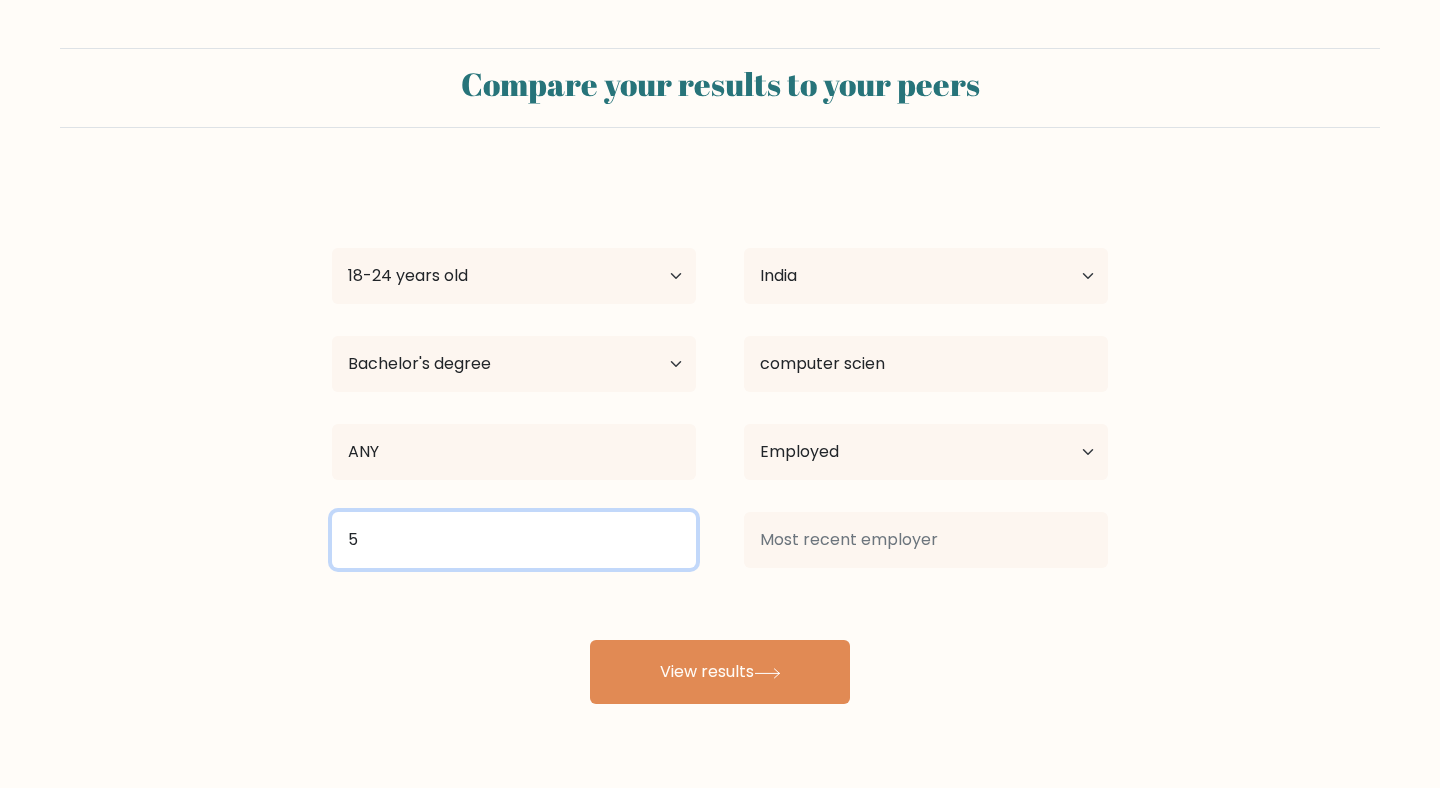 type on "5" 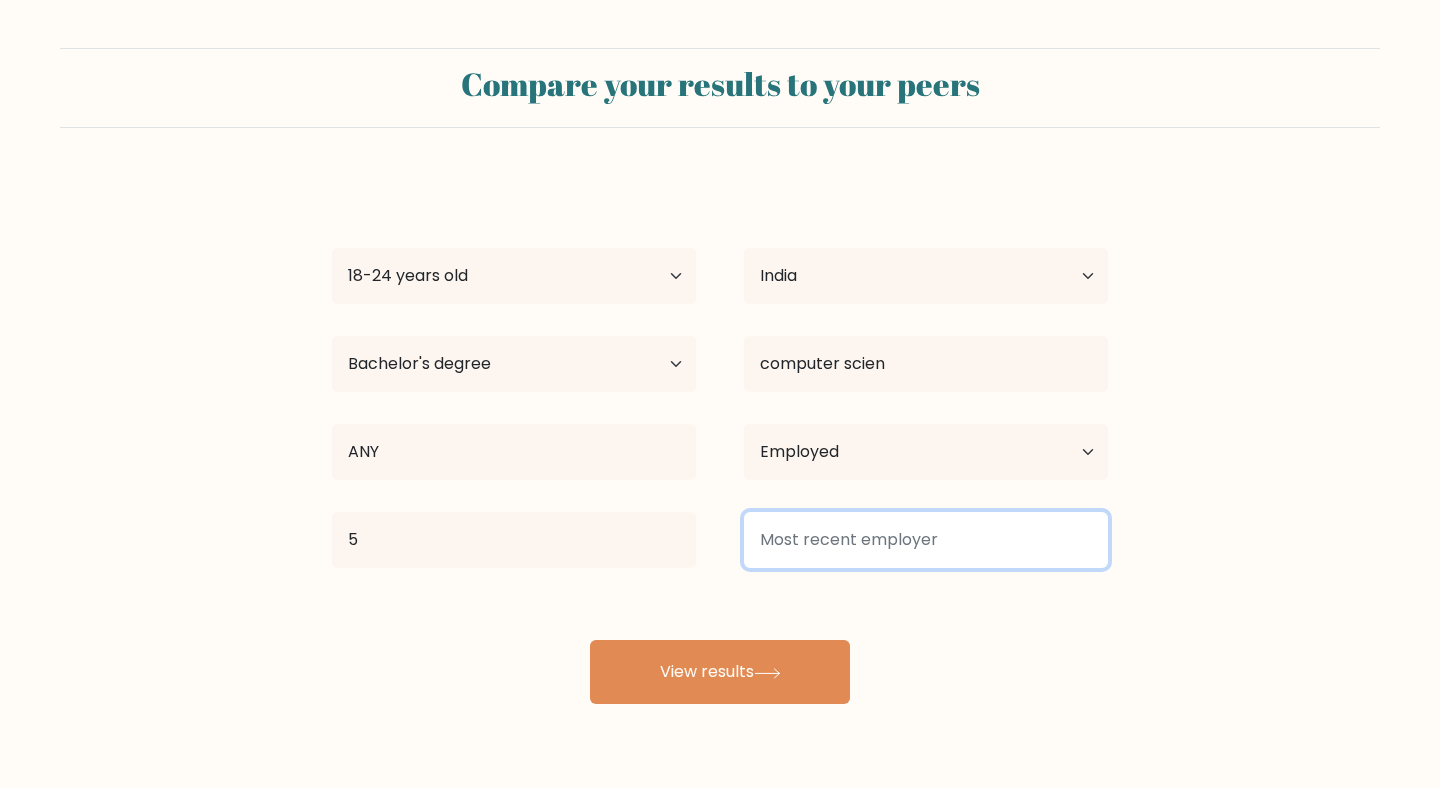 click at bounding box center [926, 540] 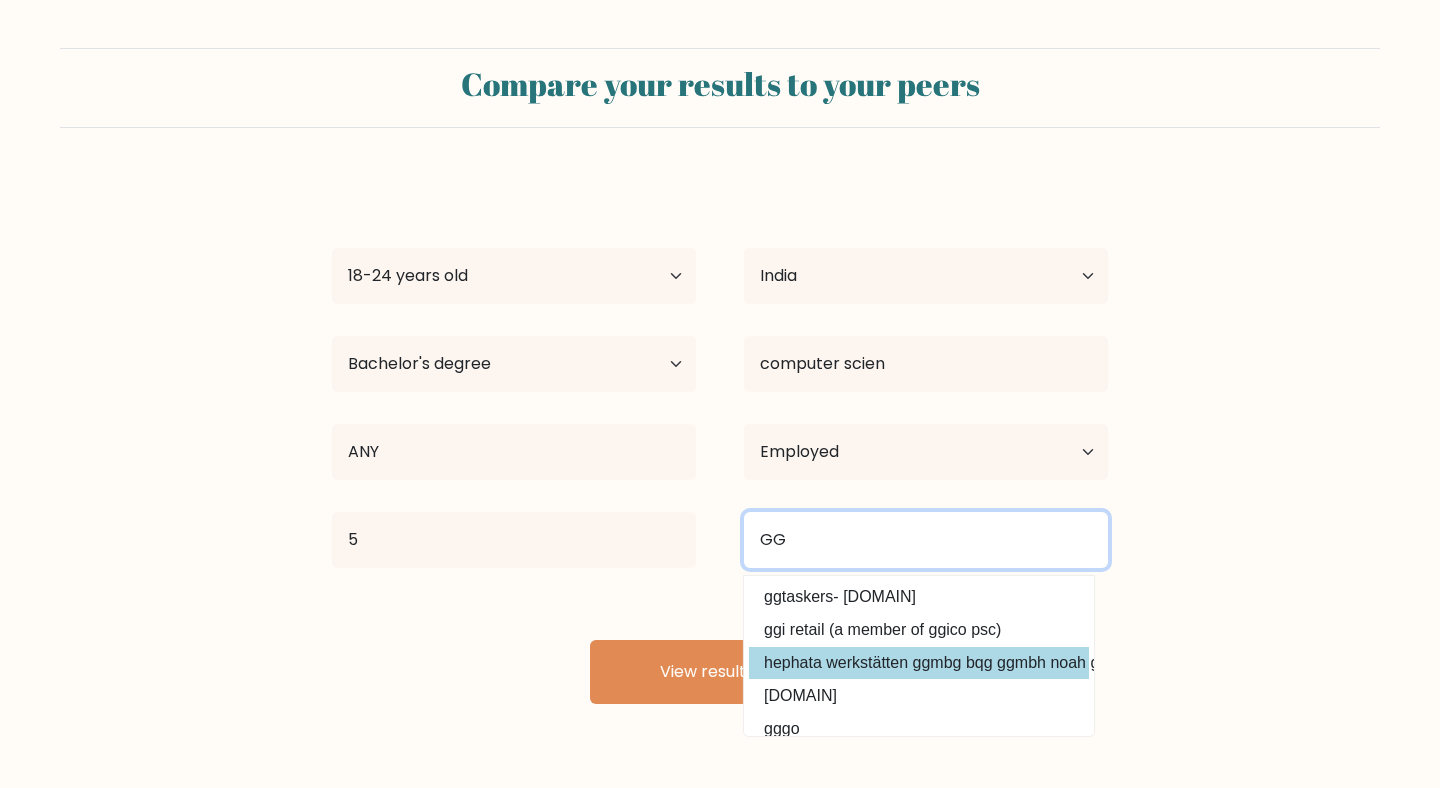 type on "GG" 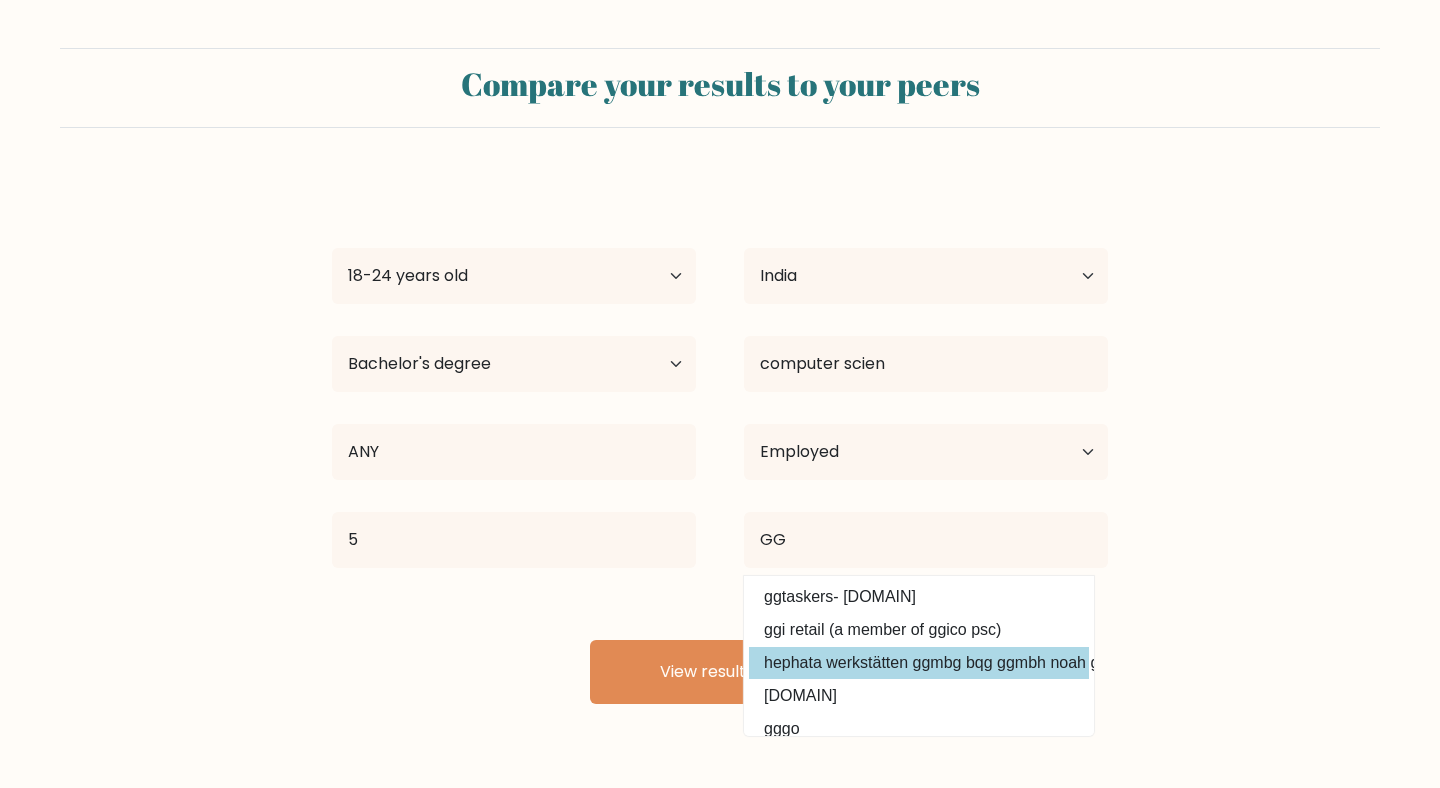 click on "hephata werkstätten ggmbg bqg ggmbh noah ggmbh" at bounding box center [919, 663] 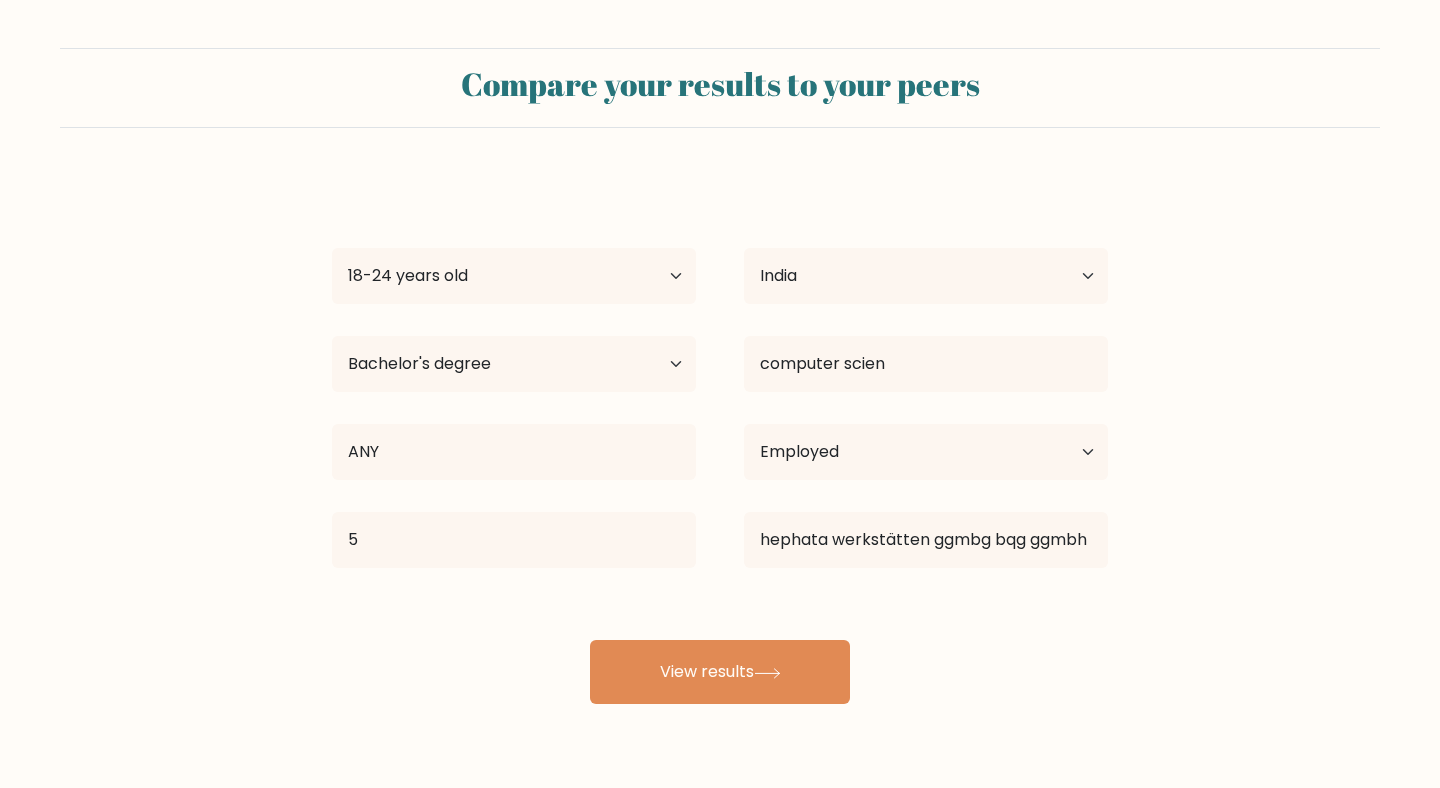 click on "View results" at bounding box center [720, 672] 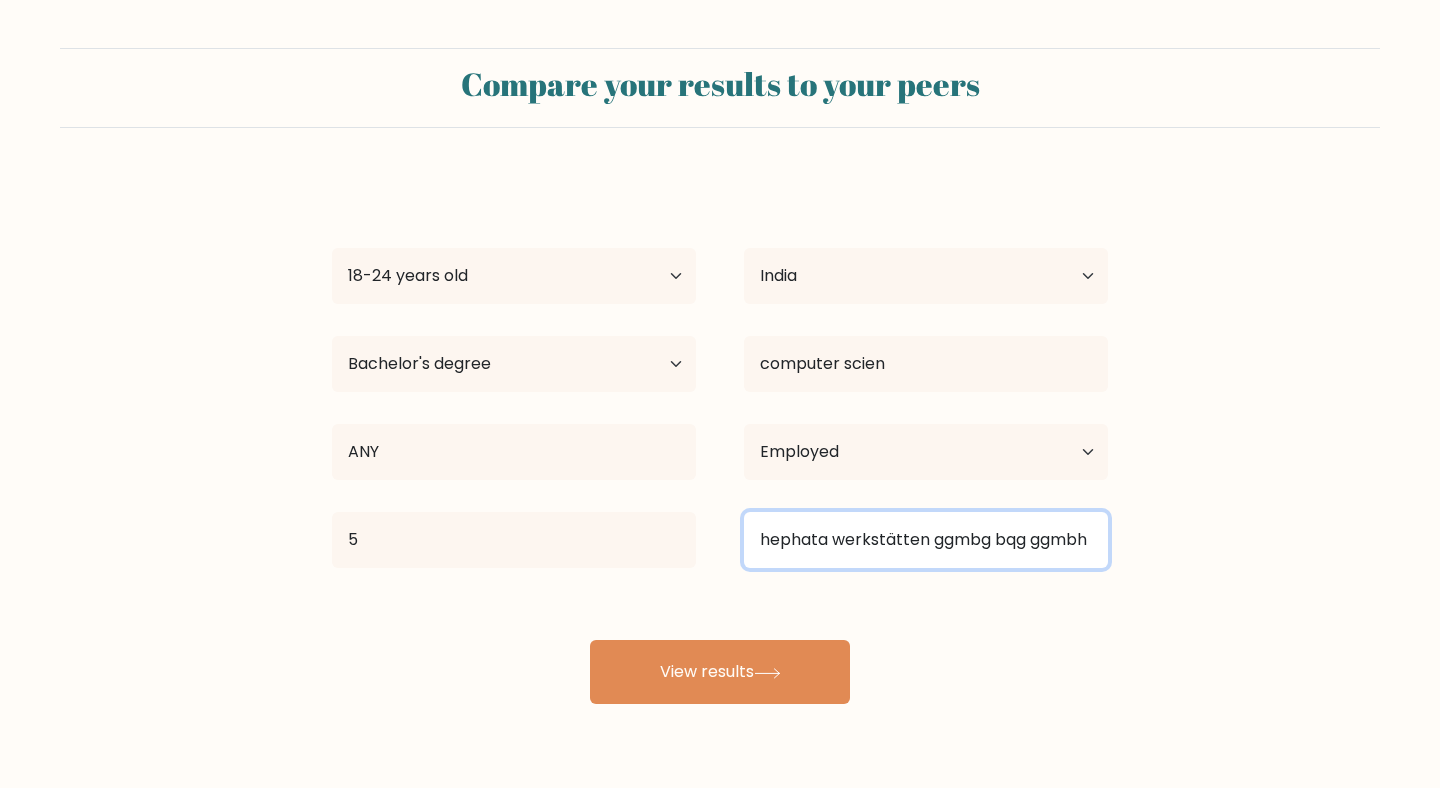 click on "hephata werkstätten ggmbg bqg ggmbh noah ggmbh" at bounding box center (926, 540) 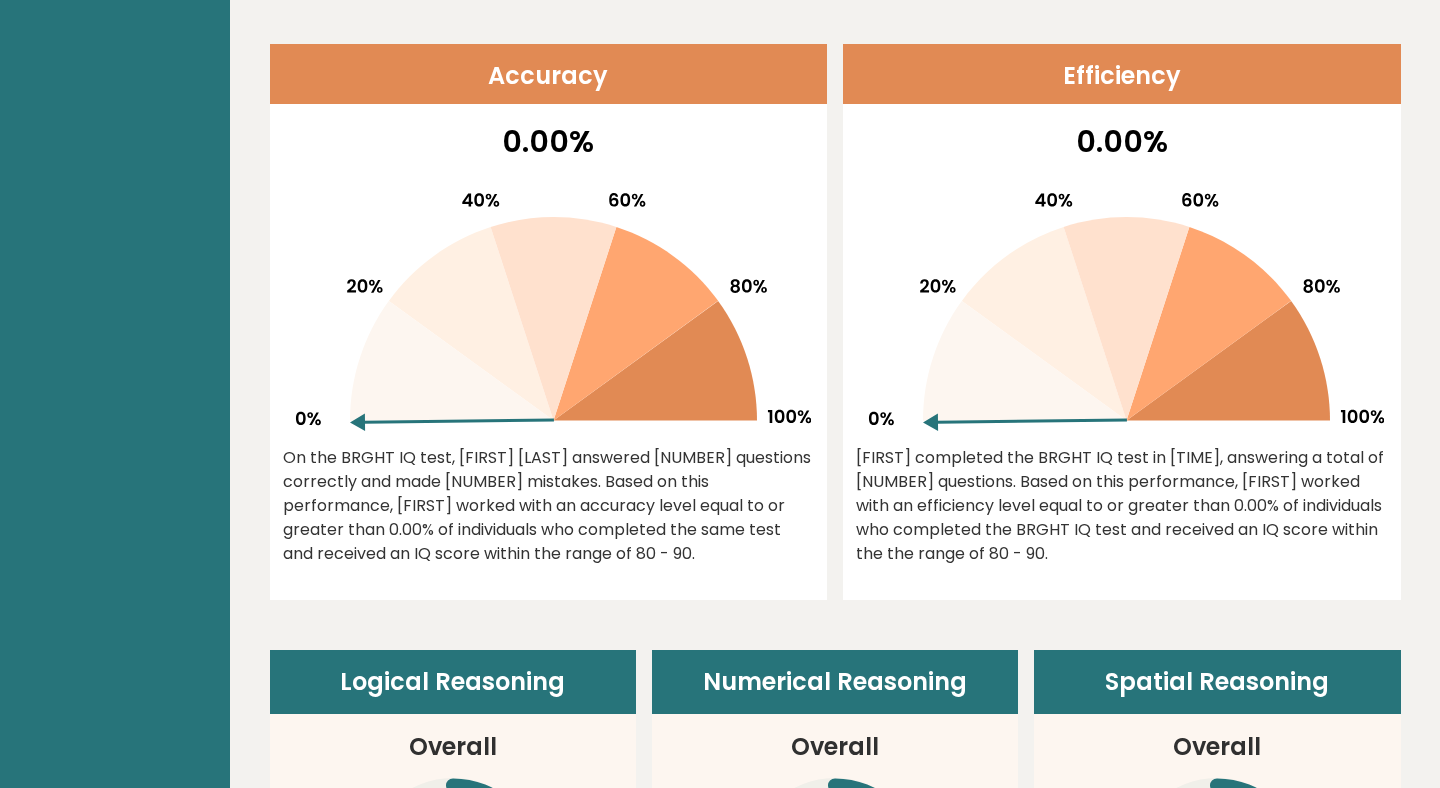 scroll, scrollTop: 833, scrollLeft: 0, axis: vertical 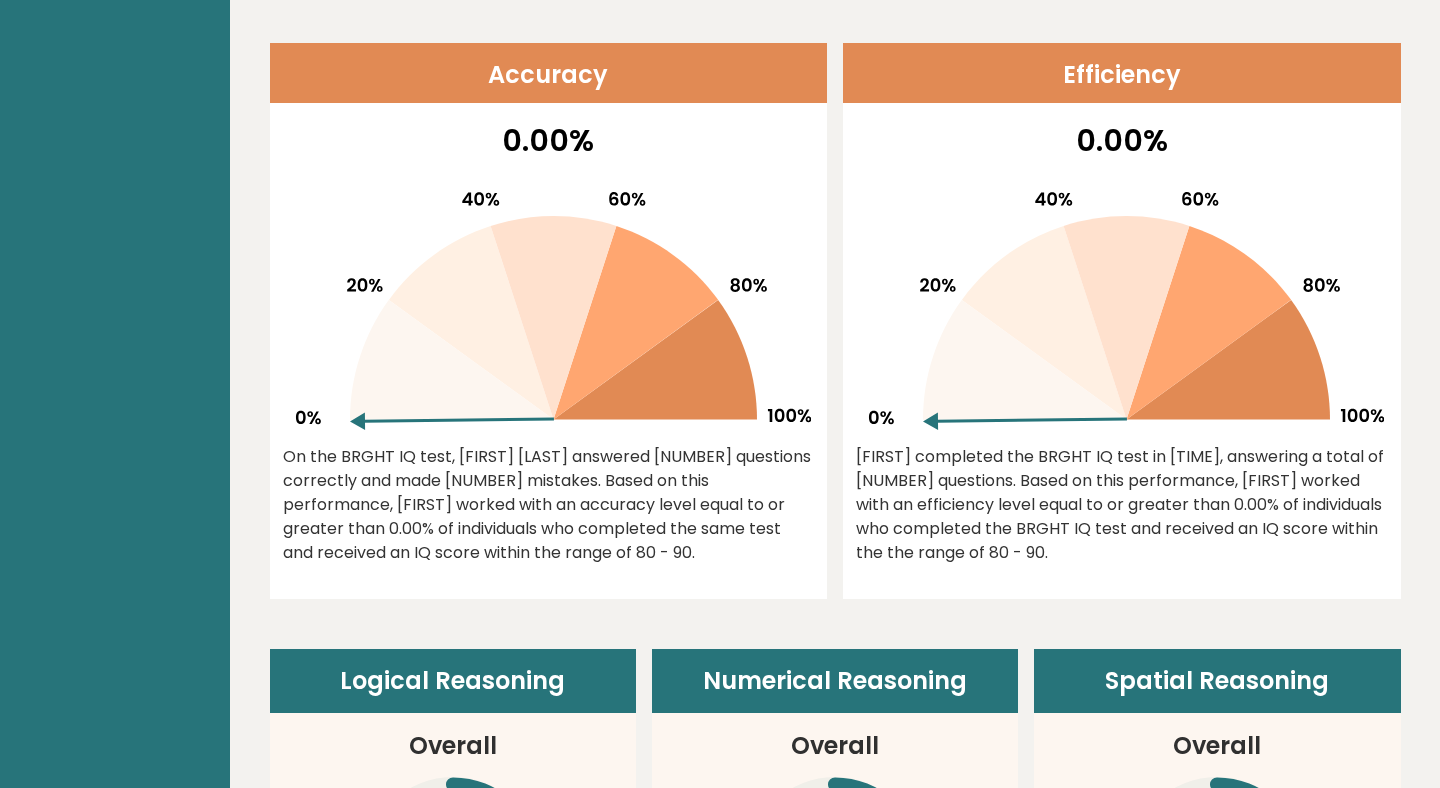 click at bounding box center [635, 323] 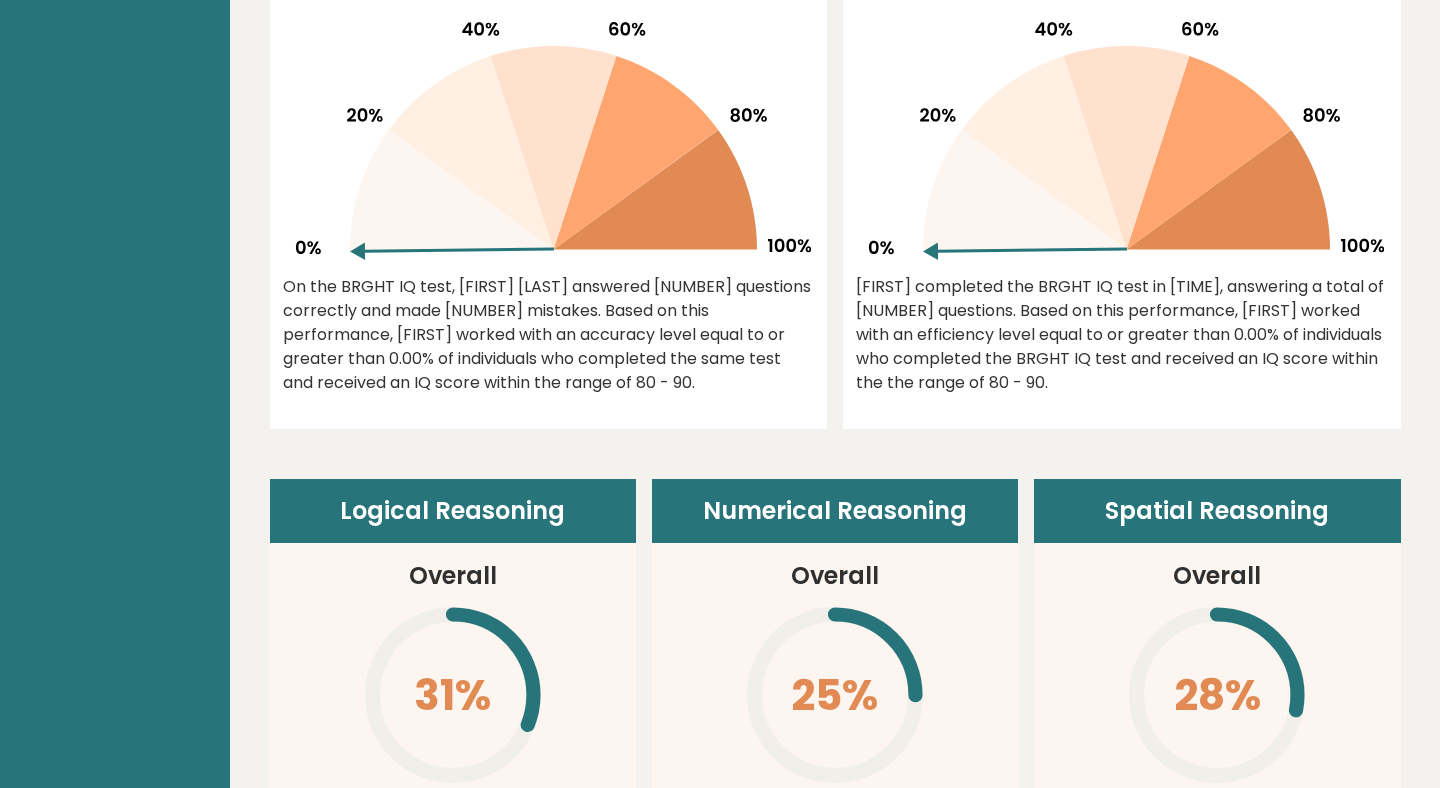 scroll, scrollTop: 1004, scrollLeft: 0, axis: vertical 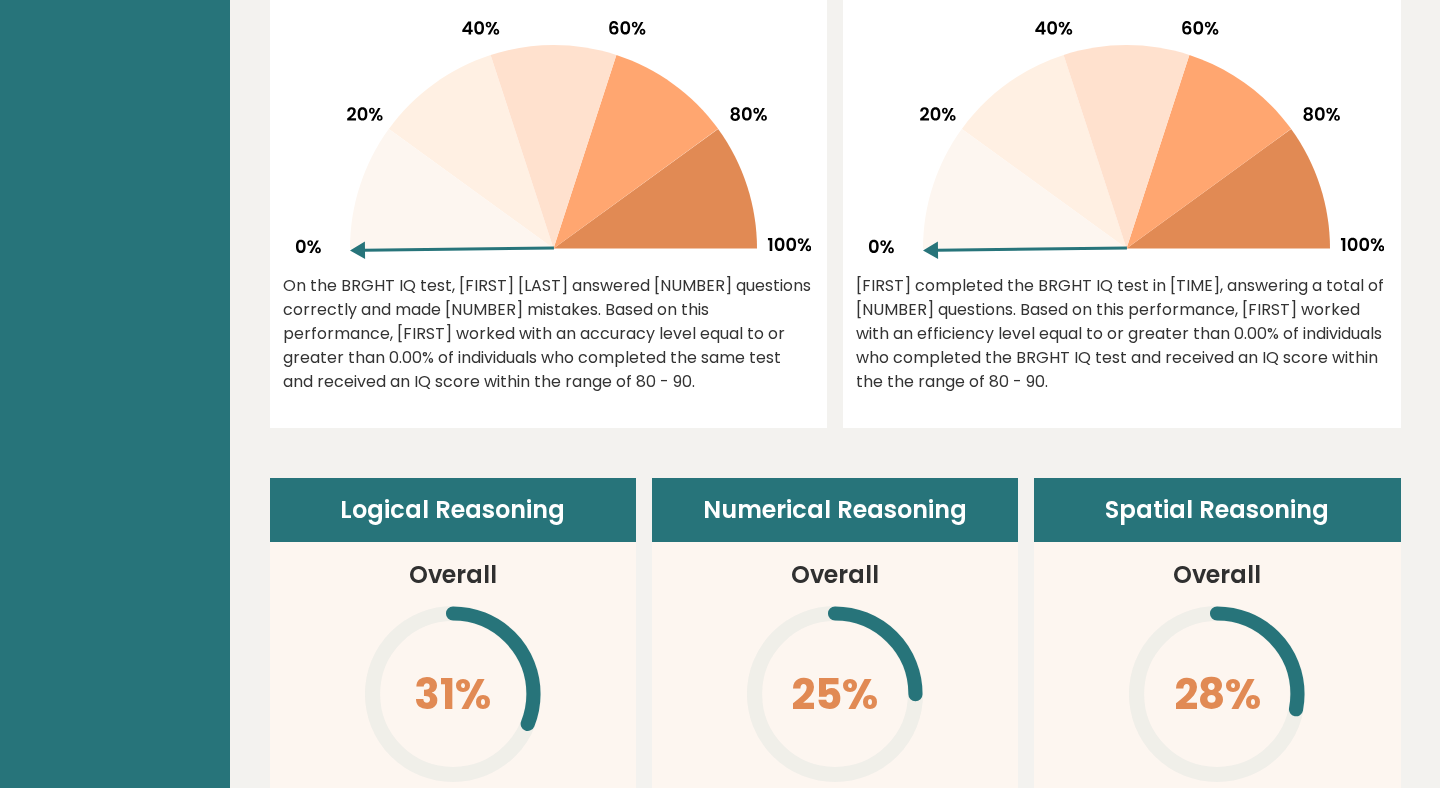 drag, startPoint x: 1061, startPoint y: 269, endPoint x: 1173, endPoint y: 375, distance: 154.20766 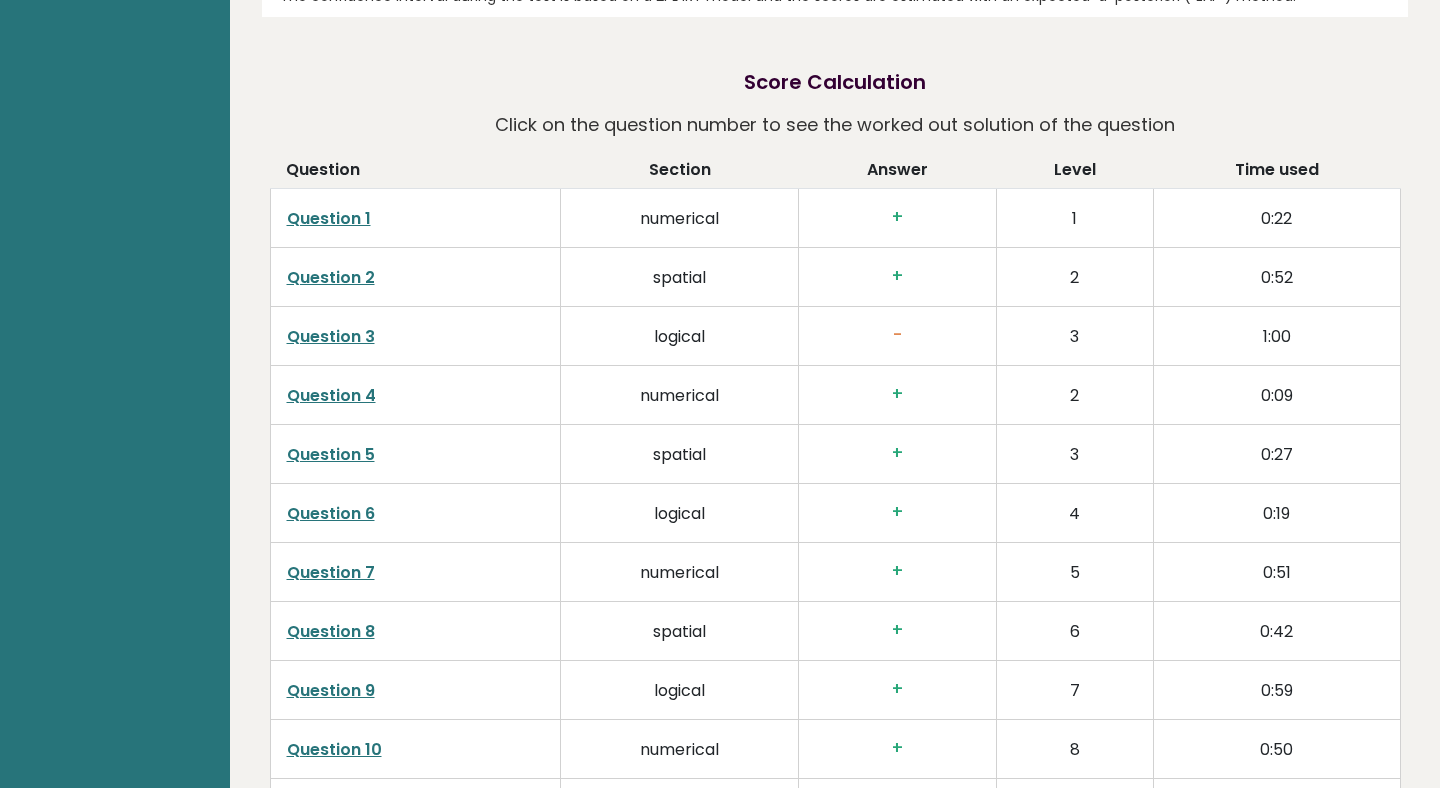scroll, scrollTop: 5020, scrollLeft: 0, axis: vertical 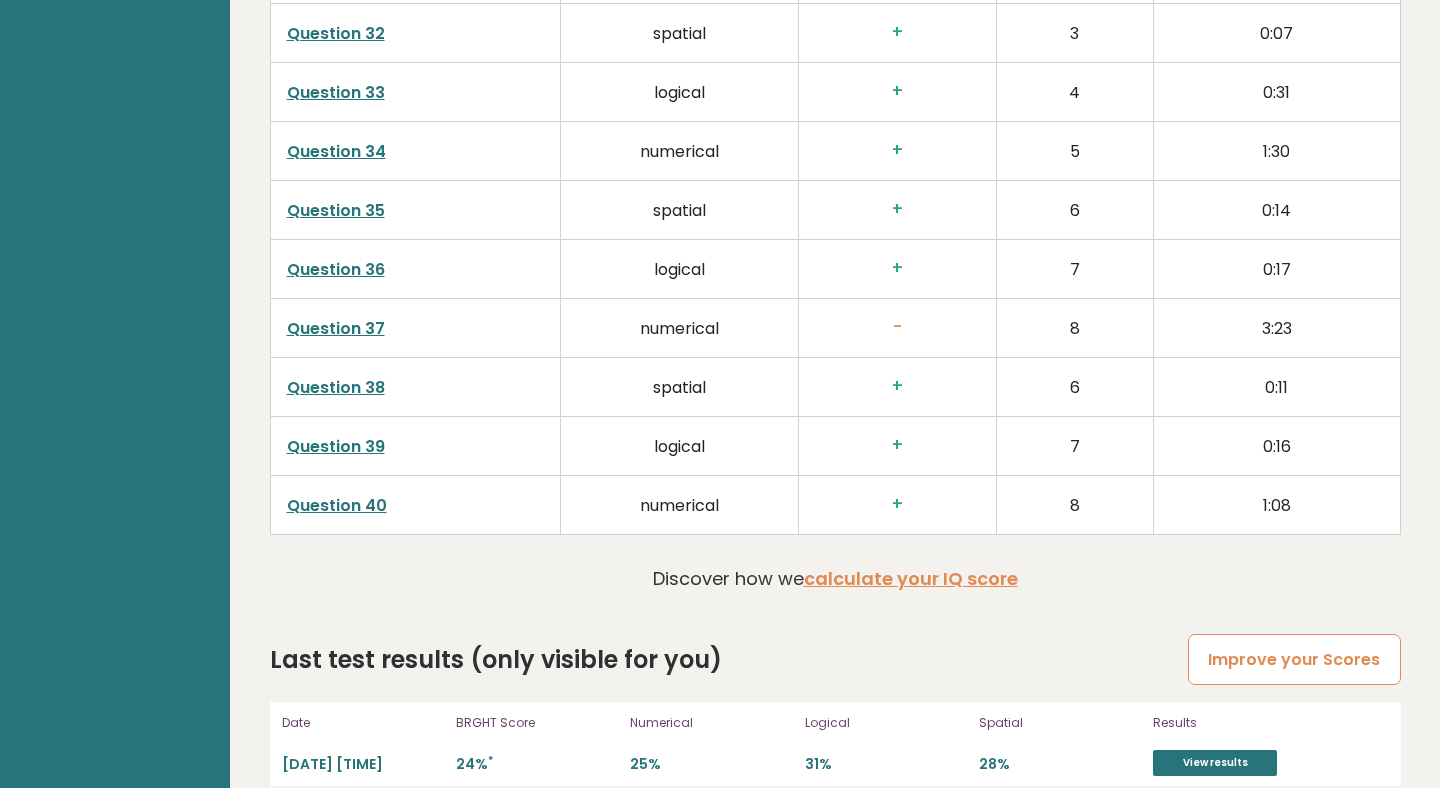 click on "Improve your Scores" at bounding box center (1294, 659) 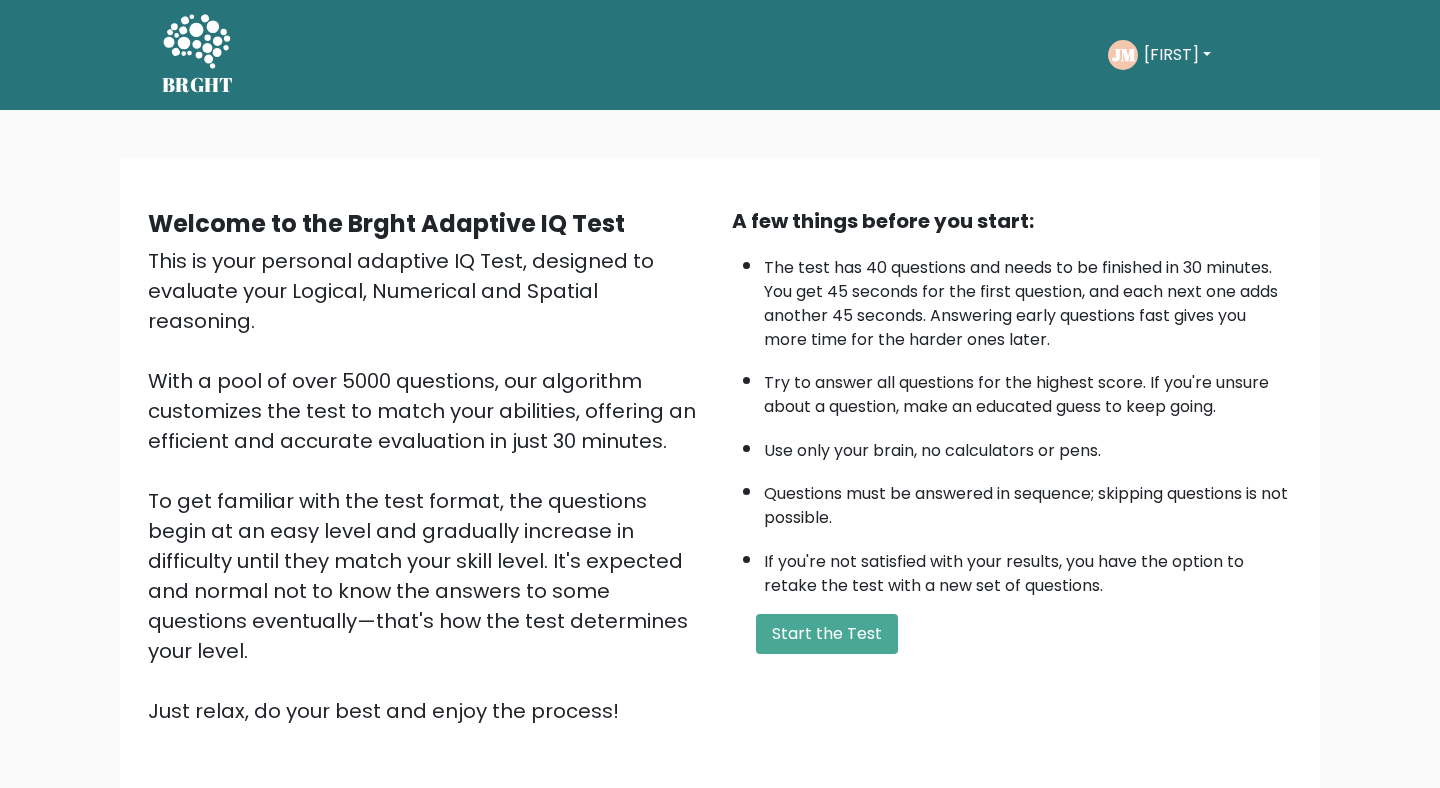 scroll, scrollTop: 0, scrollLeft: 0, axis: both 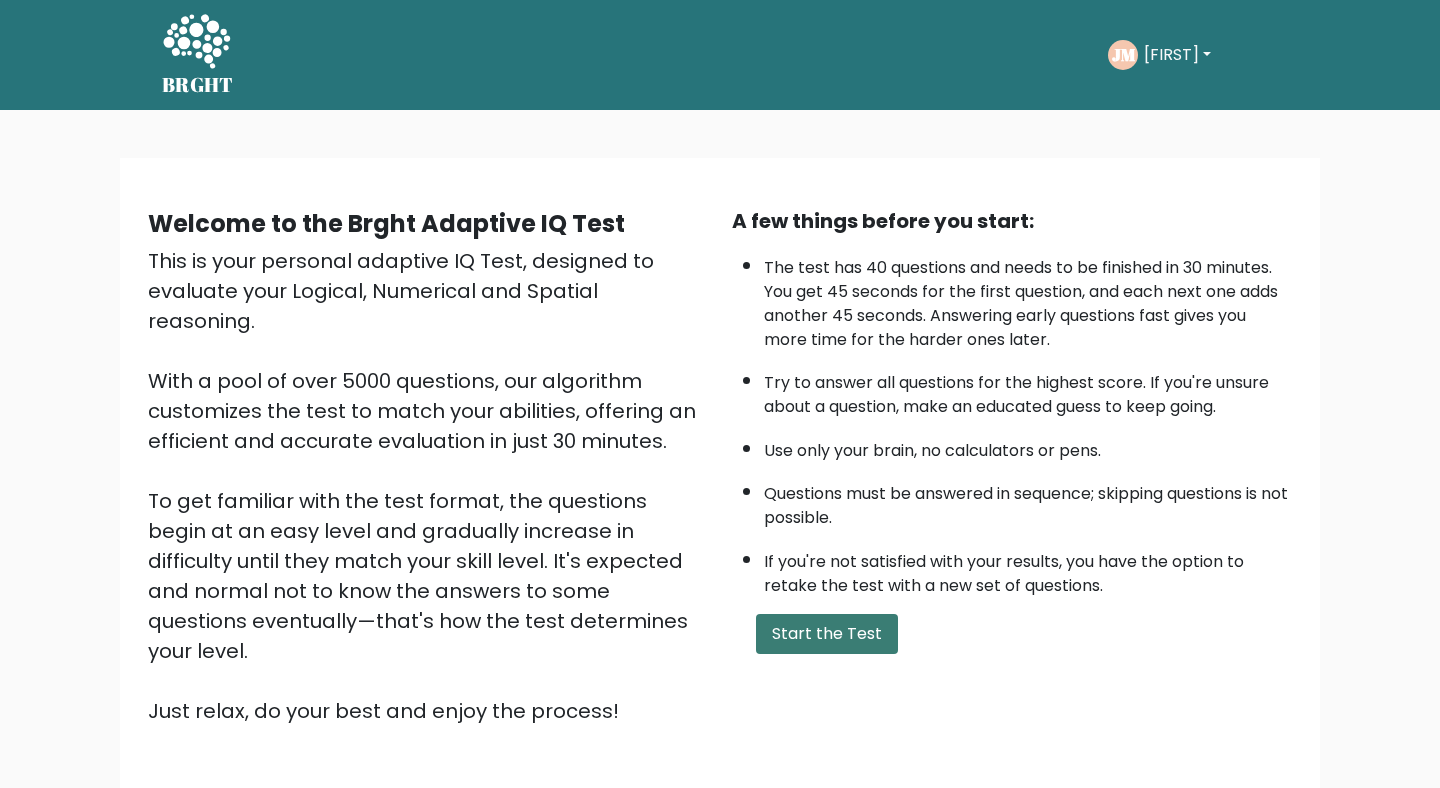 click on "Start the Test" at bounding box center (827, 634) 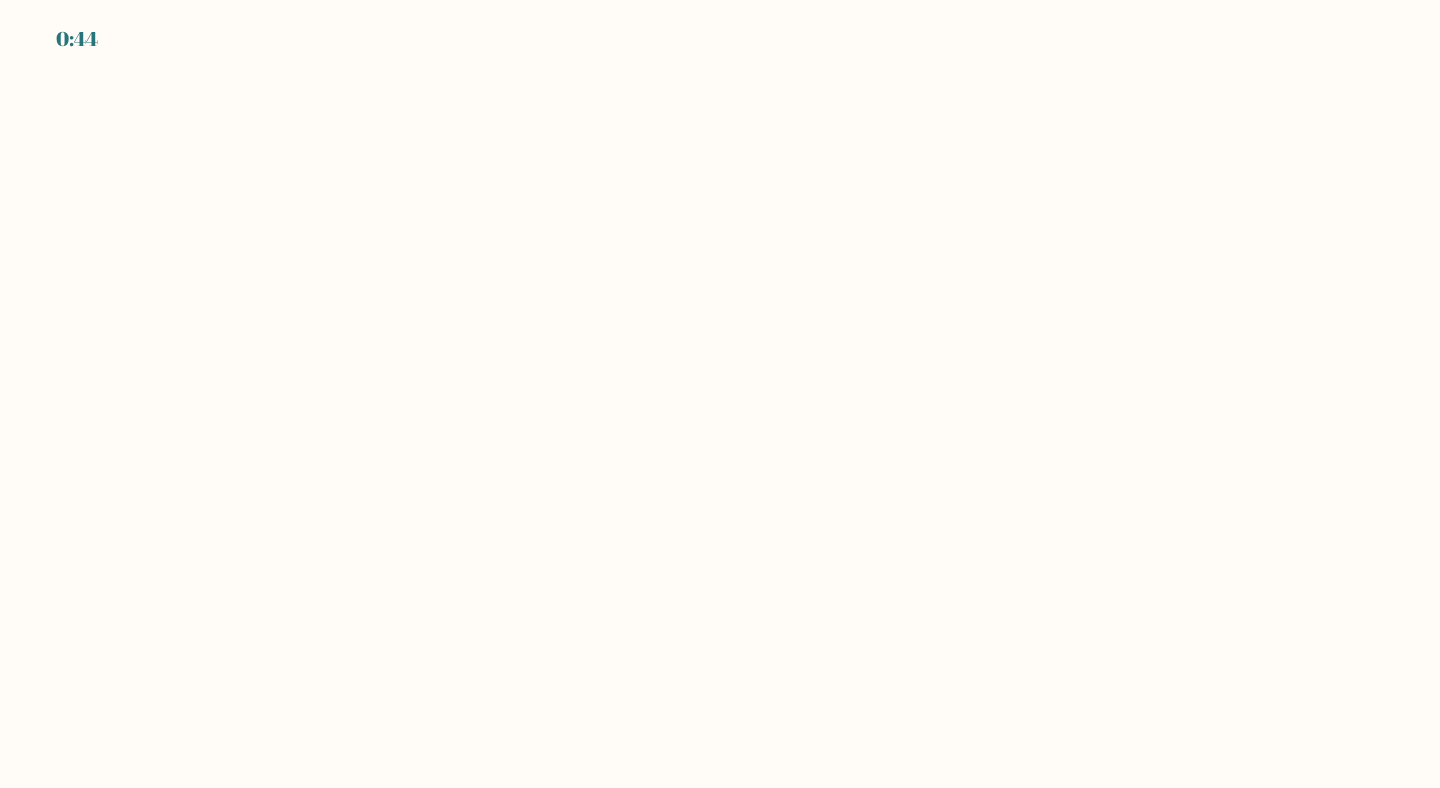 scroll, scrollTop: 0, scrollLeft: 0, axis: both 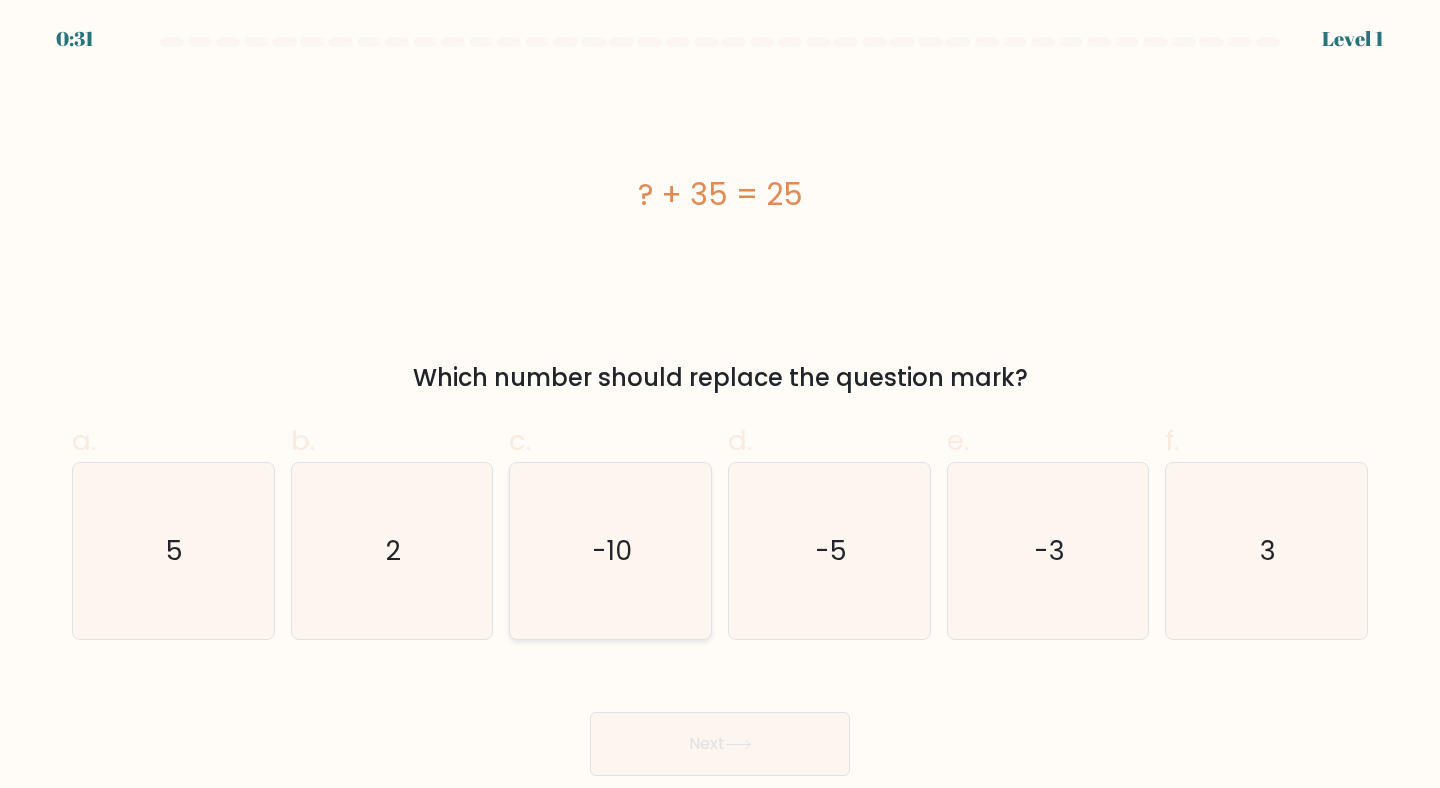 click on "-10" at bounding box center [610, 551] 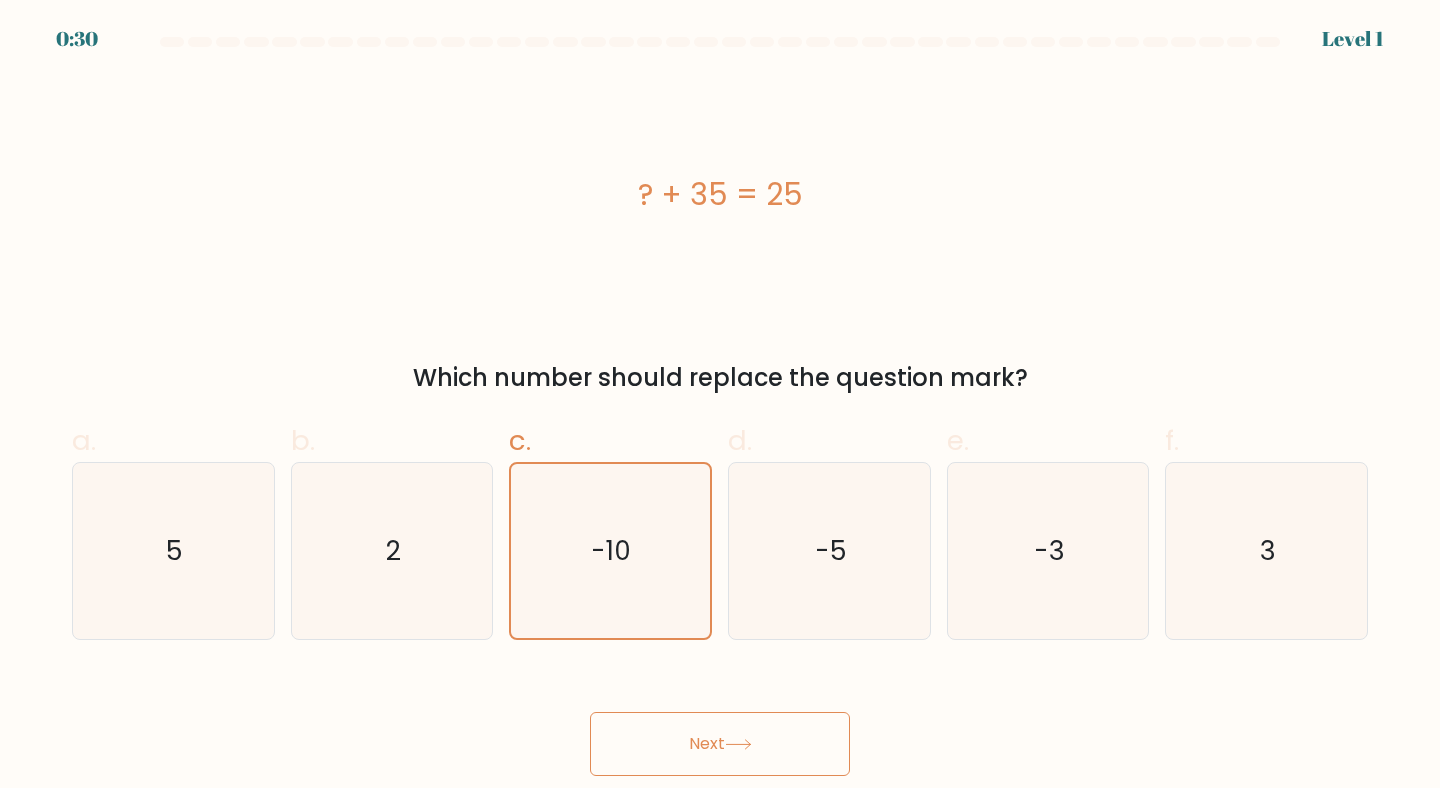 click on "Next" at bounding box center (720, 744) 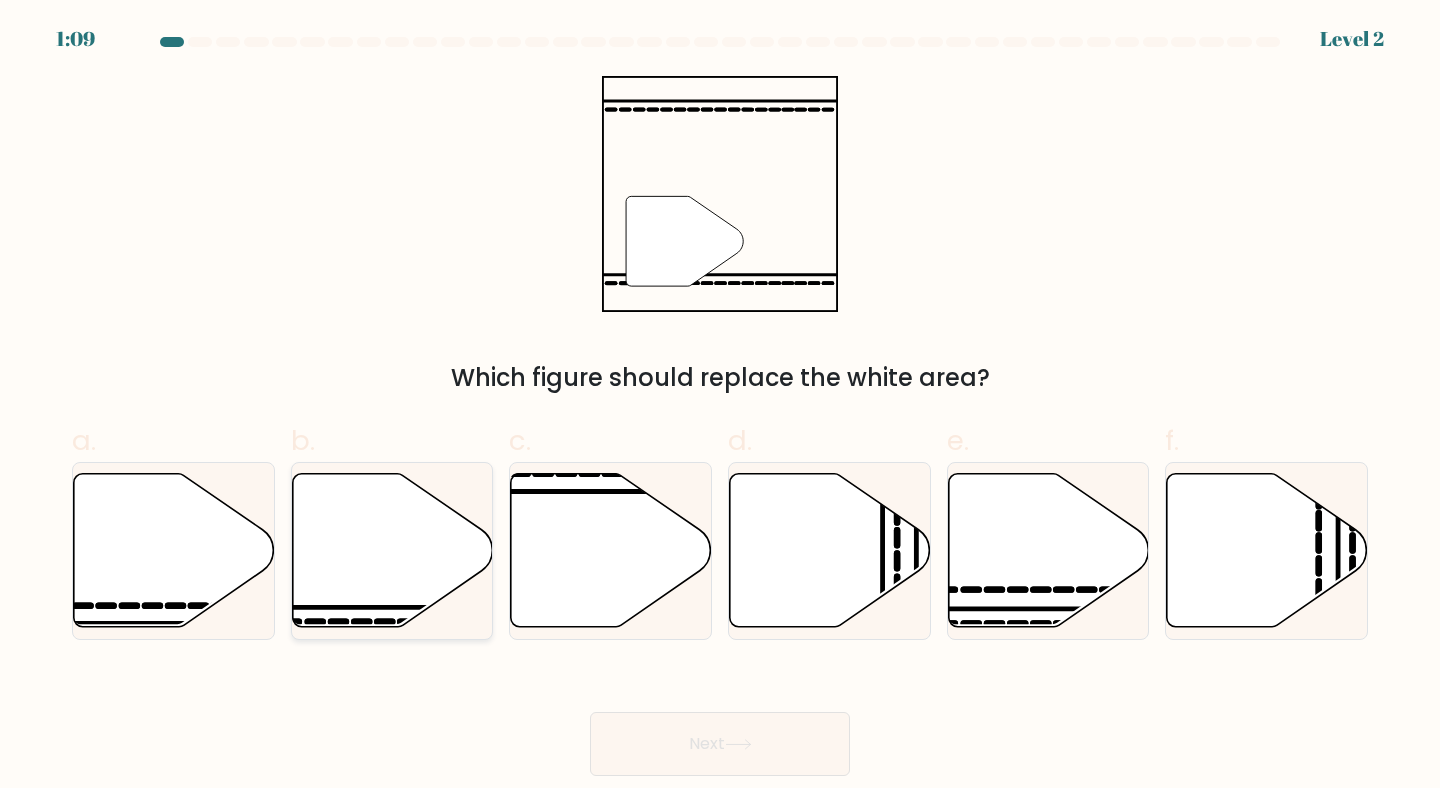 click at bounding box center [392, 550] 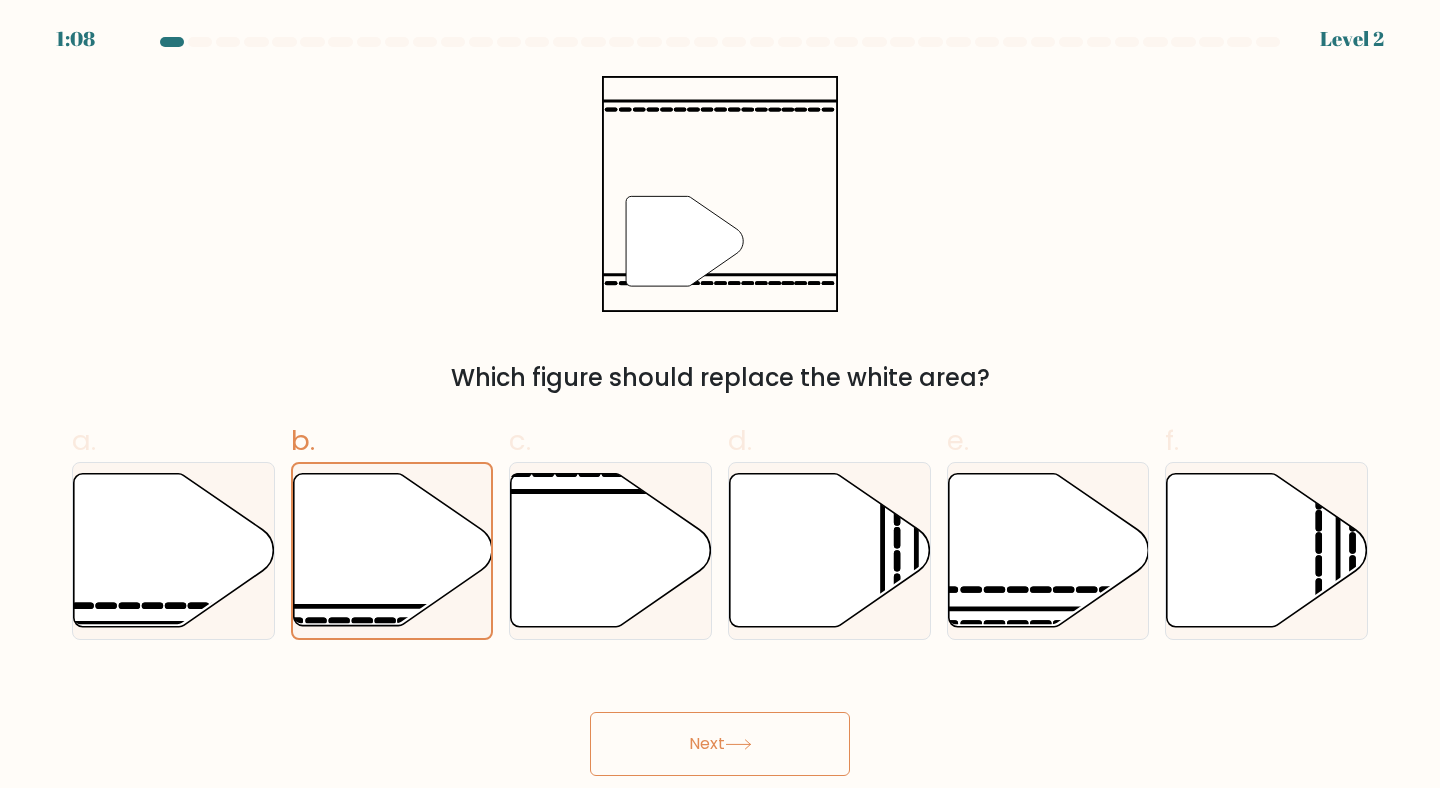 click on "Next" at bounding box center [720, 744] 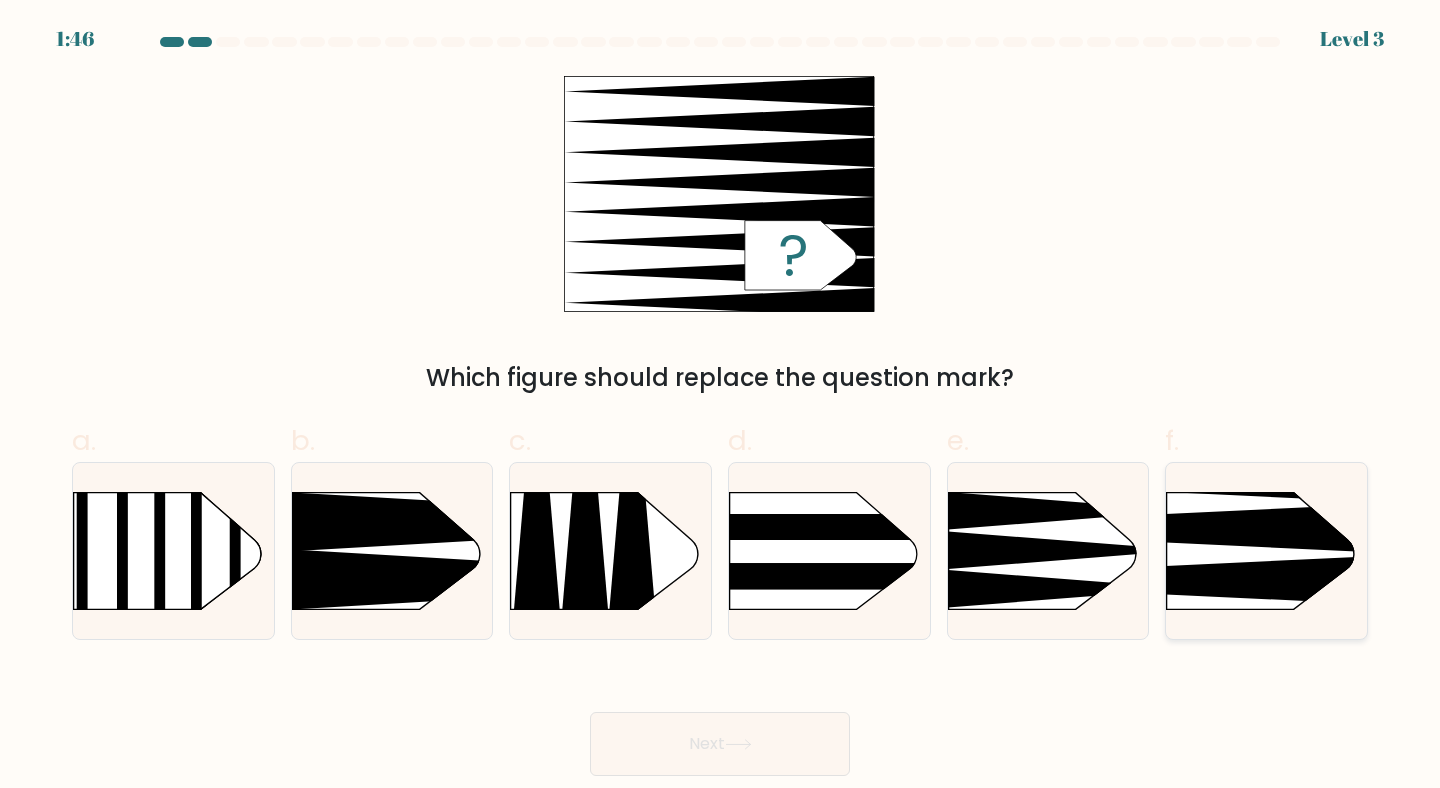 click at bounding box center (1125, 528) 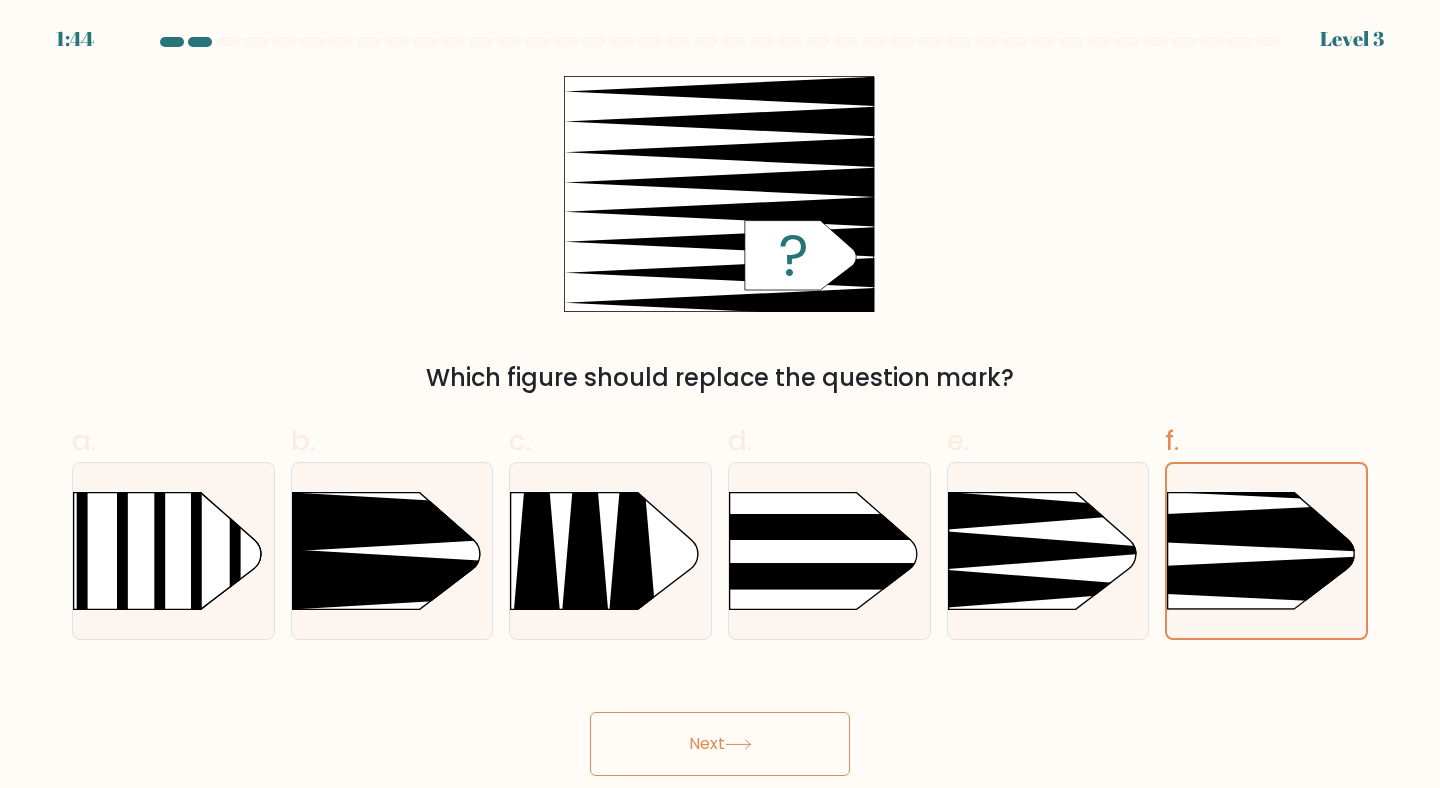 click on "Next" at bounding box center [720, 744] 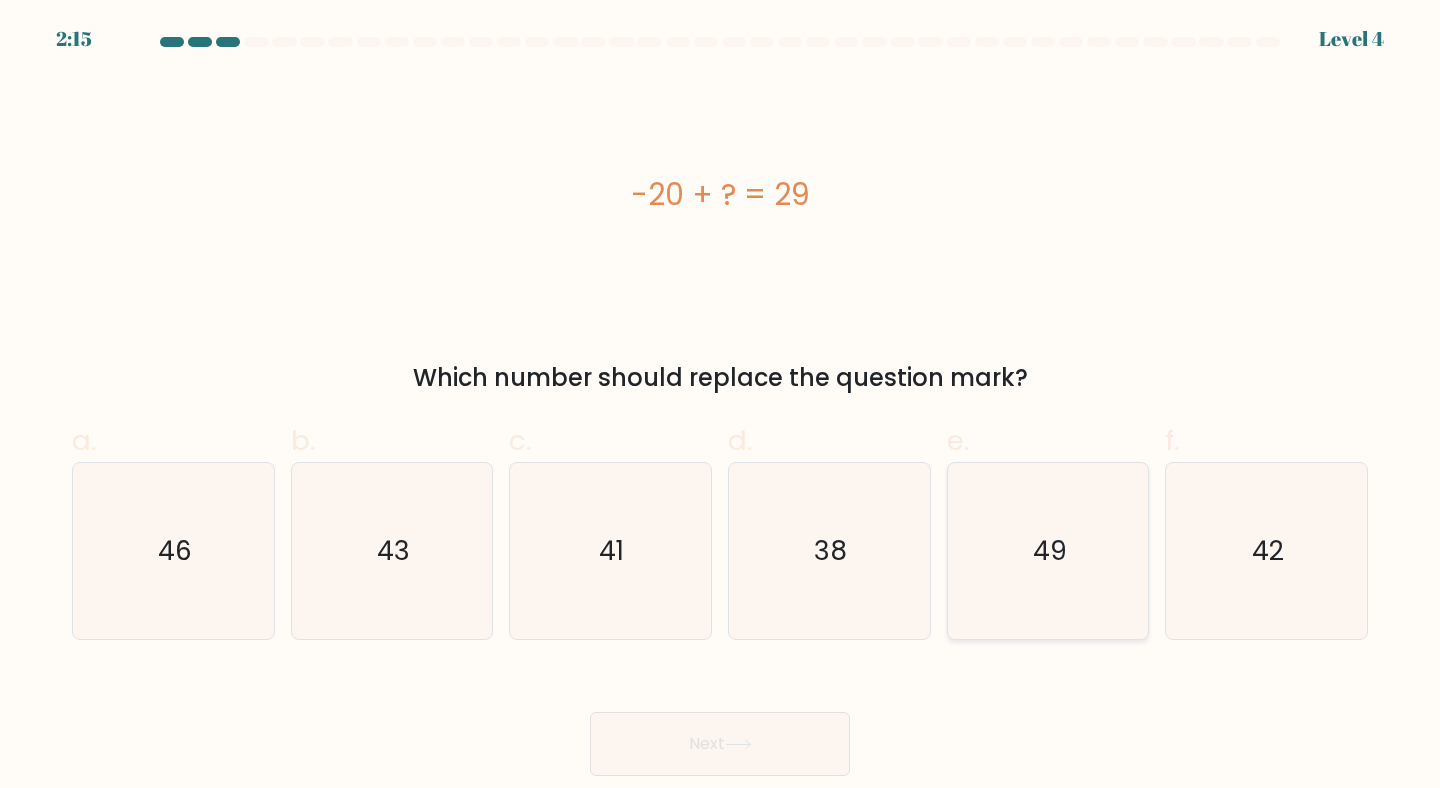 click on "49" at bounding box center [1048, 551] 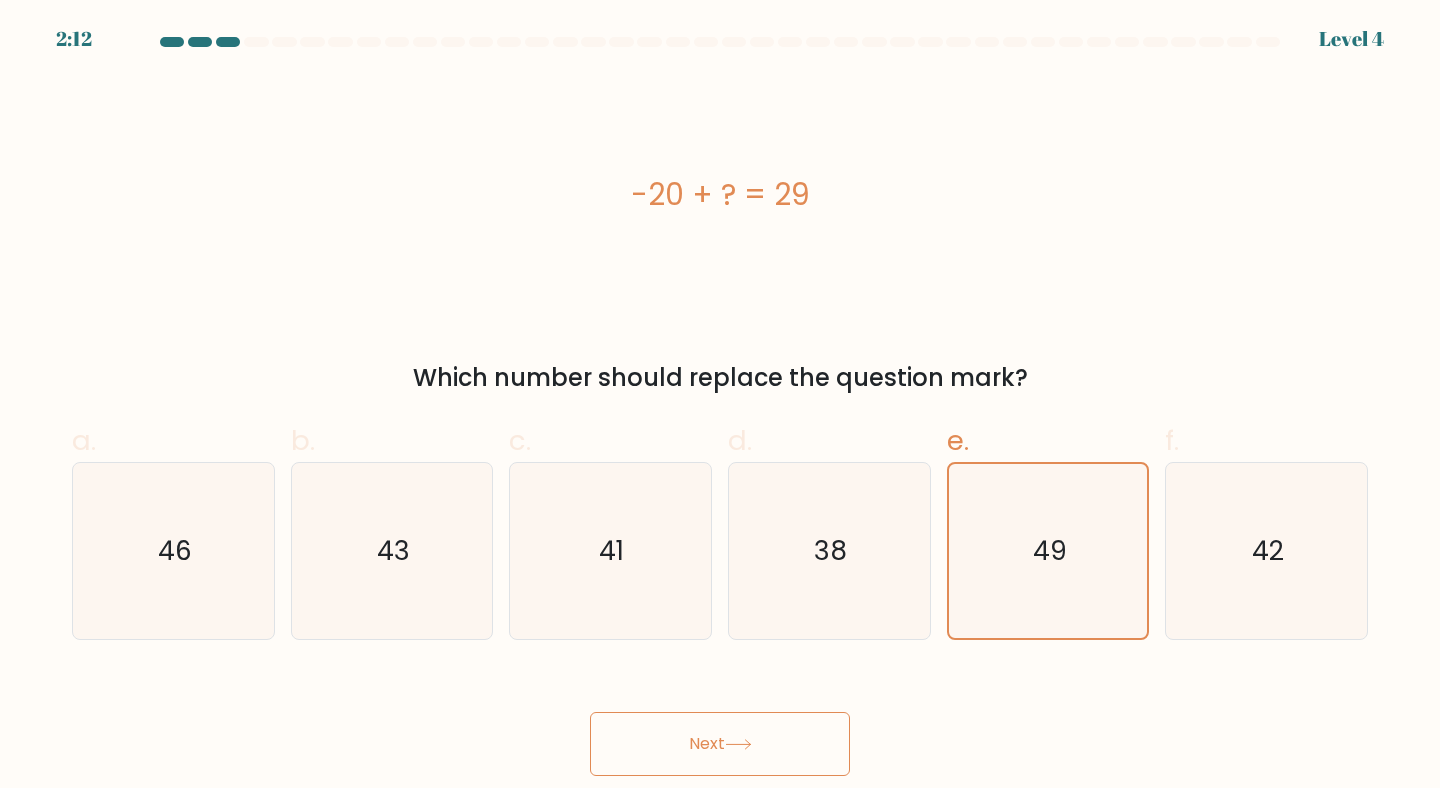 click on "Next" at bounding box center (720, 744) 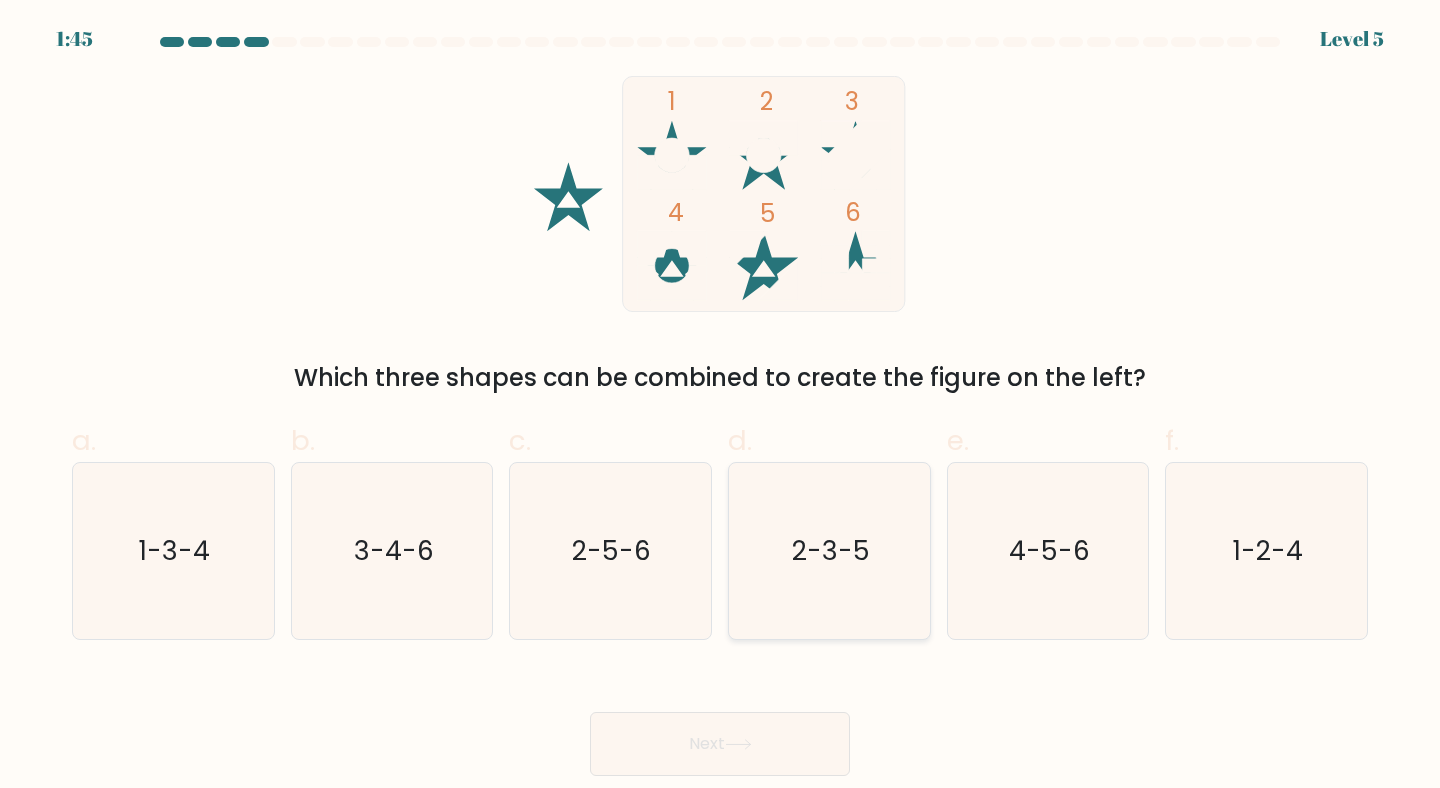 click on "2-3-5" at bounding box center (829, 551) 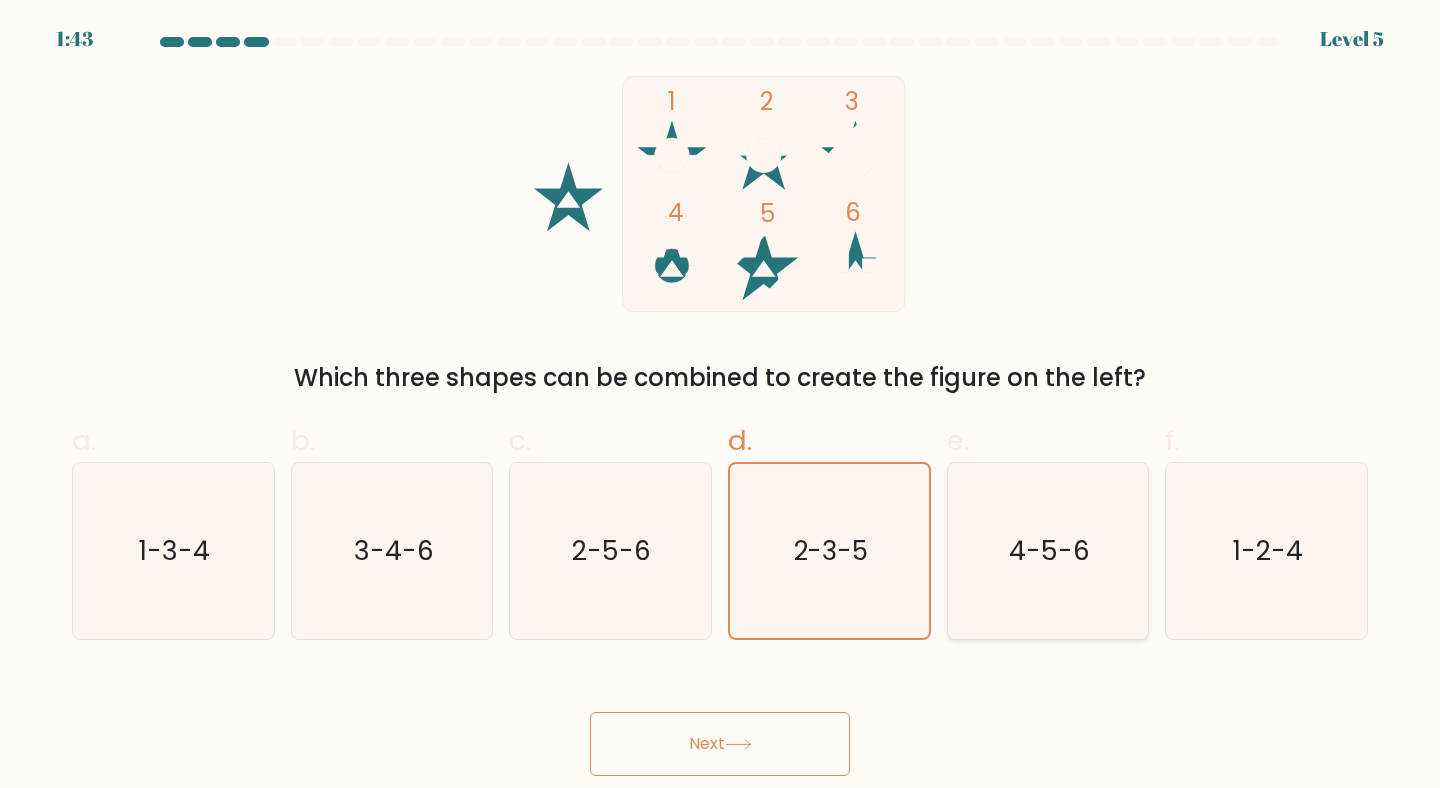 click on "4-5-6" at bounding box center (1049, 550) 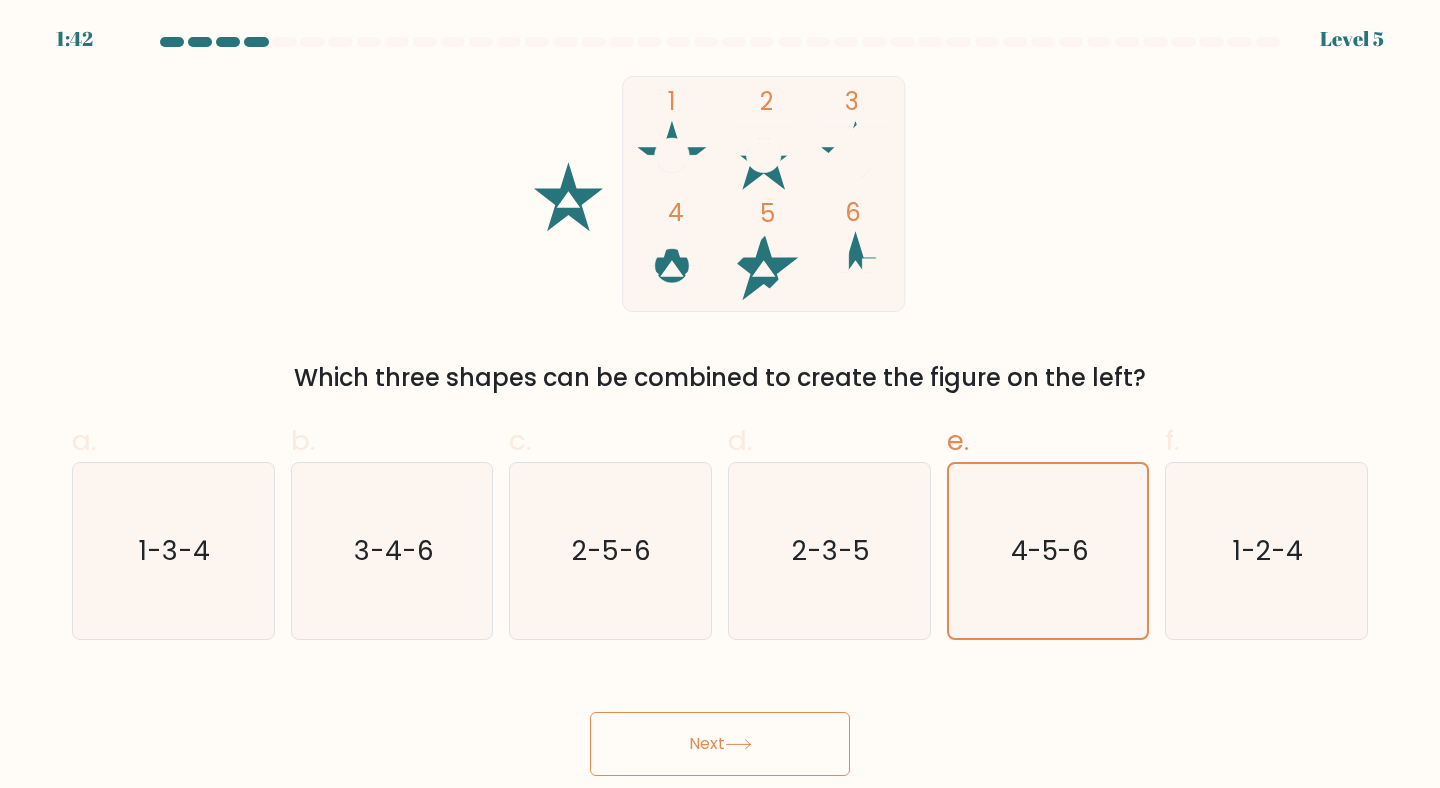 click on "Next" at bounding box center (720, 744) 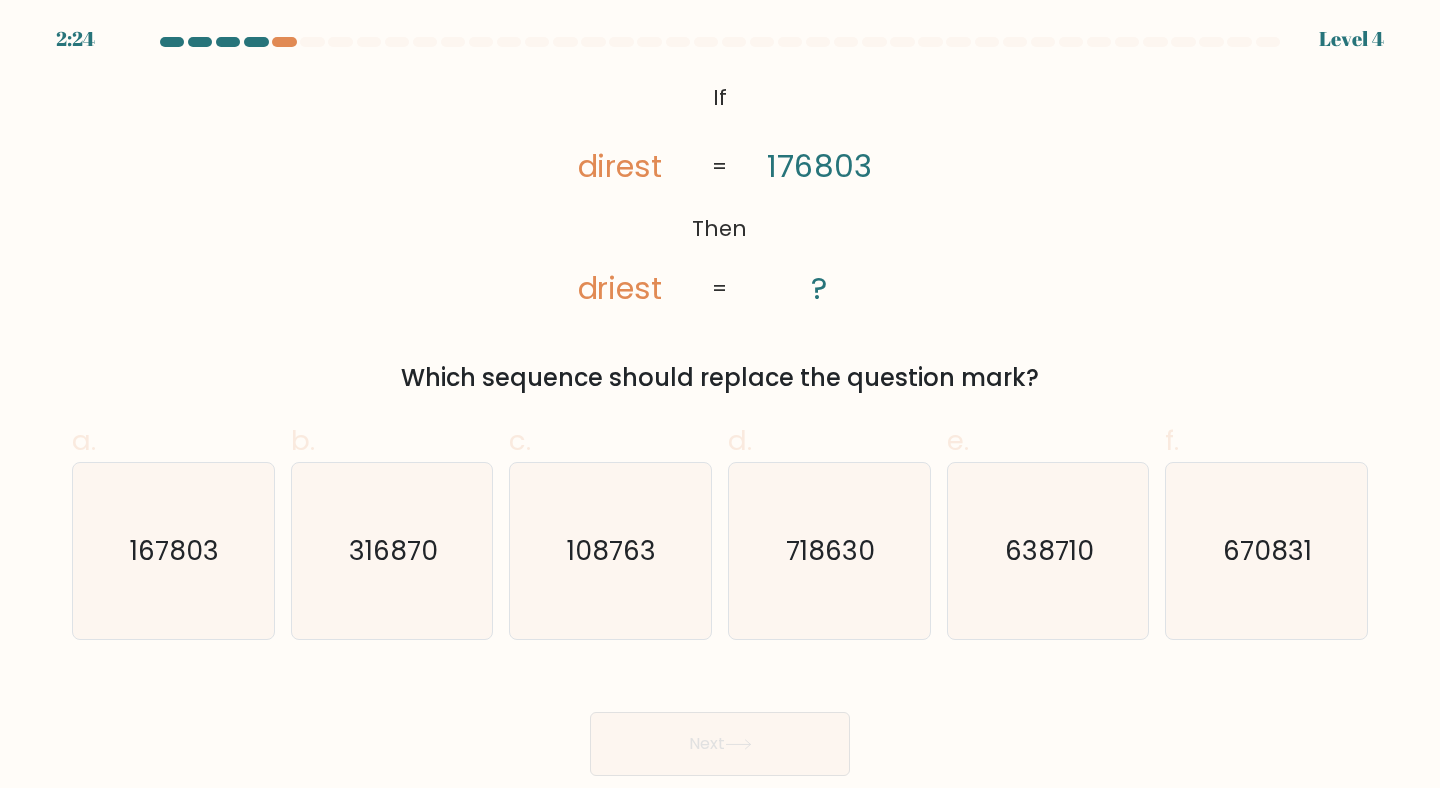 type 